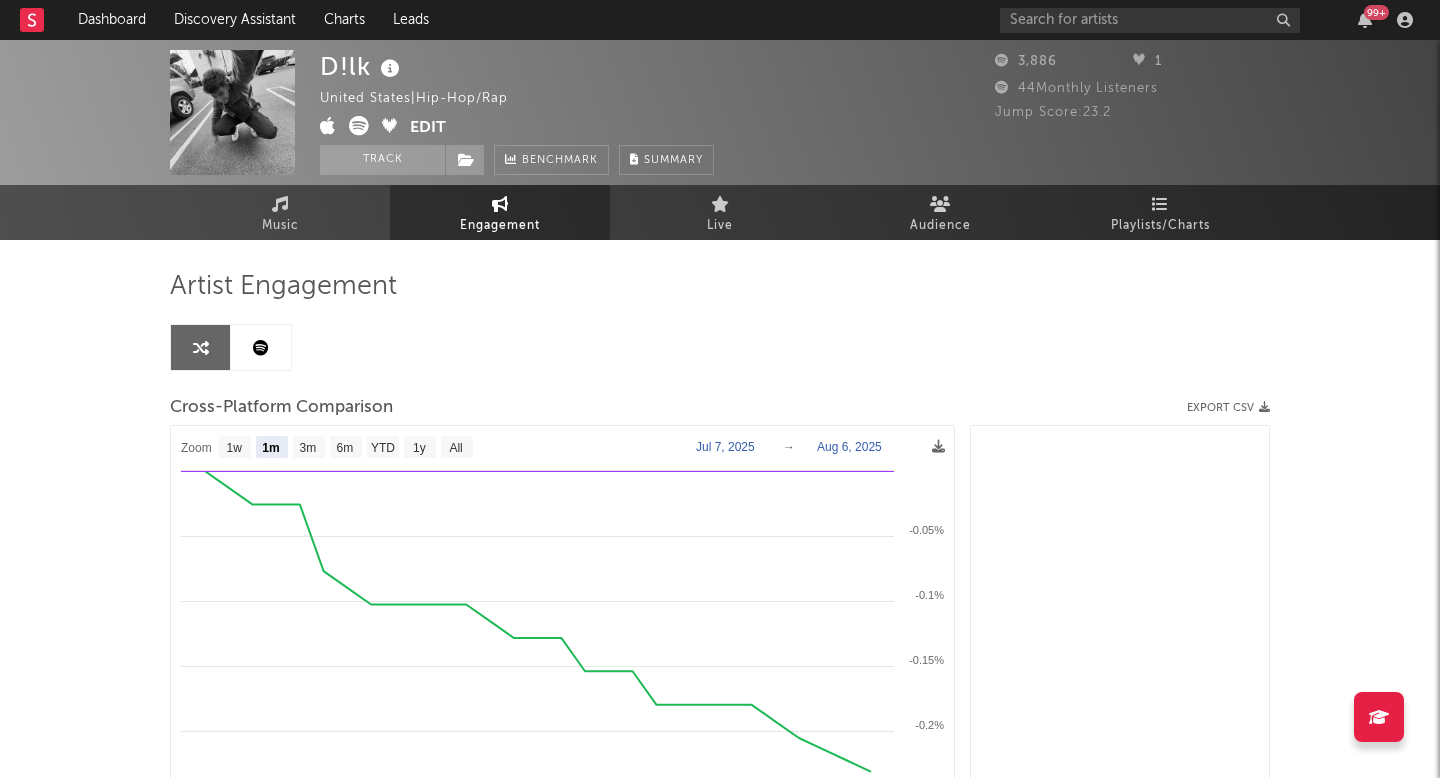 select on "1m" 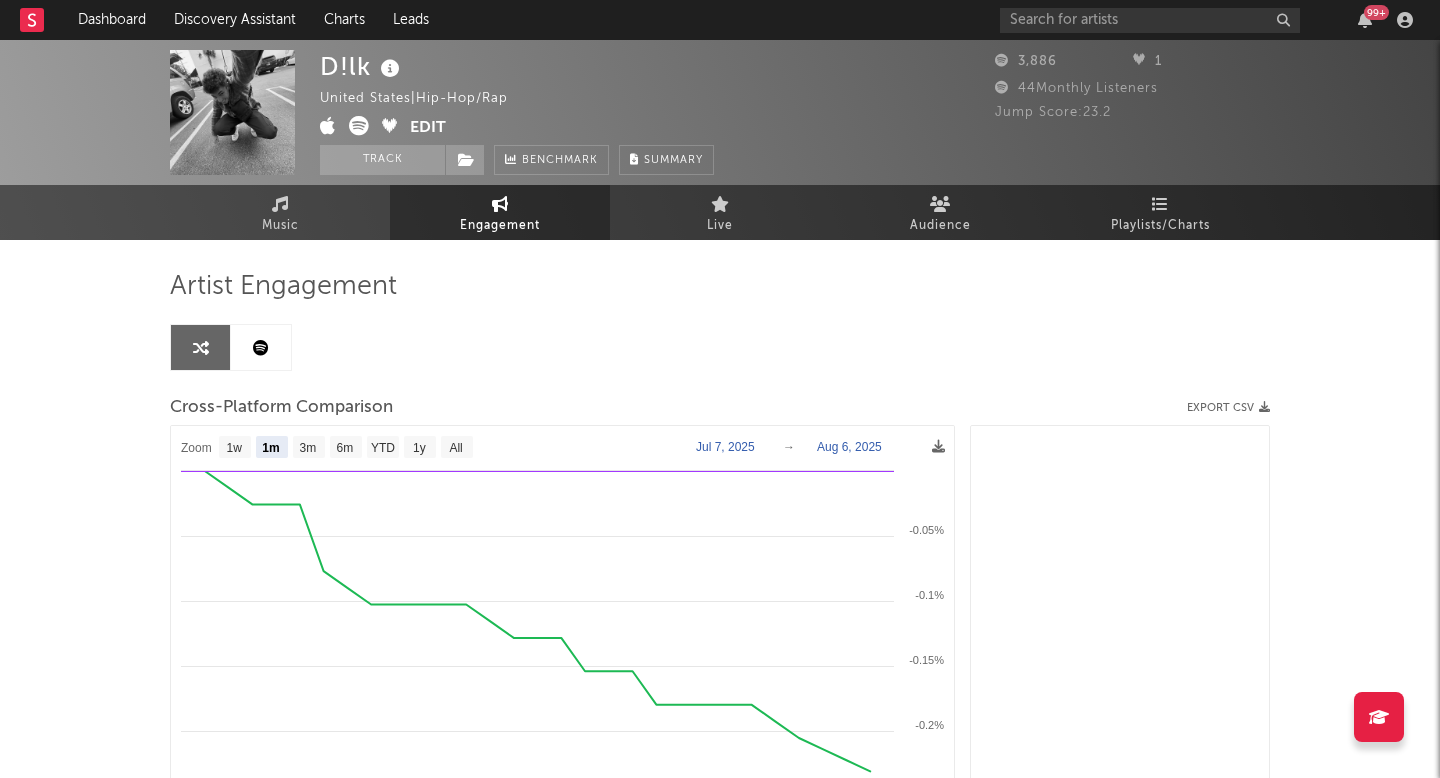 scroll, scrollTop: 0, scrollLeft: 0, axis: both 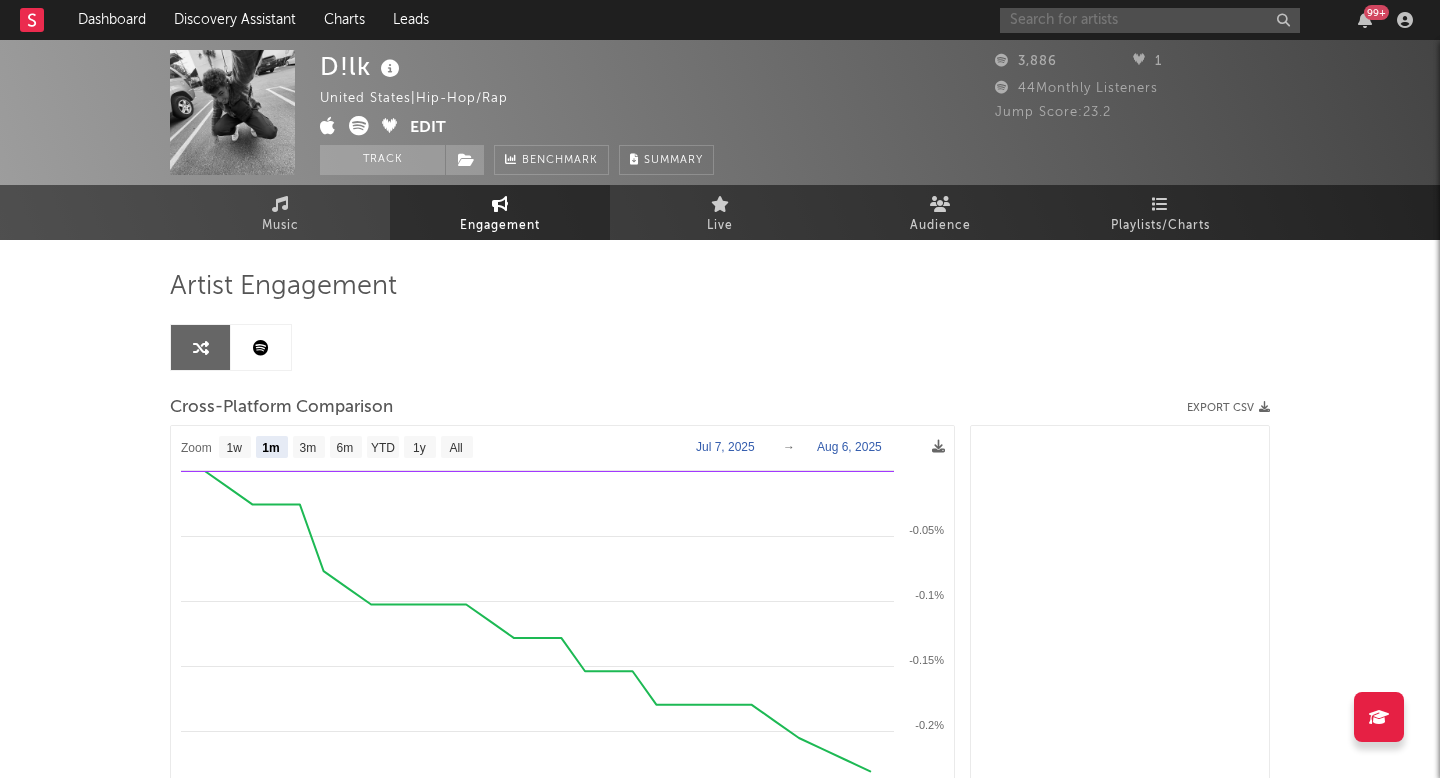 click at bounding box center [1150, 20] 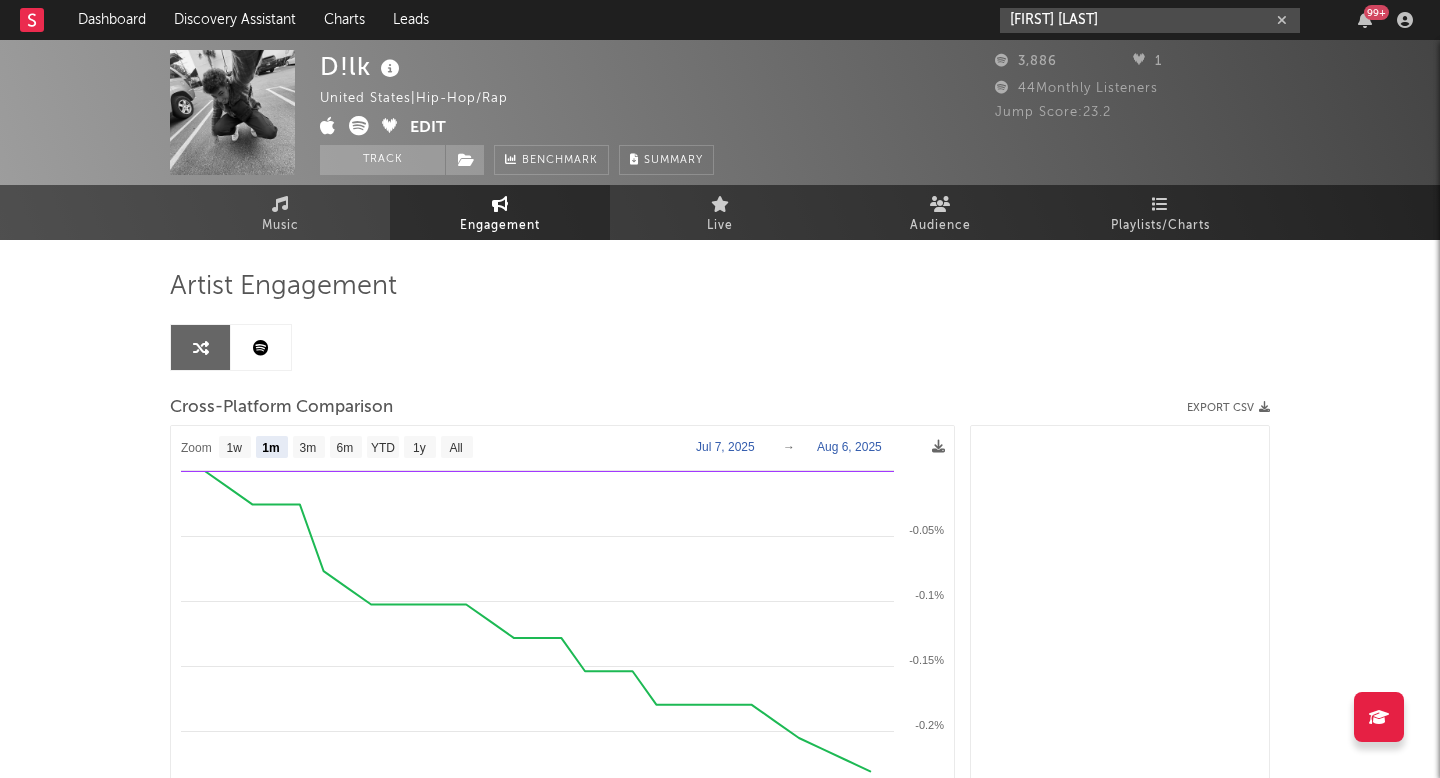click on "[FIRST] [LAST]" at bounding box center (1150, 20) 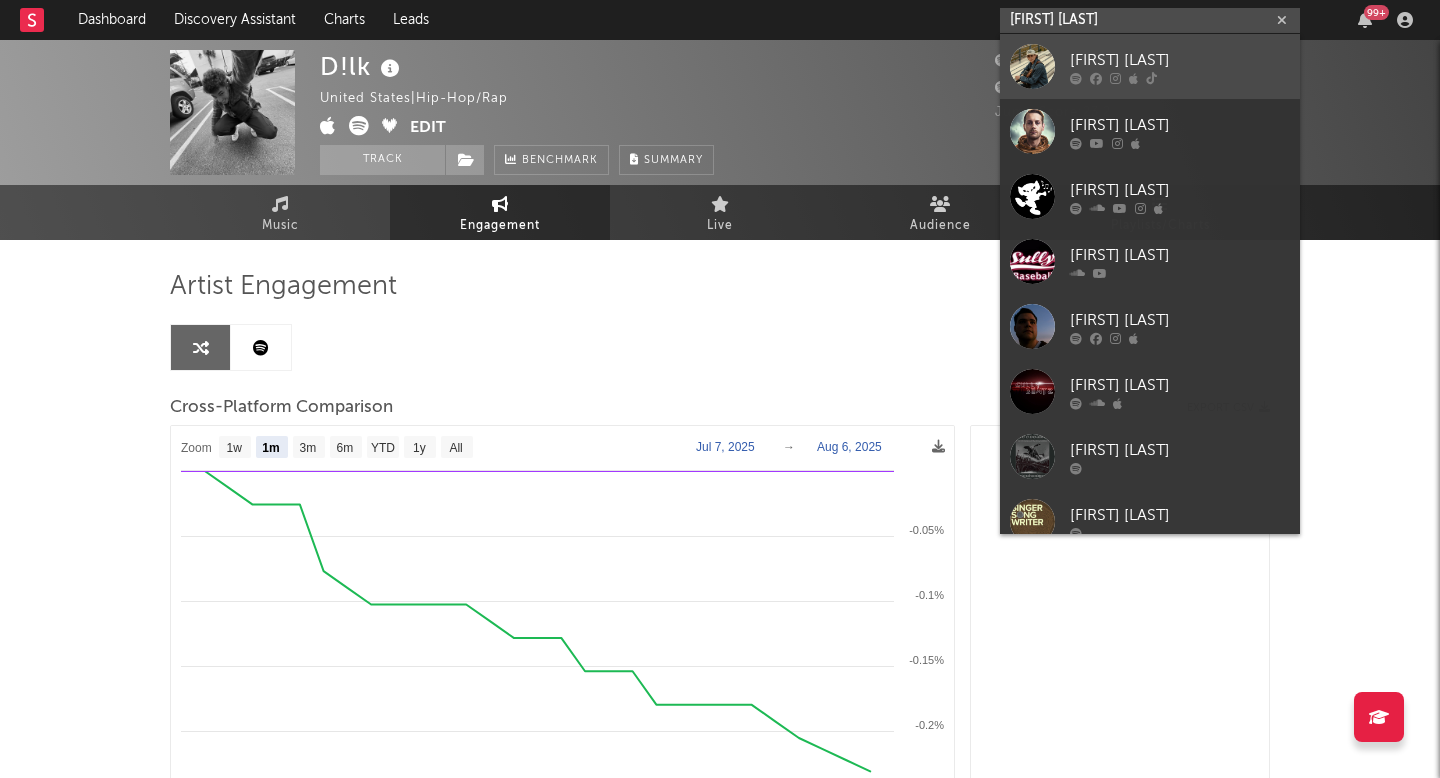 type on "sully burrows" 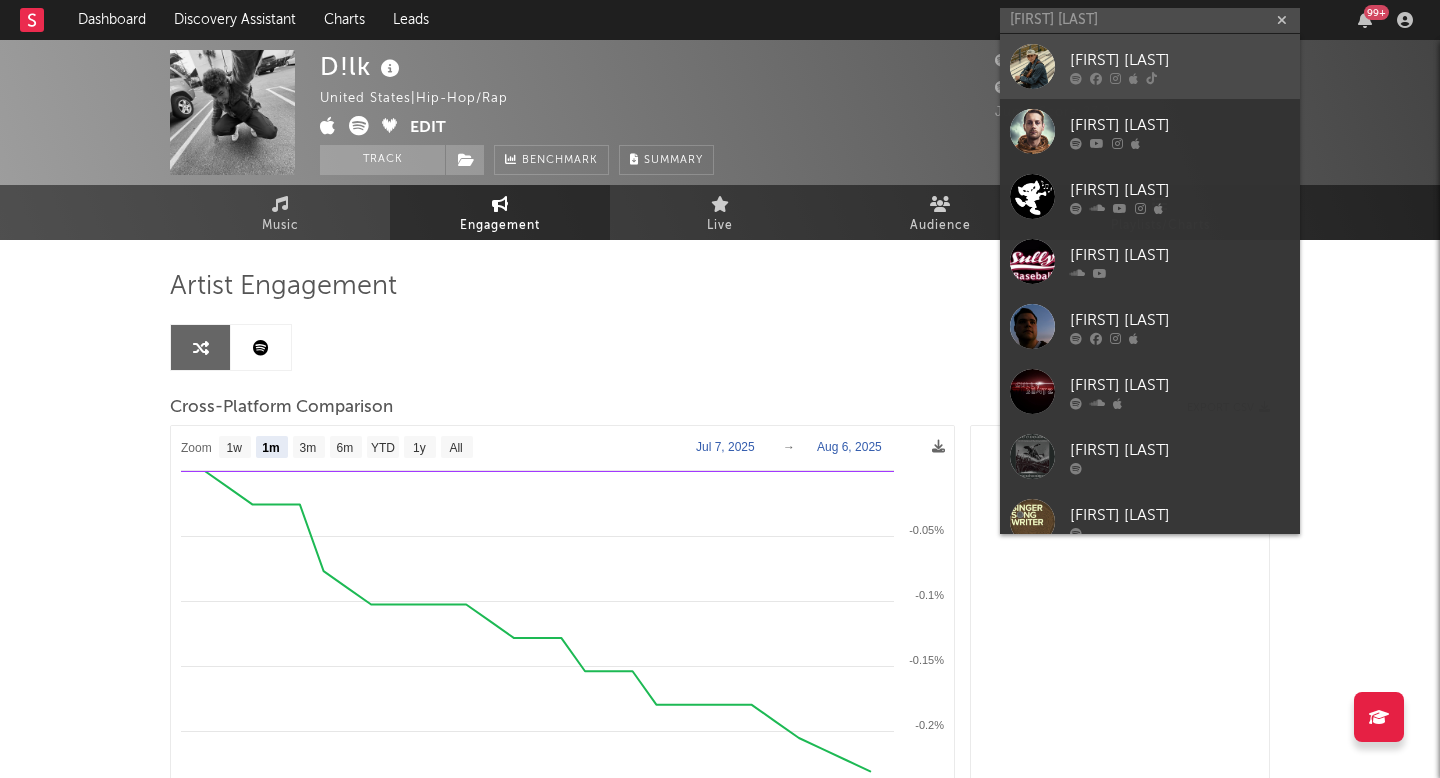 click on "[FIRST] [LAST]" at bounding box center (1180, 60) 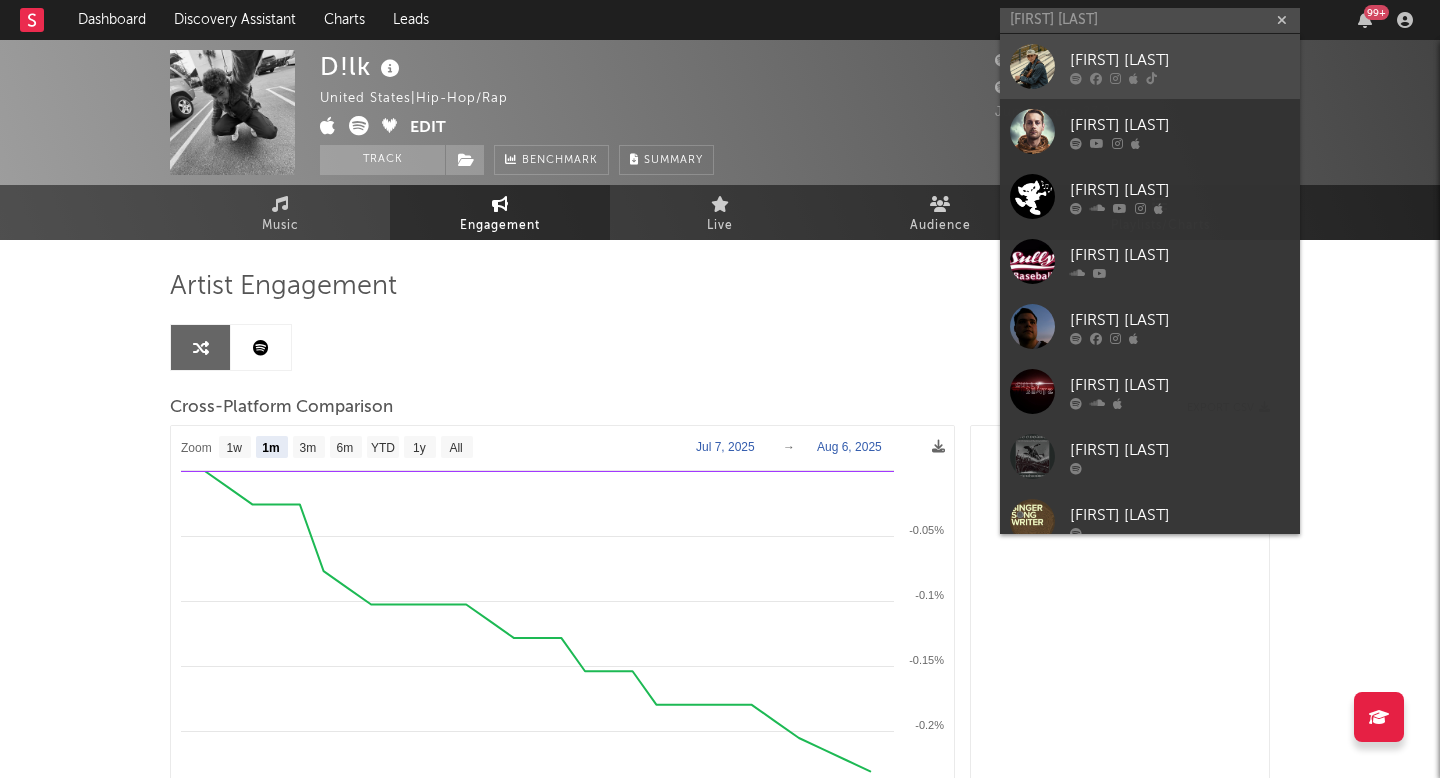 type 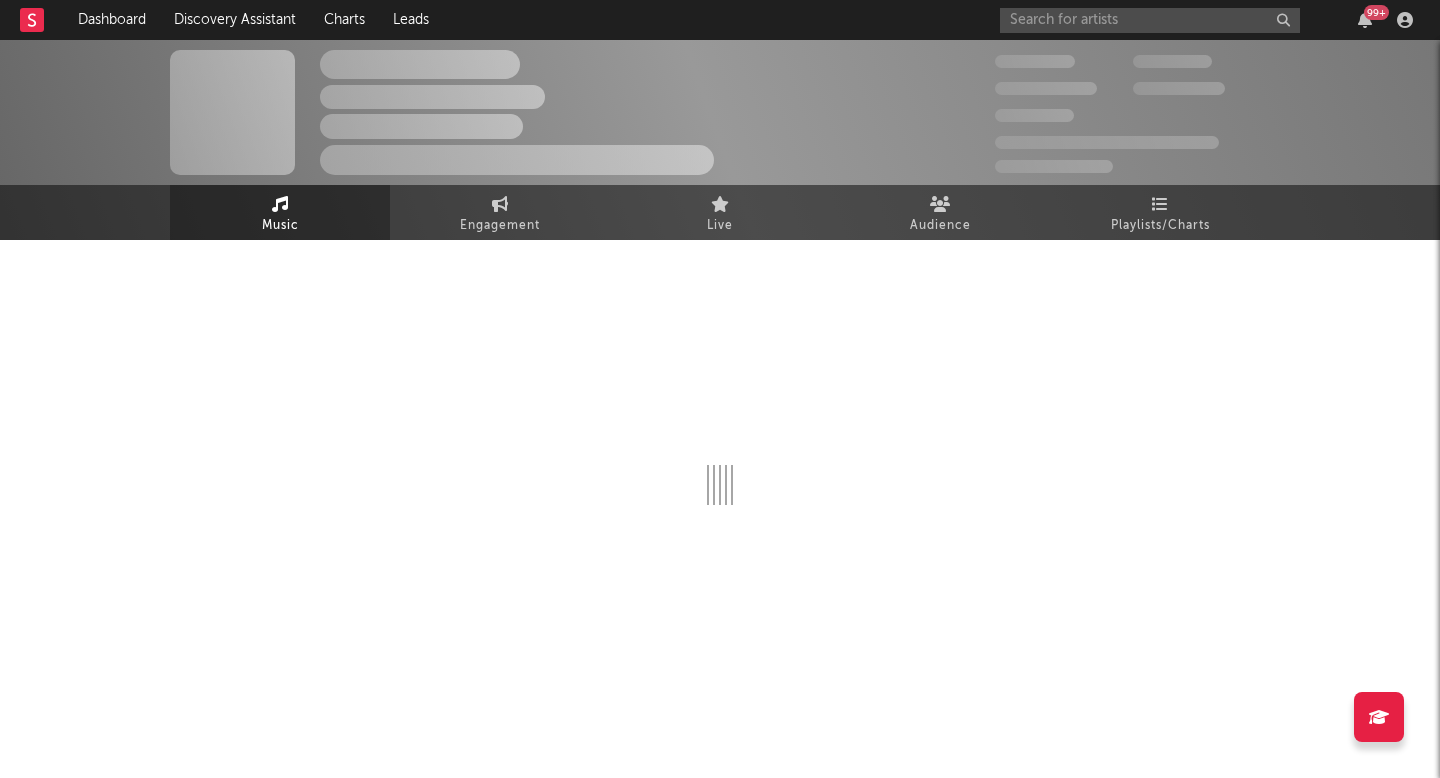 select on "6m" 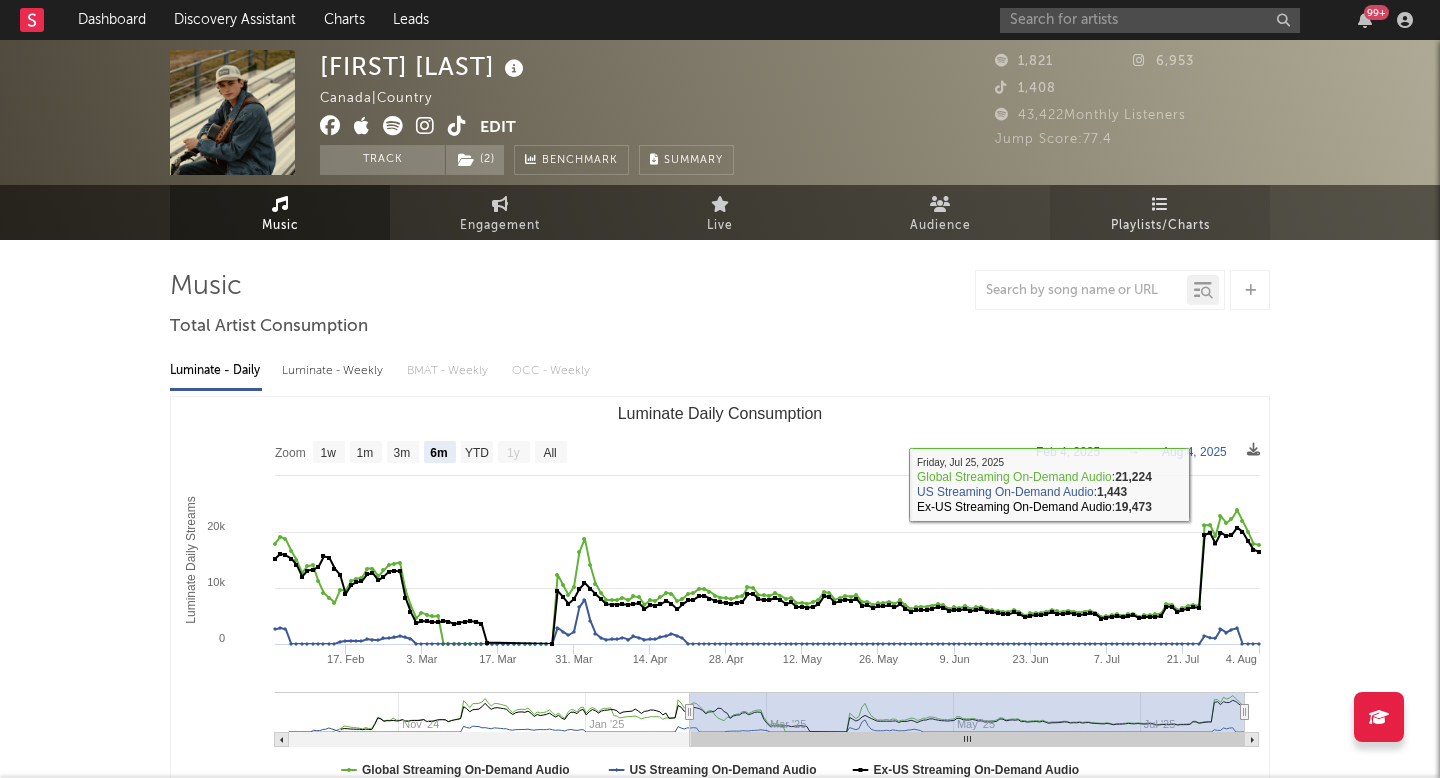 click at bounding box center (1160, 204) 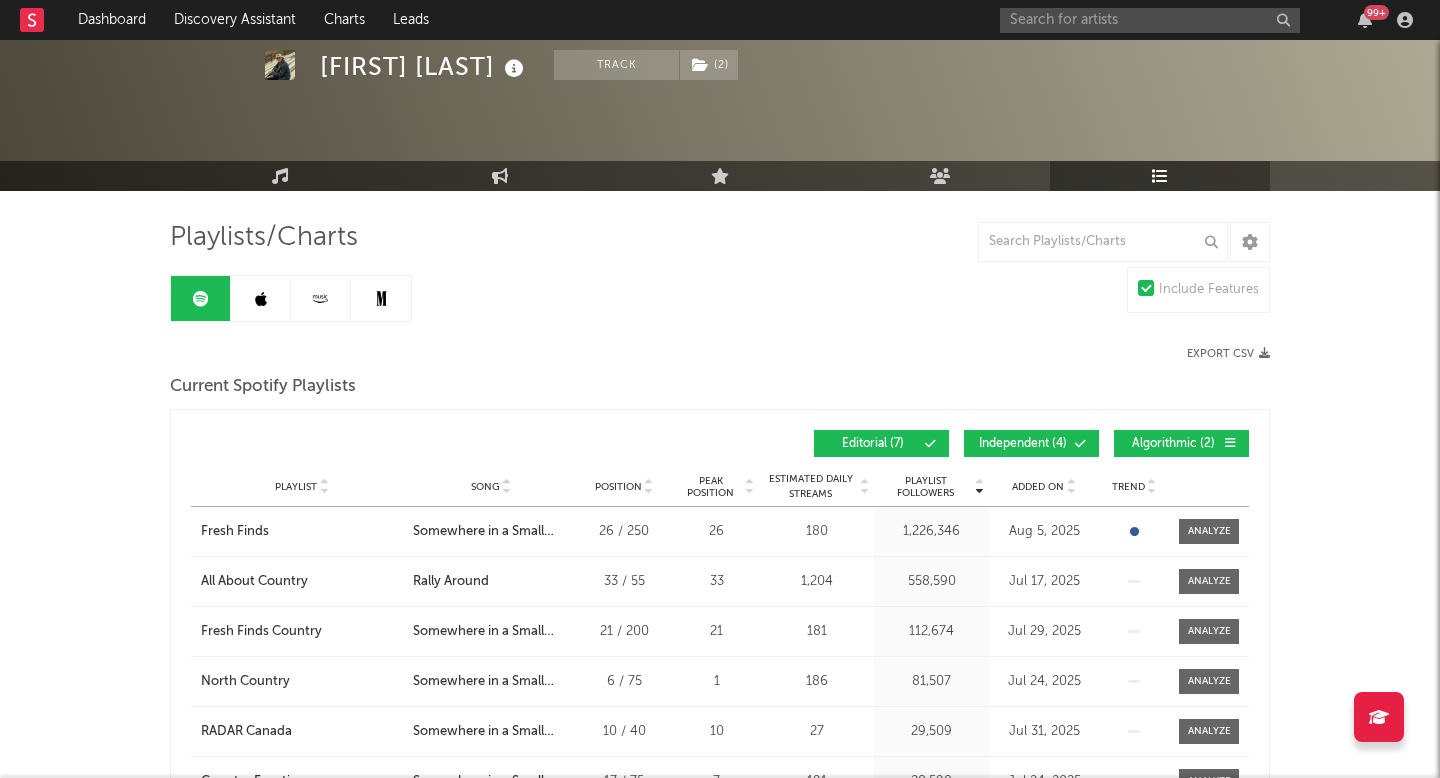 scroll, scrollTop: 12, scrollLeft: 0, axis: vertical 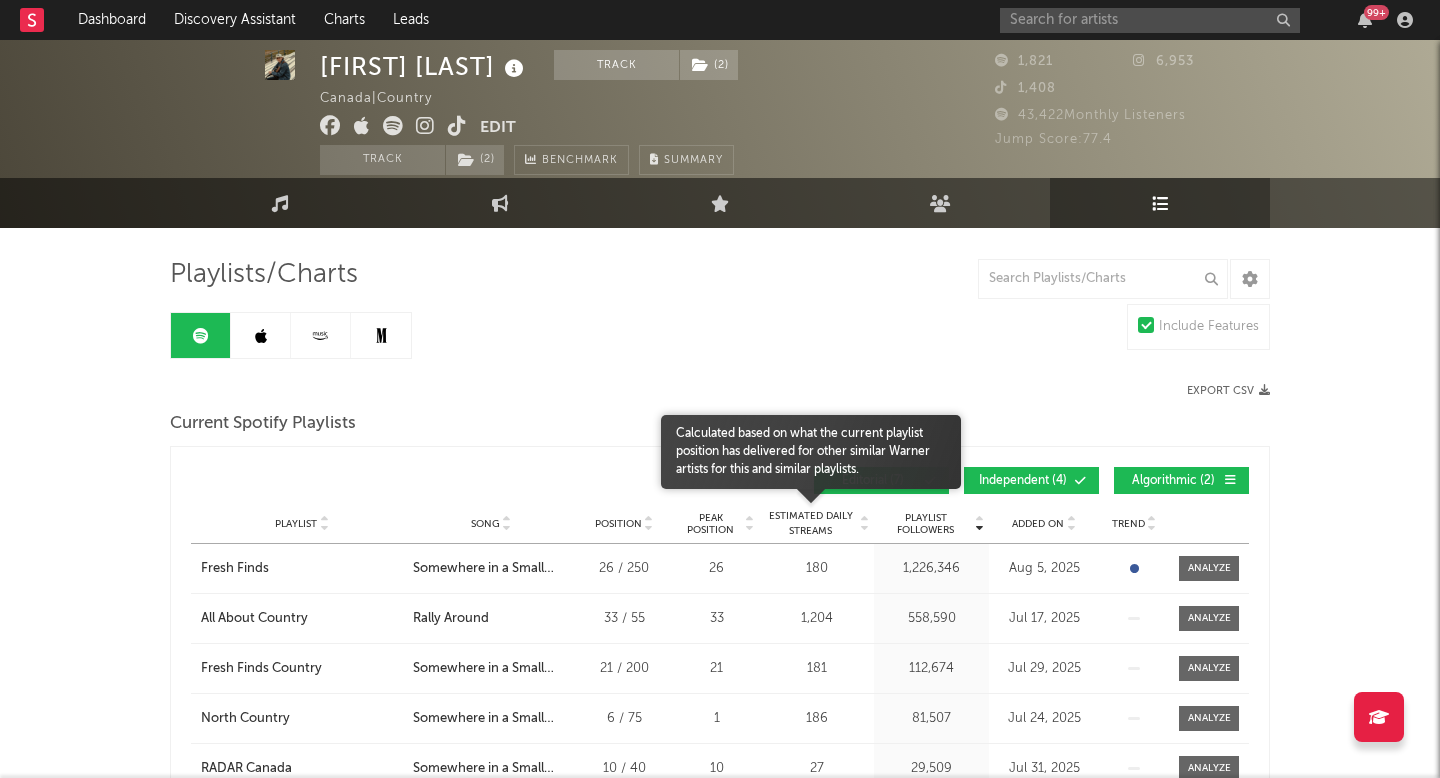 click on "Estimated Daily Streams" at bounding box center (810, 524) 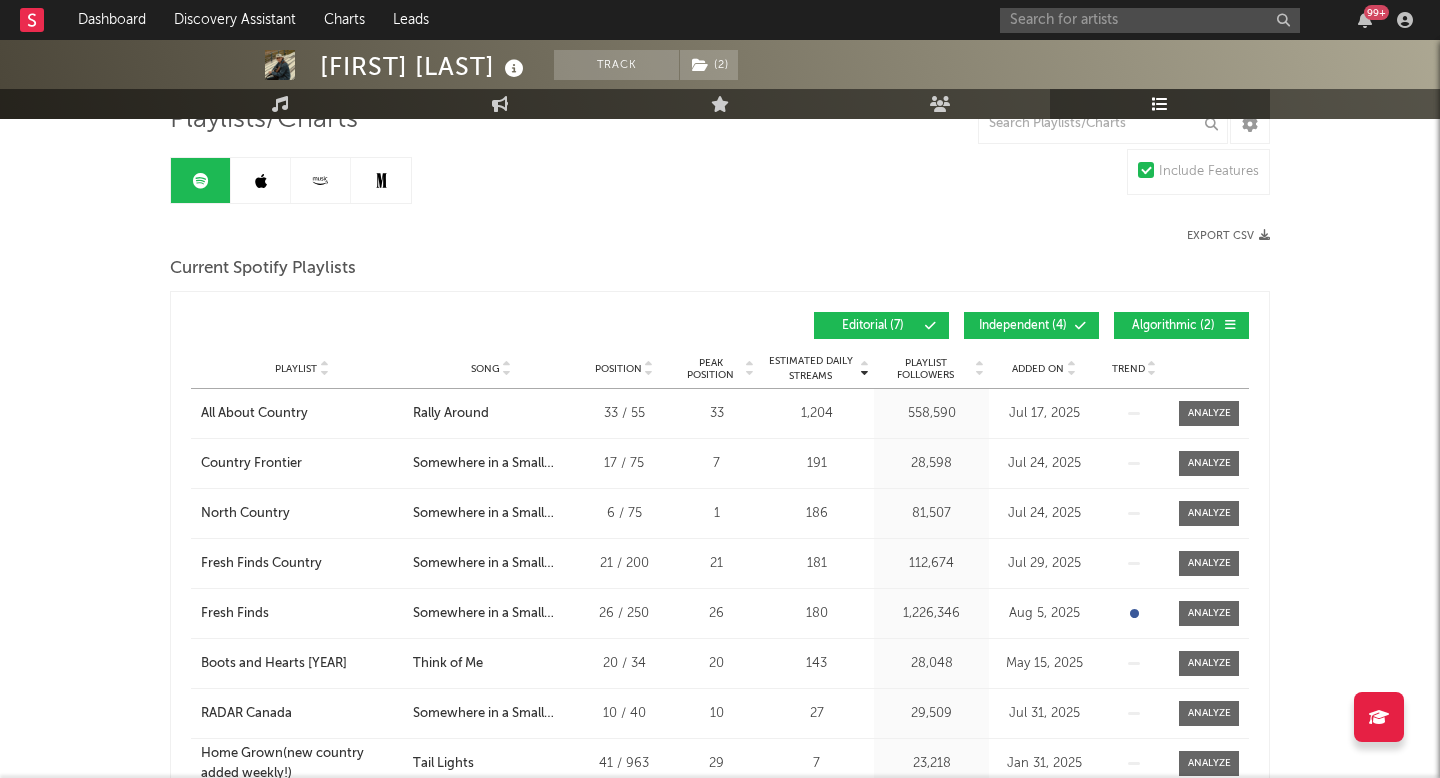 scroll, scrollTop: 0, scrollLeft: 0, axis: both 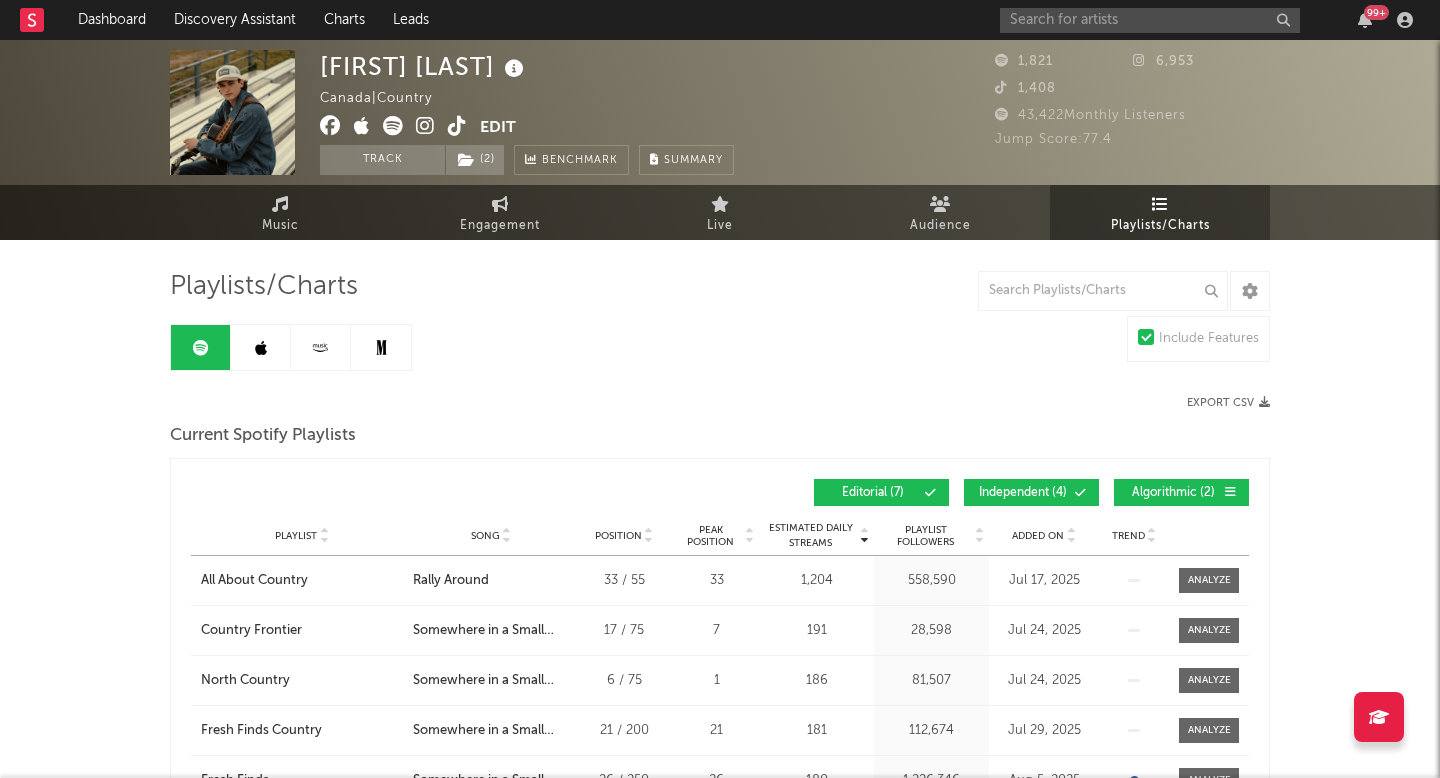 click at bounding box center [261, 348] 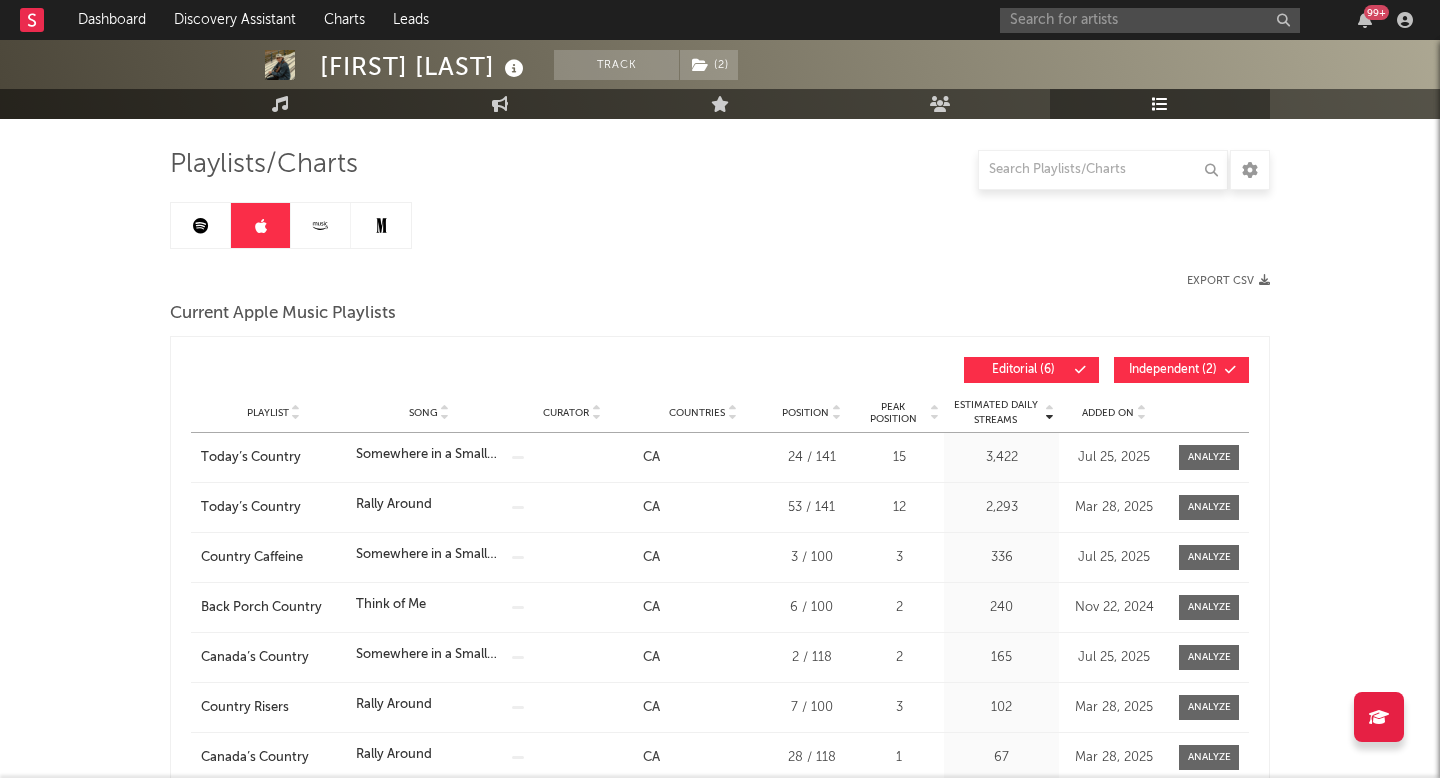 scroll, scrollTop: 0, scrollLeft: 0, axis: both 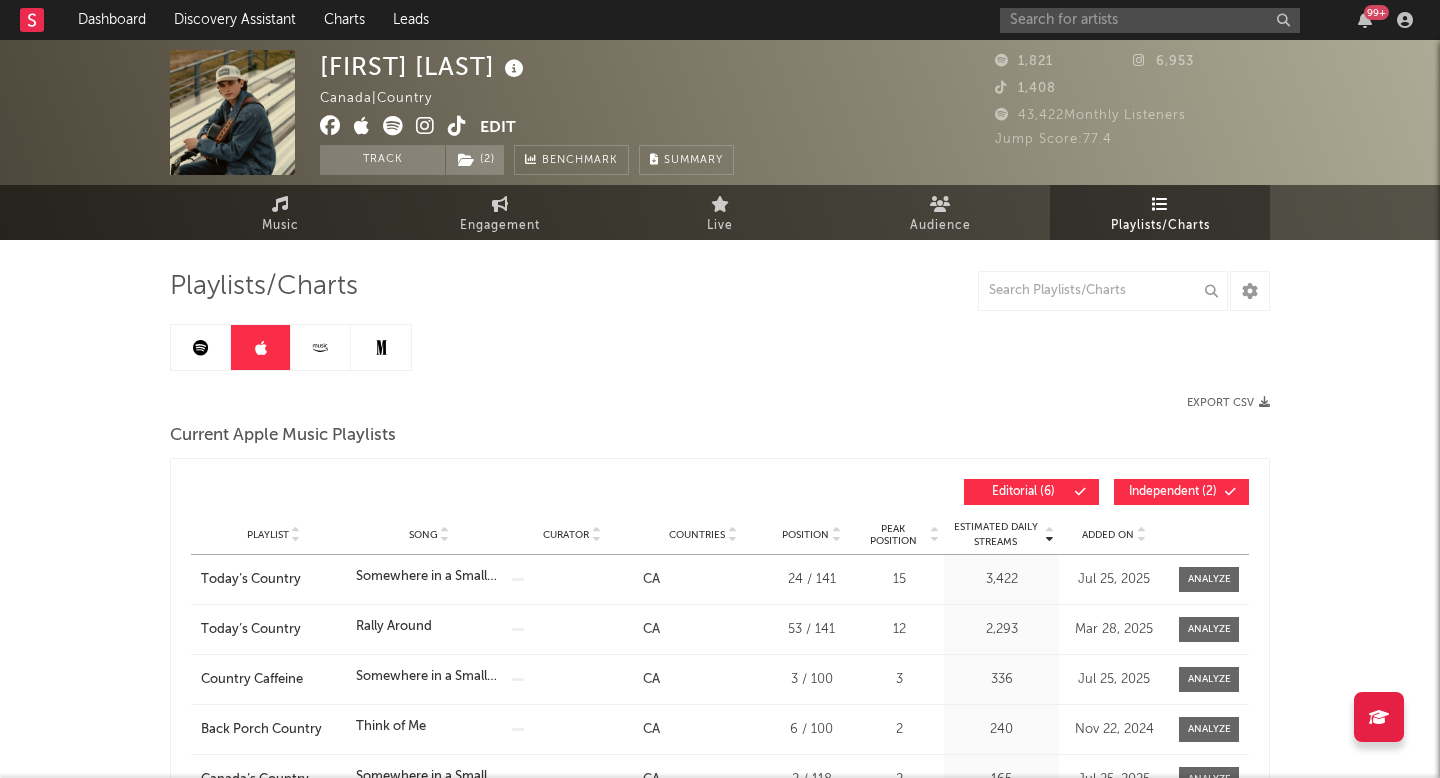 click at bounding box center [201, 347] 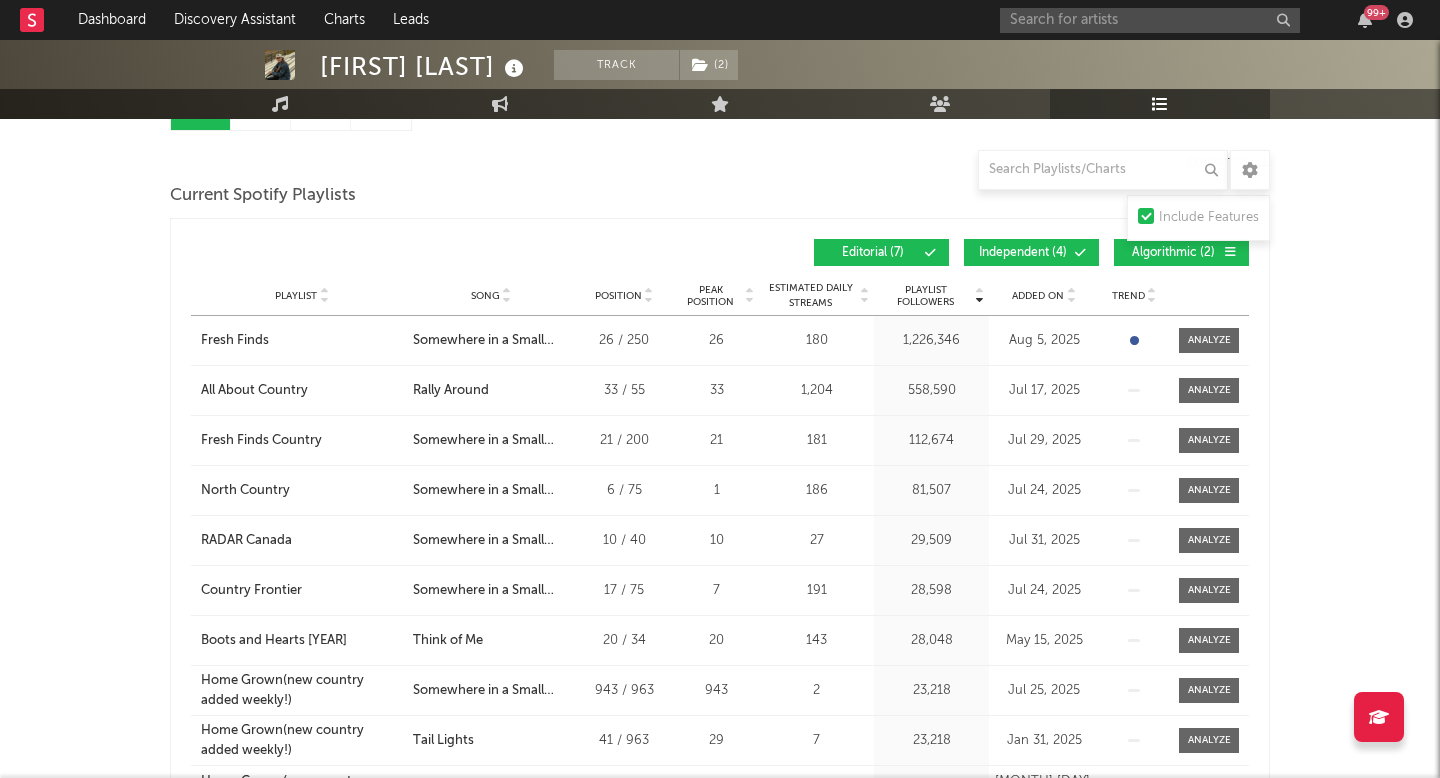 scroll, scrollTop: 237, scrollLeft: 0, axis: vertical 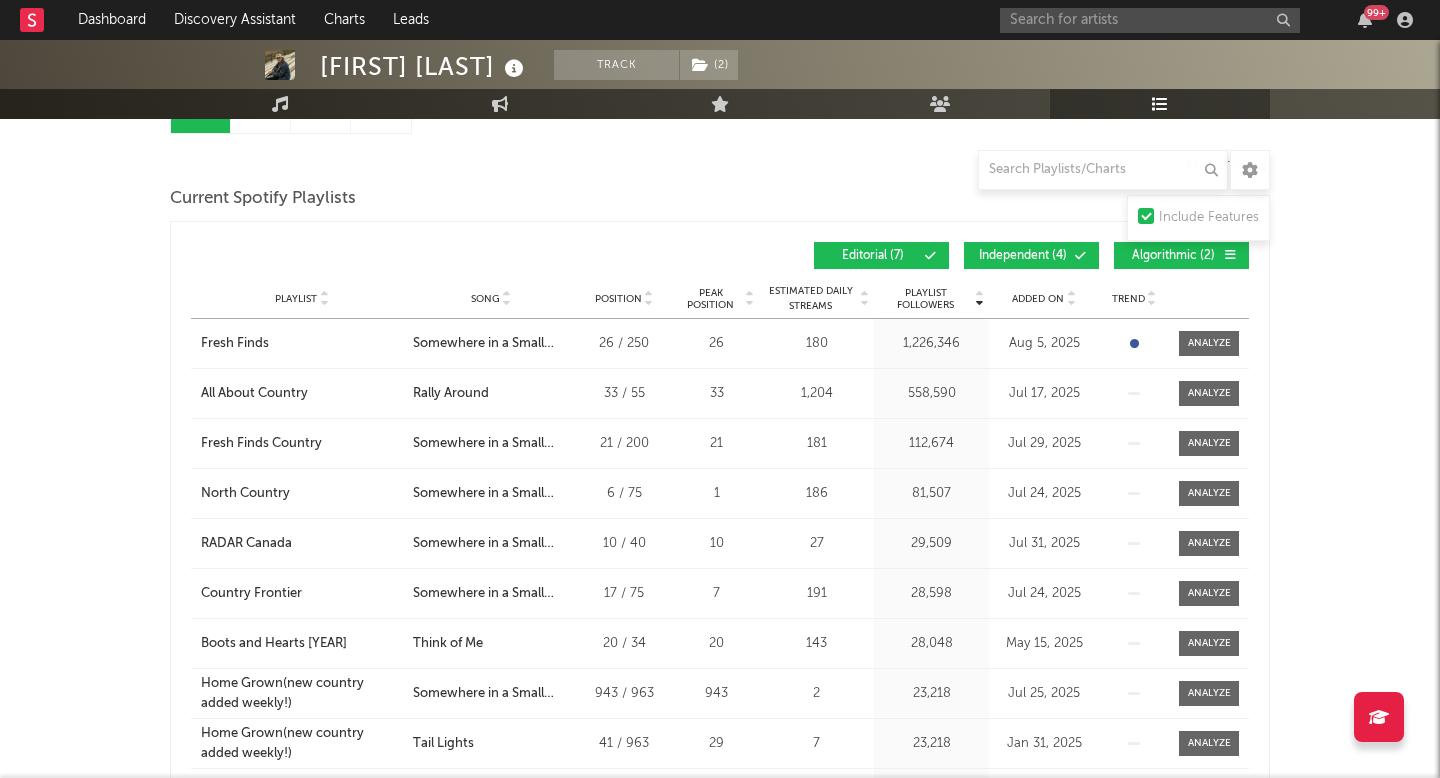 click at bounding box center [1070, 298] 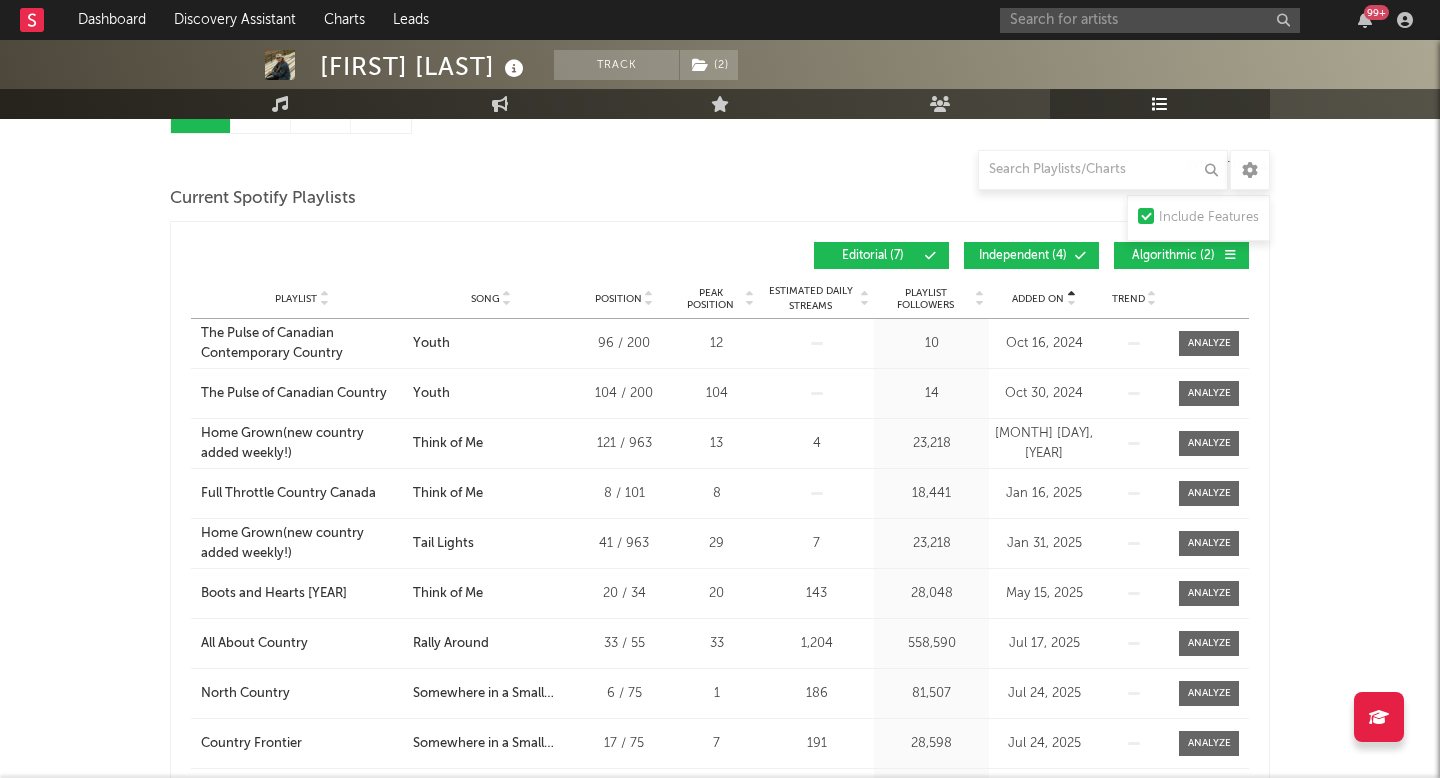 click on "Added On" at bounding box center [1038, 299] 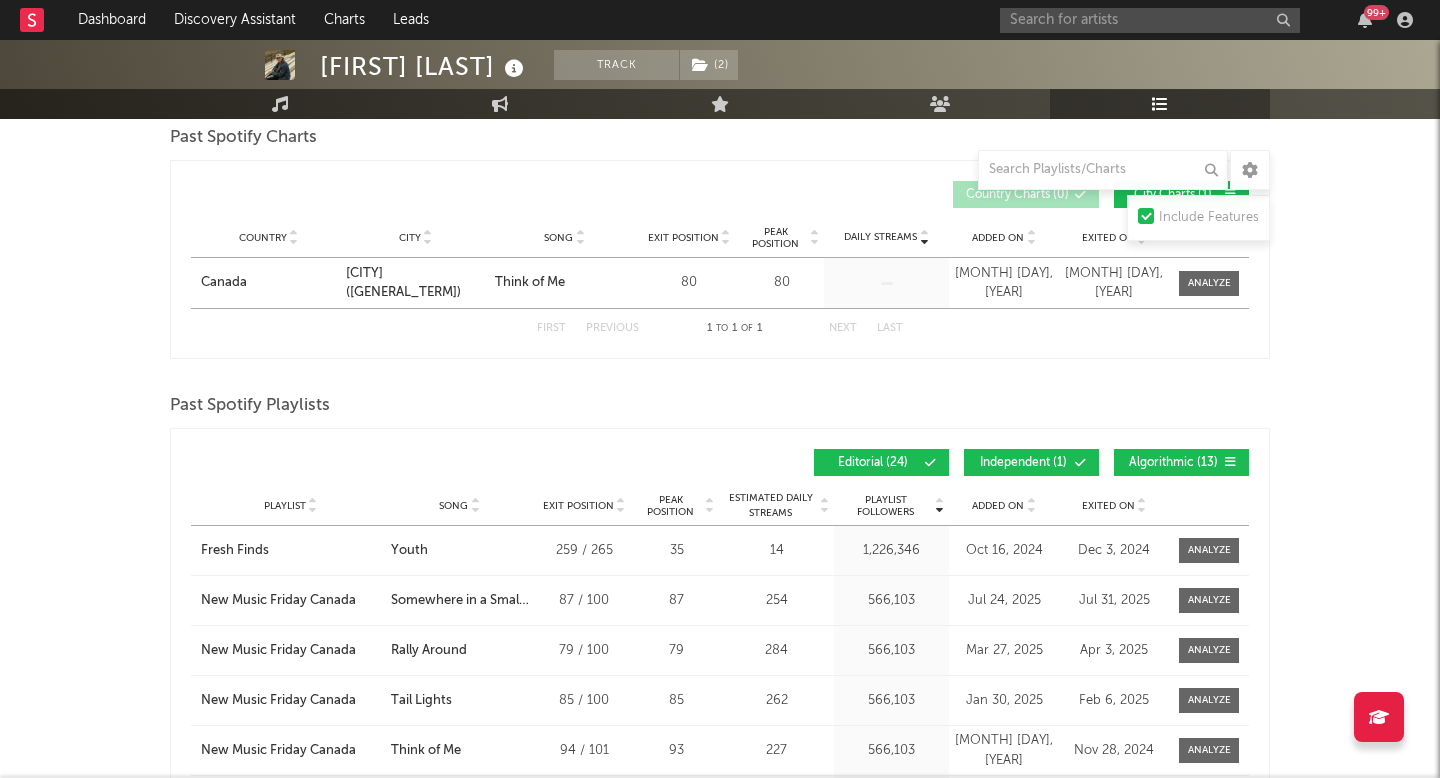 scroll, scrollTop: 0, scrollLeft: 0, axis: both 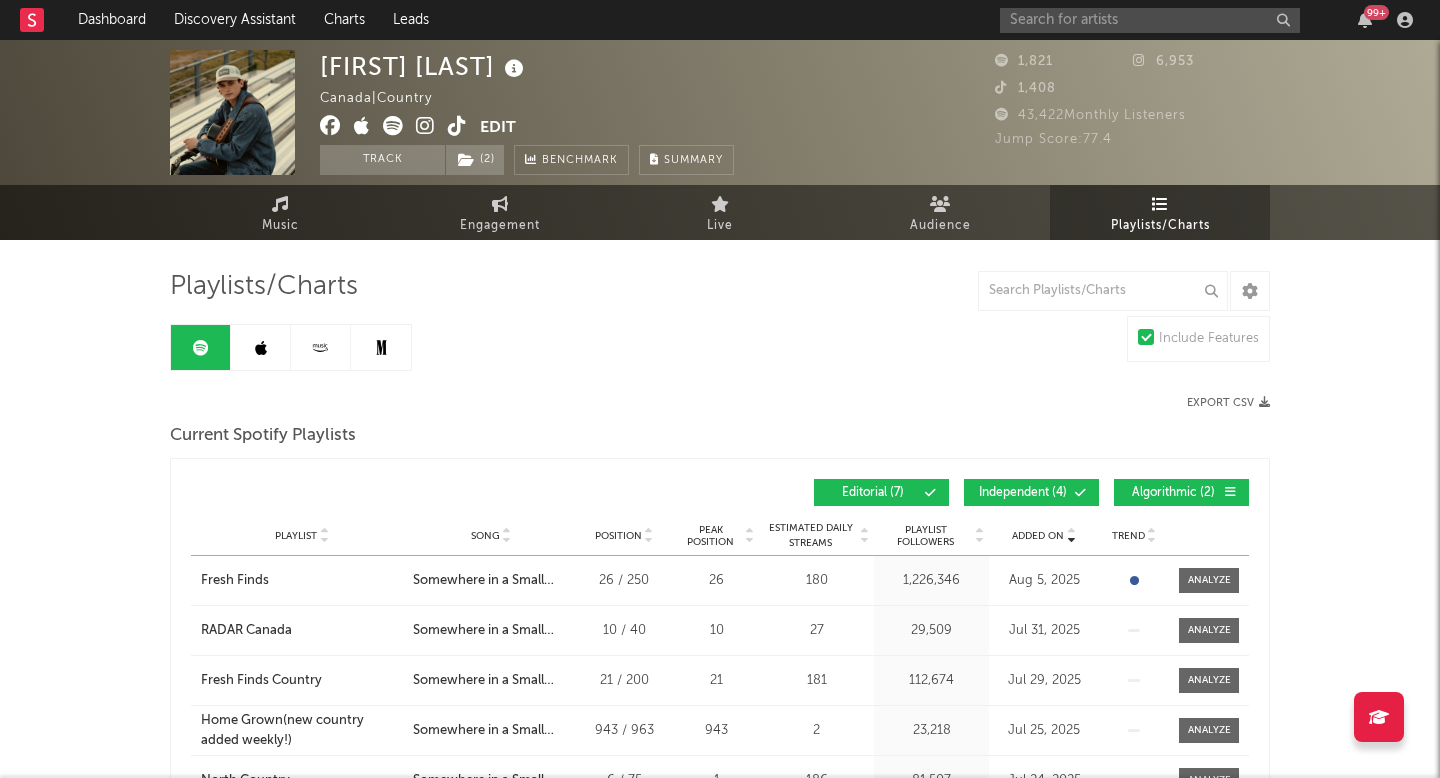 click at bounding box center (321, 347) 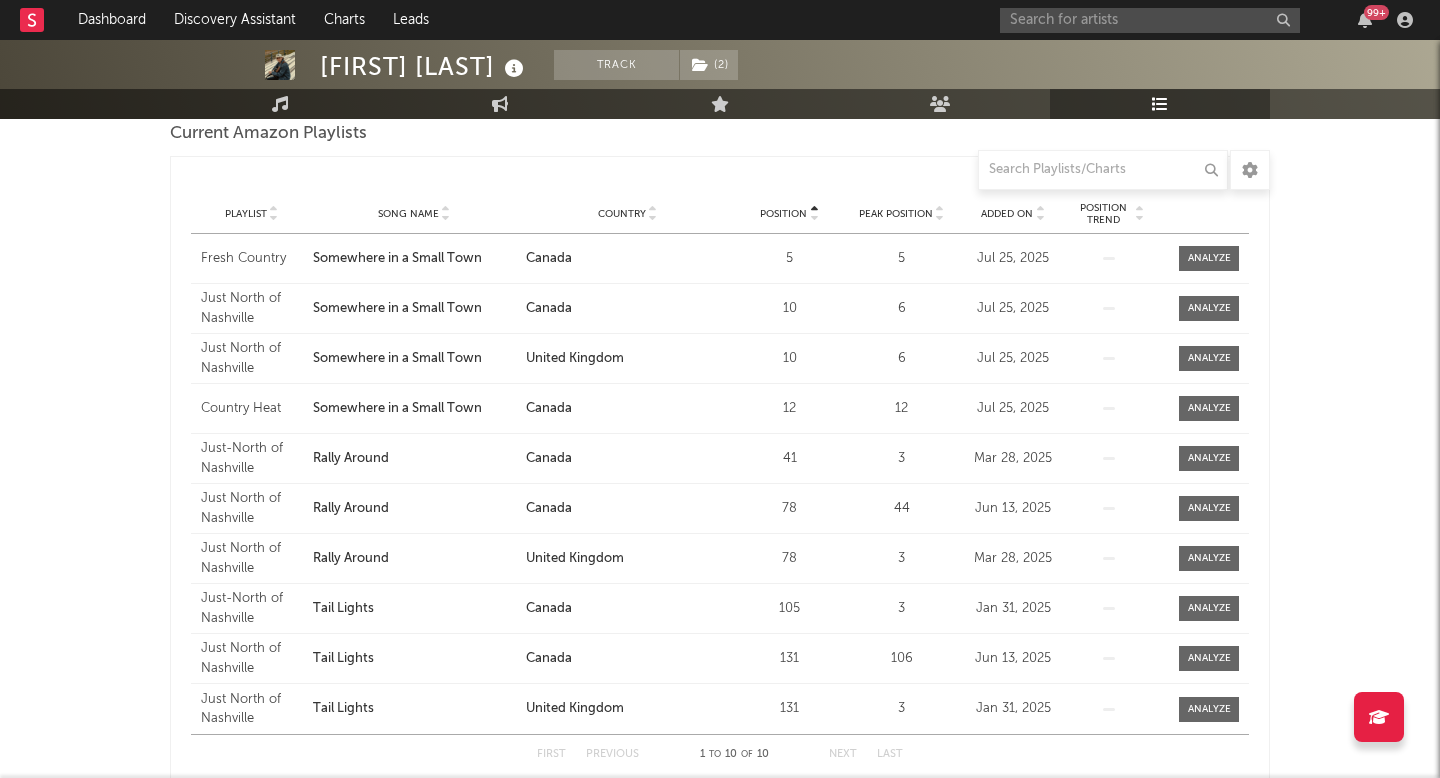 scroll, scrollTop: 0, scrollLeft: 0, axis: both 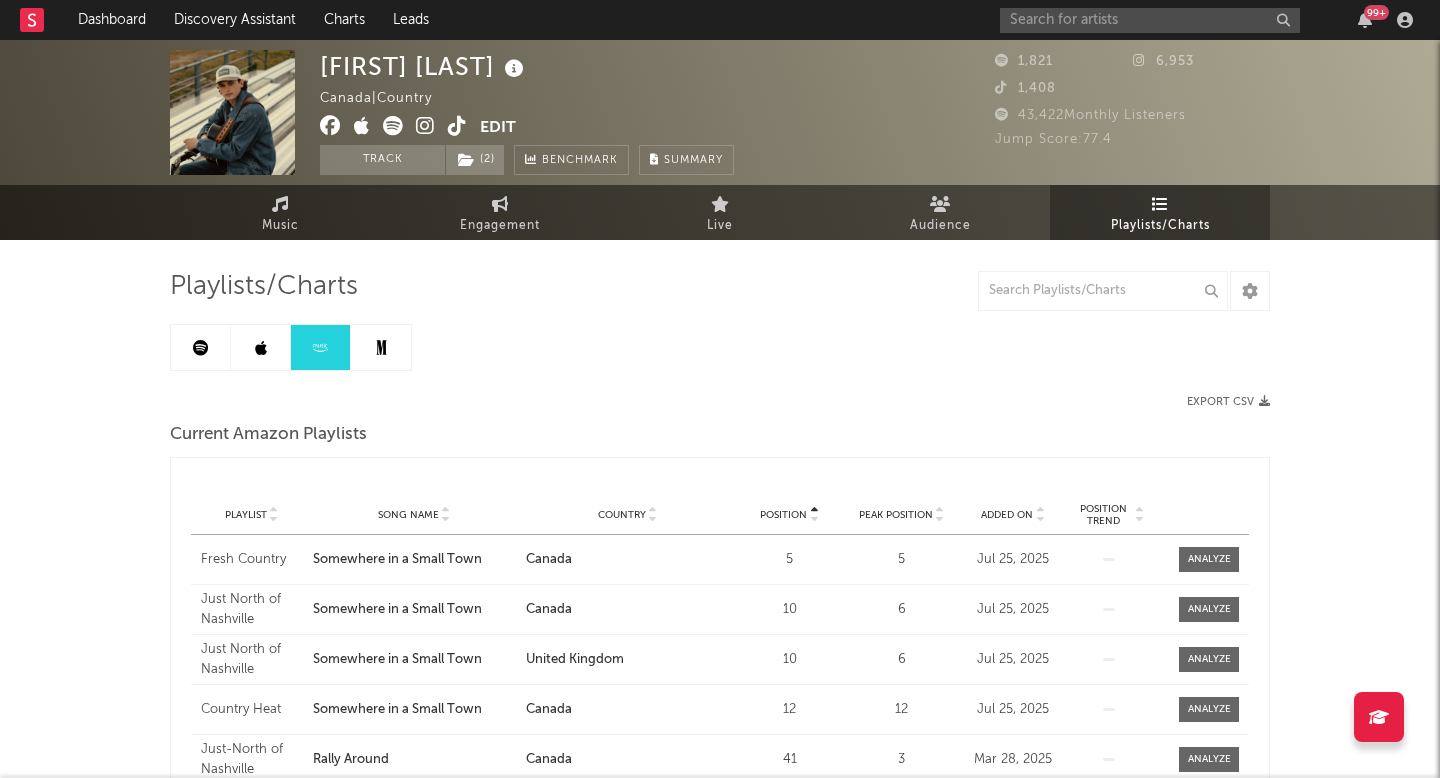 click at bounding box center (381, 347) 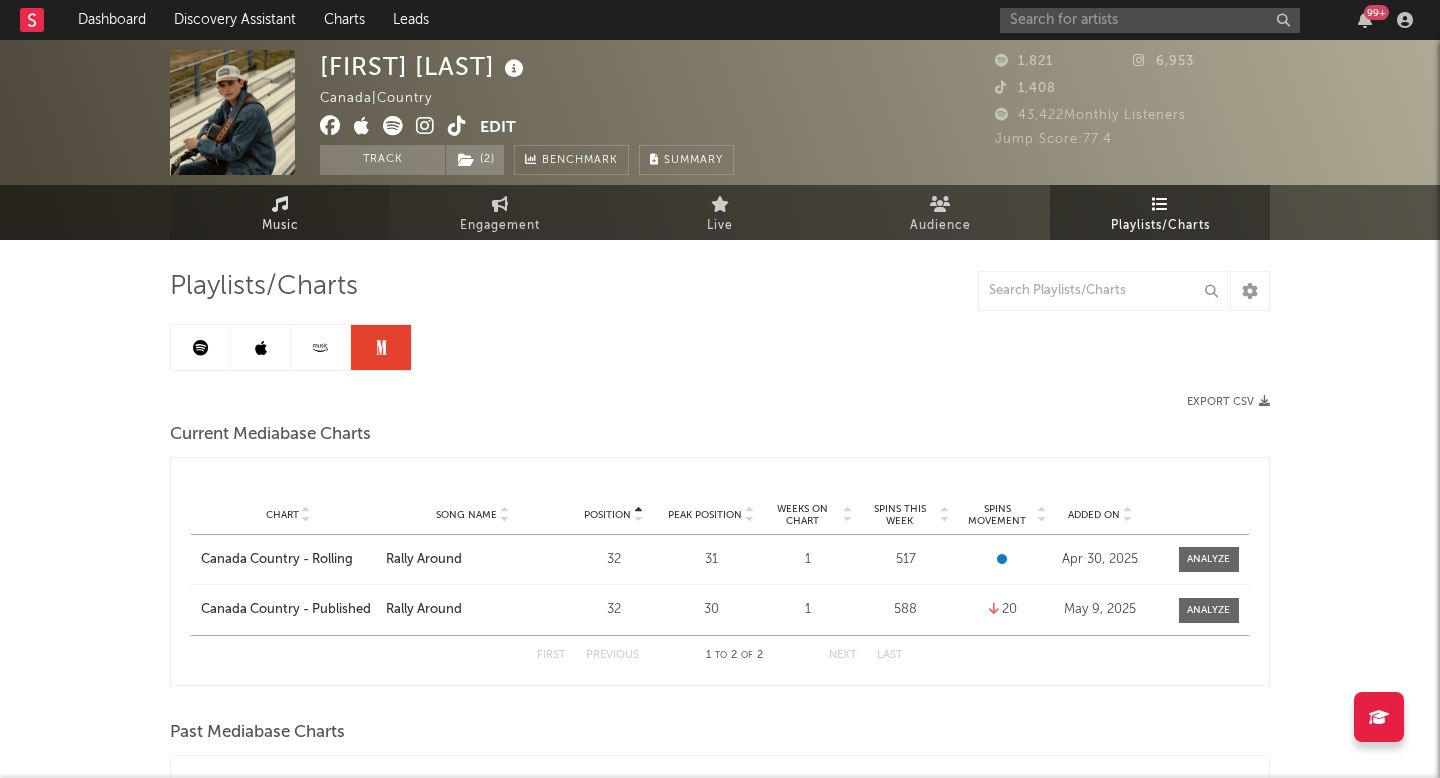 click on "Music" at bounding box center [280, 226] 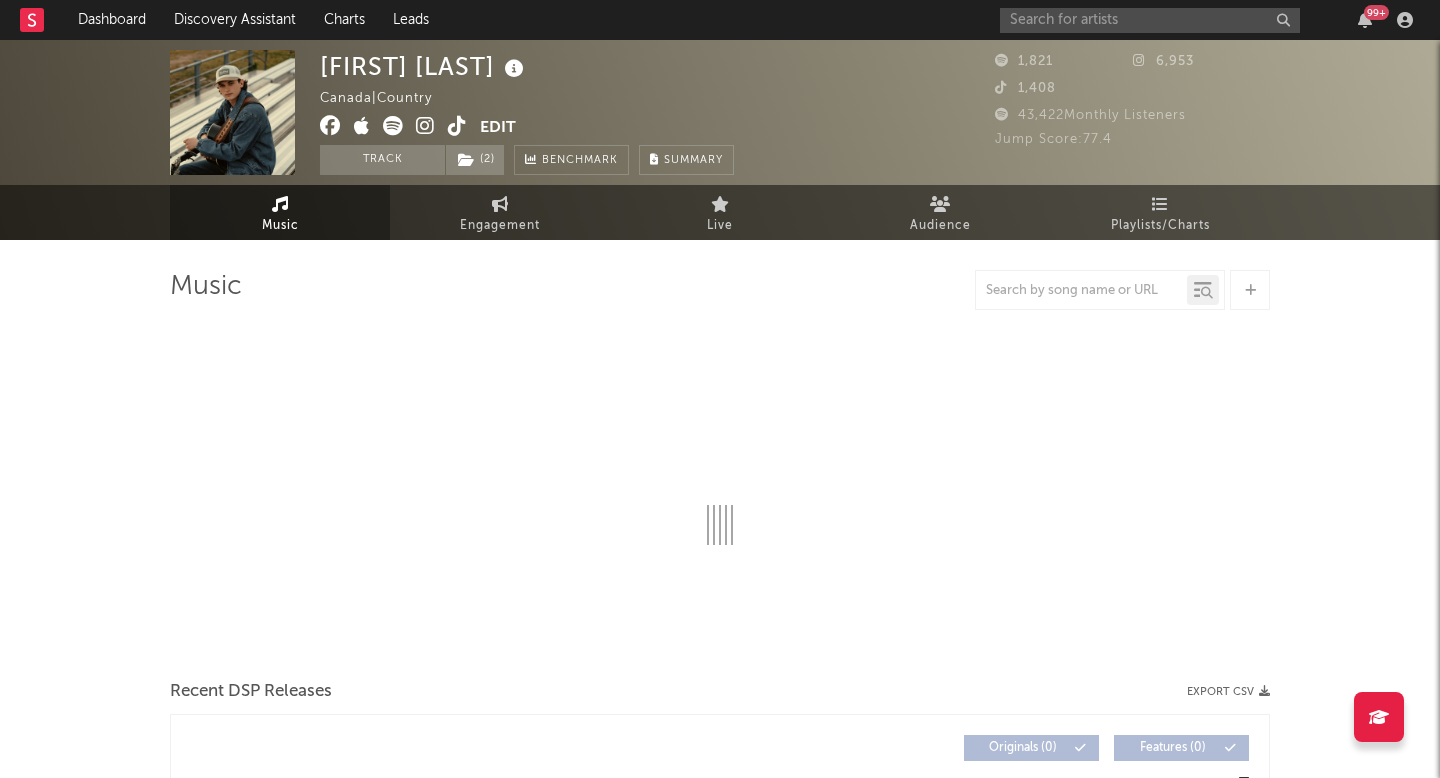 select on "6m" 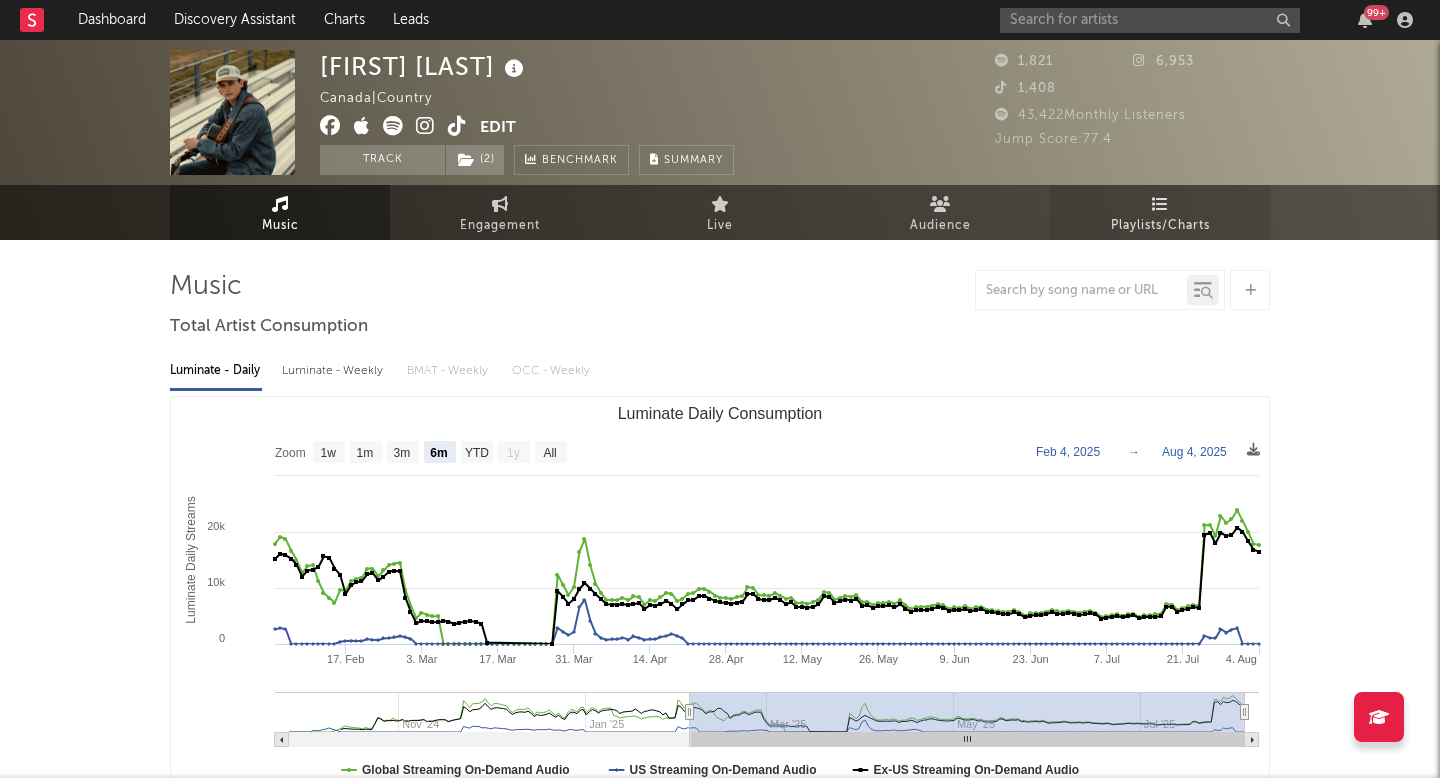click on "Playlists/Charts" at bounding box center (1160, 226) 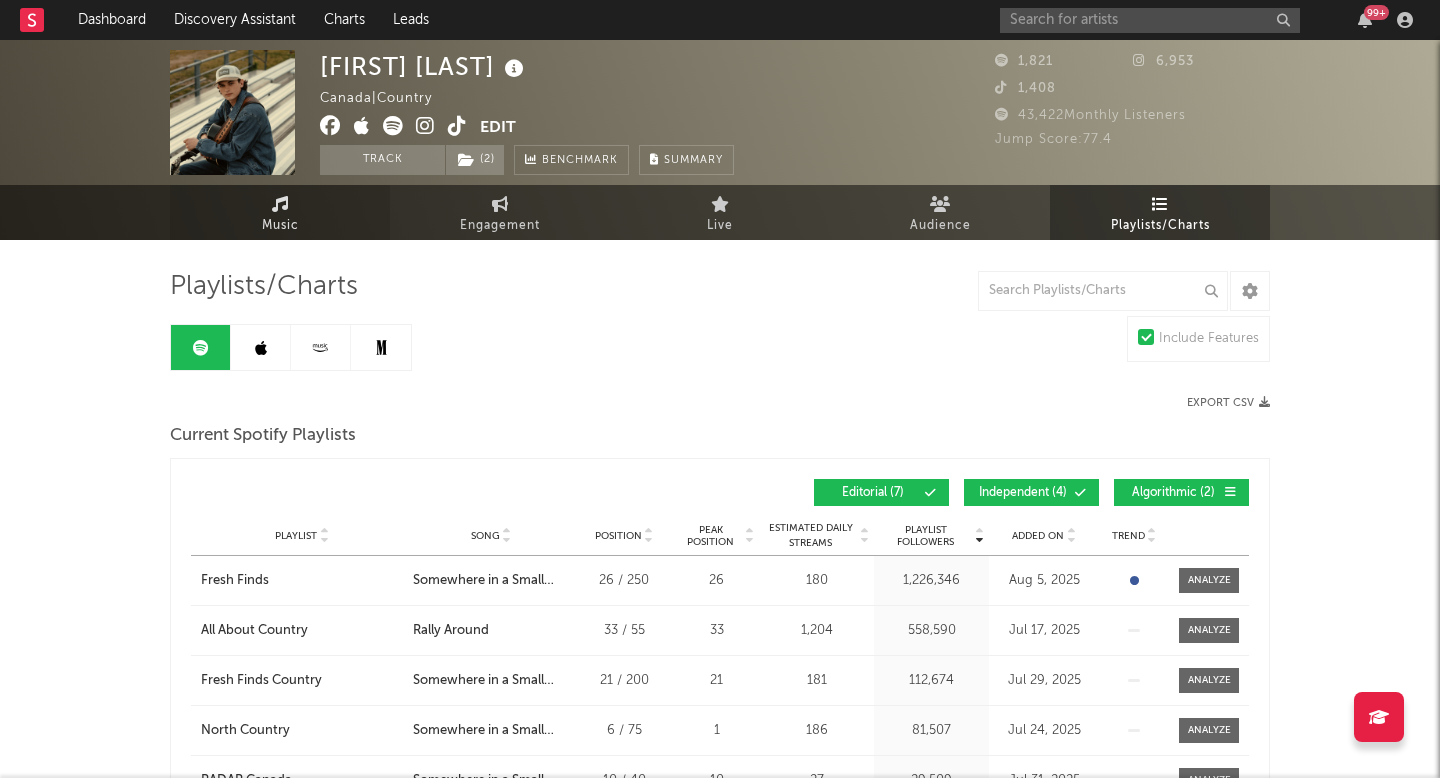 click on "Music" at bounding box center [280, 212] 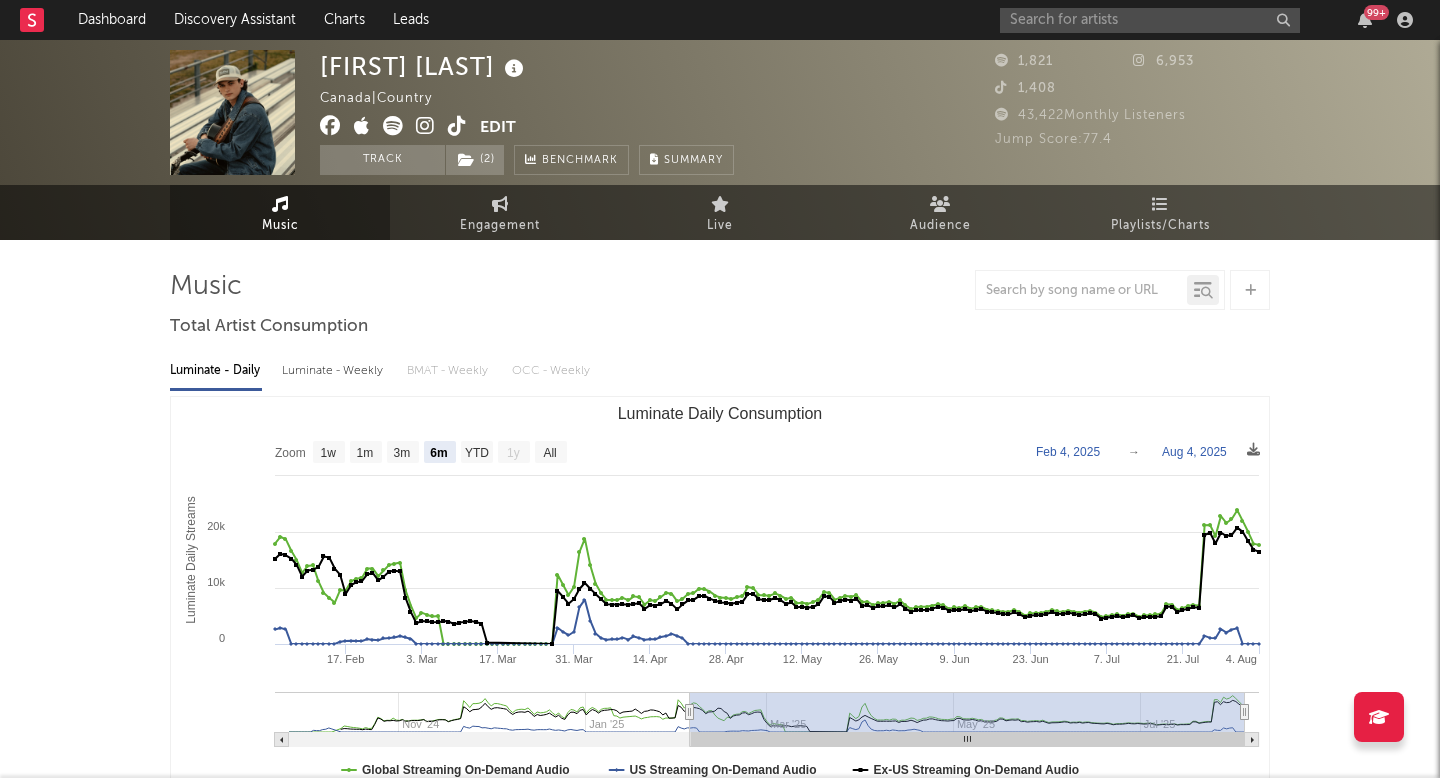 click on "All" 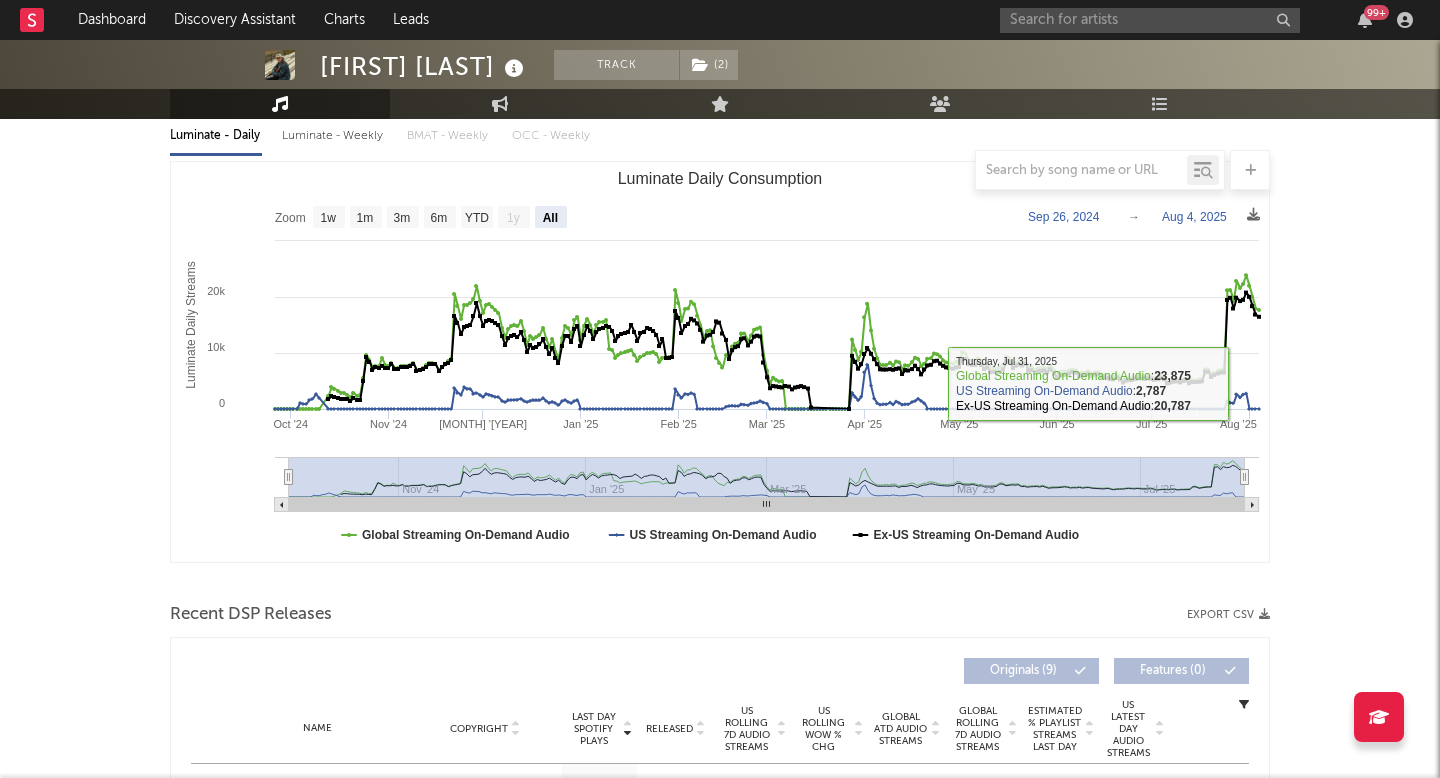 scroll, scrollTop: 0, scrollLeft: 0, axis: both 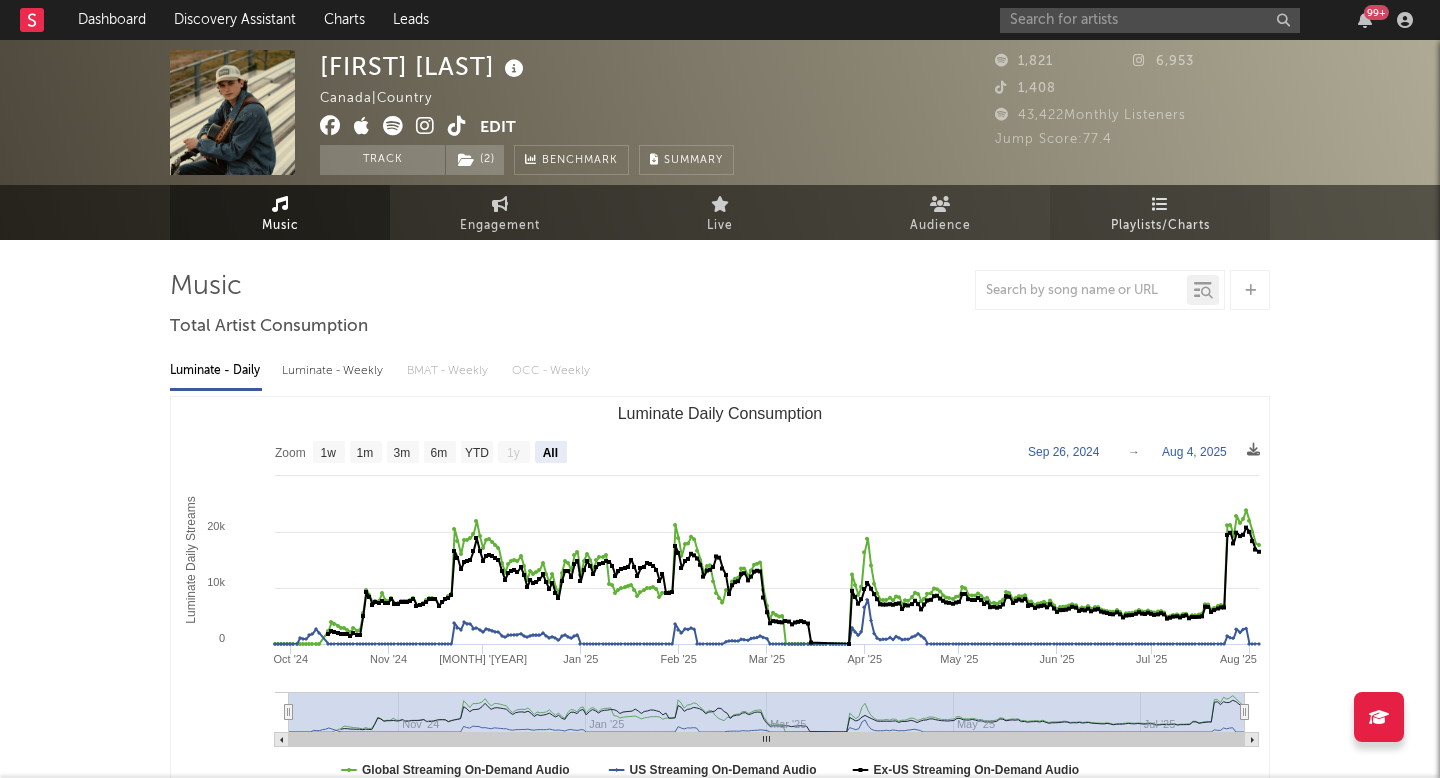 click on "Playlists/Charts" at bounding box center [1160, 226] 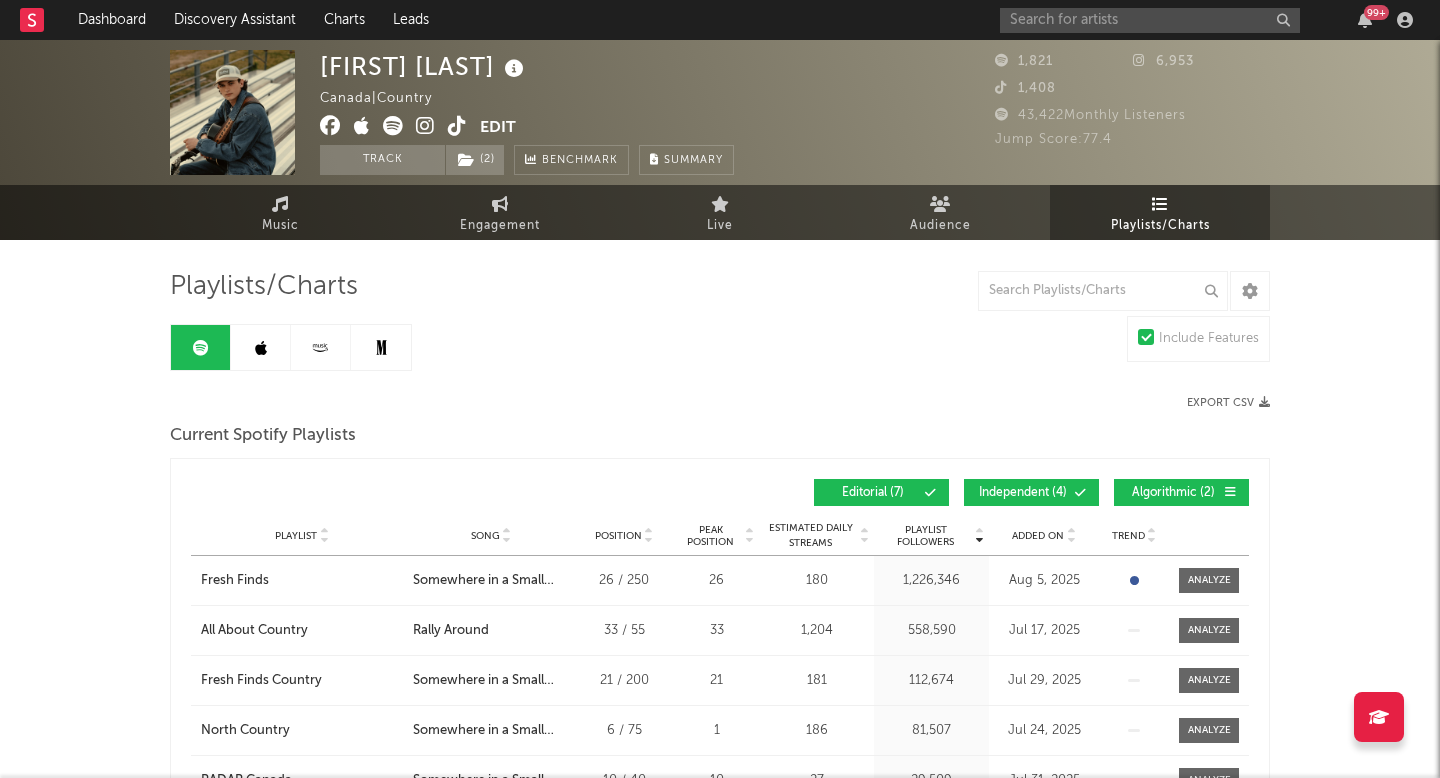 click at bounding box center (261, 347) 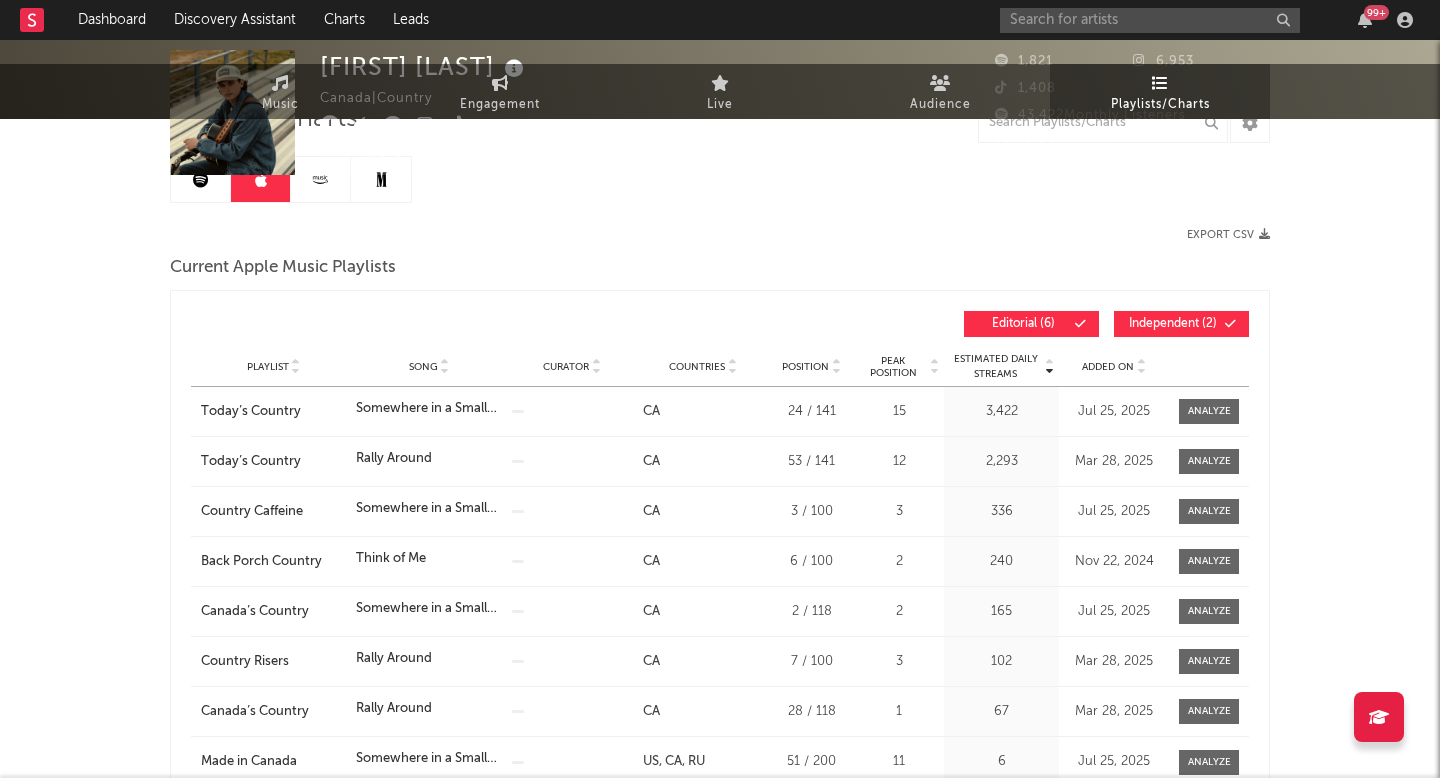 scroll, scrollTop: 0, scrollLeft: 0, axis: both 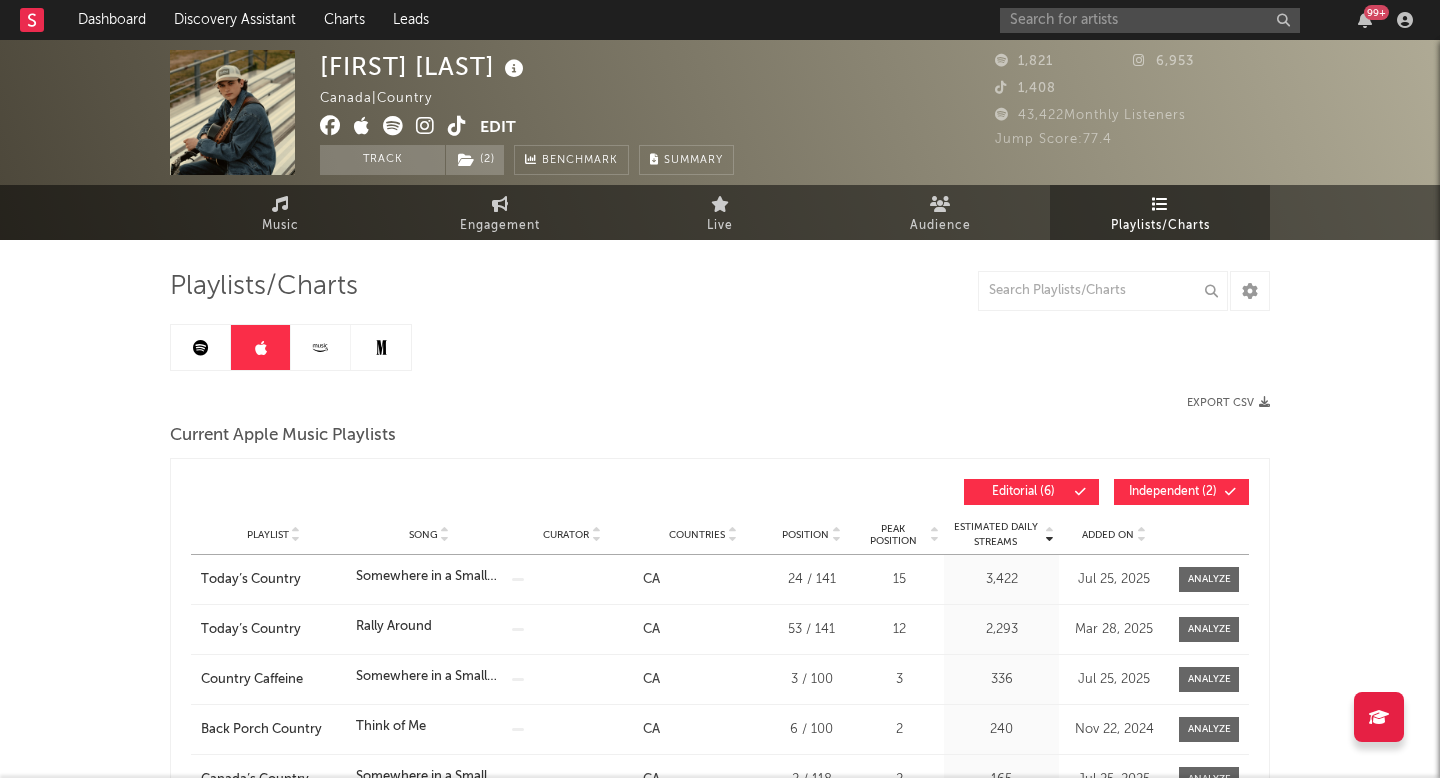 click on "Playlists/Charts Export CSV  Current Apple Music Playlists Estimated Daily Streams Playlist Song Curator Countries Position Peak Position Estimated Daily Streams Added On Position Countries Editorial   ( 6 ) Independent   ( 2 ) Playlist Song Curator Genre Countries Country Chart Type Position Peak Position Estimated Daily Streams Added On Exited On Playlist Today’s Country Song Somewhere in a Small Town Curator Genre Countries CA Country Chart Type Position 24 / 141 Peak Position 15 Estimated Daily Streams 3,422 Added On Jul 25, 2025 Exited On Aug 6, 2025 Playlist Today’s Country Song Rally Around Curator Genre Countries CA Country Chart Type Position 53 / 141 Peak Position 12 Estimated Daily Streams 2,293 Added On Mar 28, 2025 Exited On Aug 6, 2025 Playlist Country Caffeine Song Somewhere in a Small Town Curator Genre Countries CA Country Chart Type Position 3 / 100 Peak Position 3 Estimated Daily Streams 336 Added On Jul 25, 2025 Exited On Aug 6, 2025 Playlist Back Porch Country Song Think of Me Genre" at bounding box center (720, 1160) 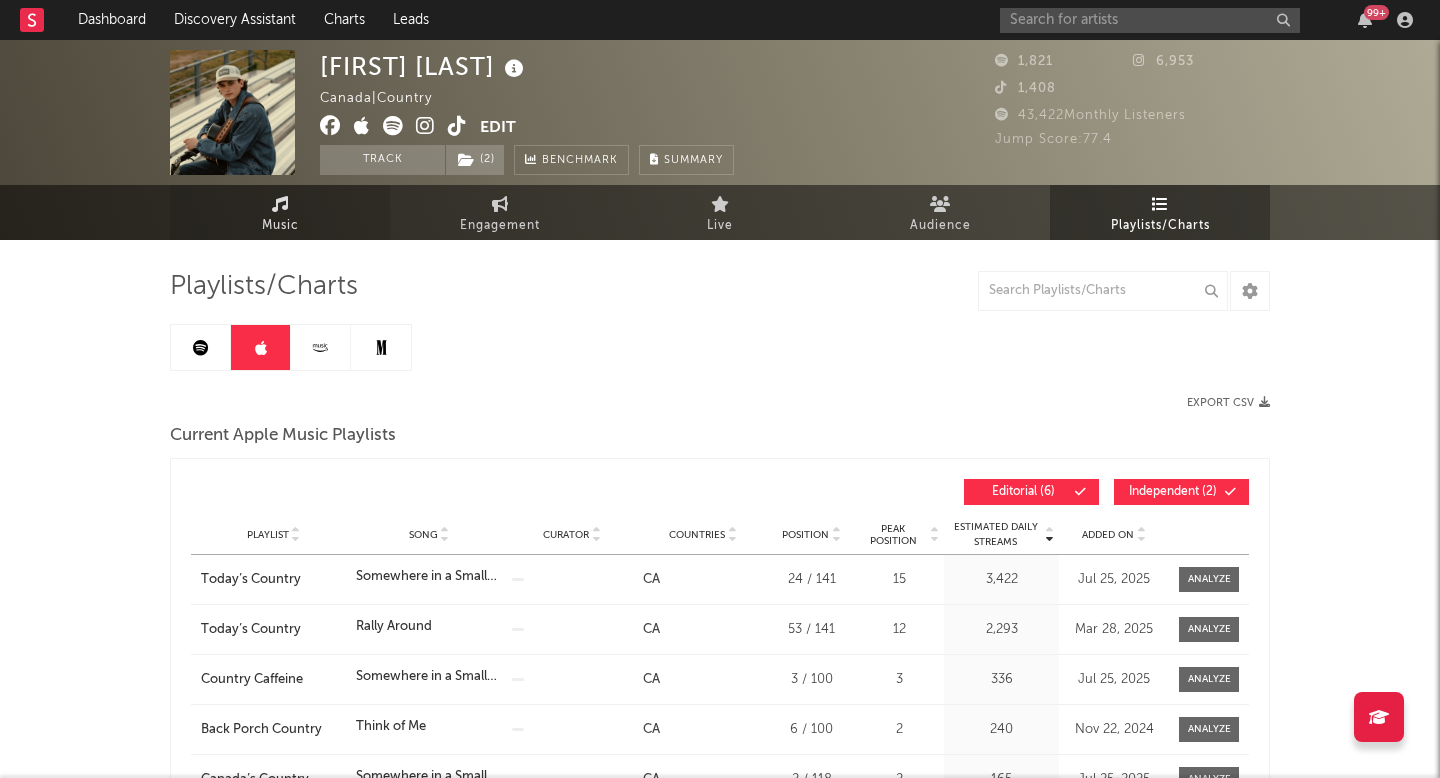 click on "Music" at bounding box center [280, 226] 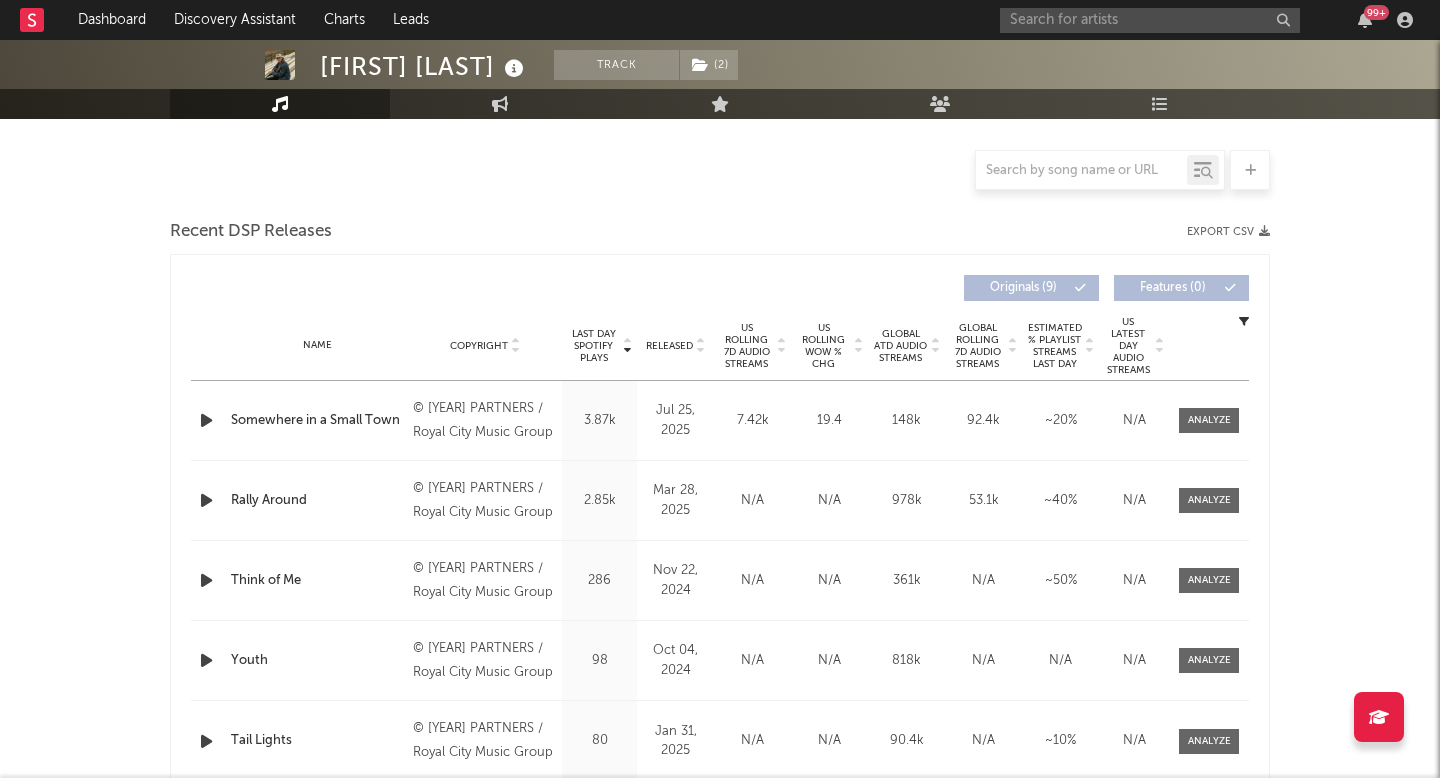 select on "6m" 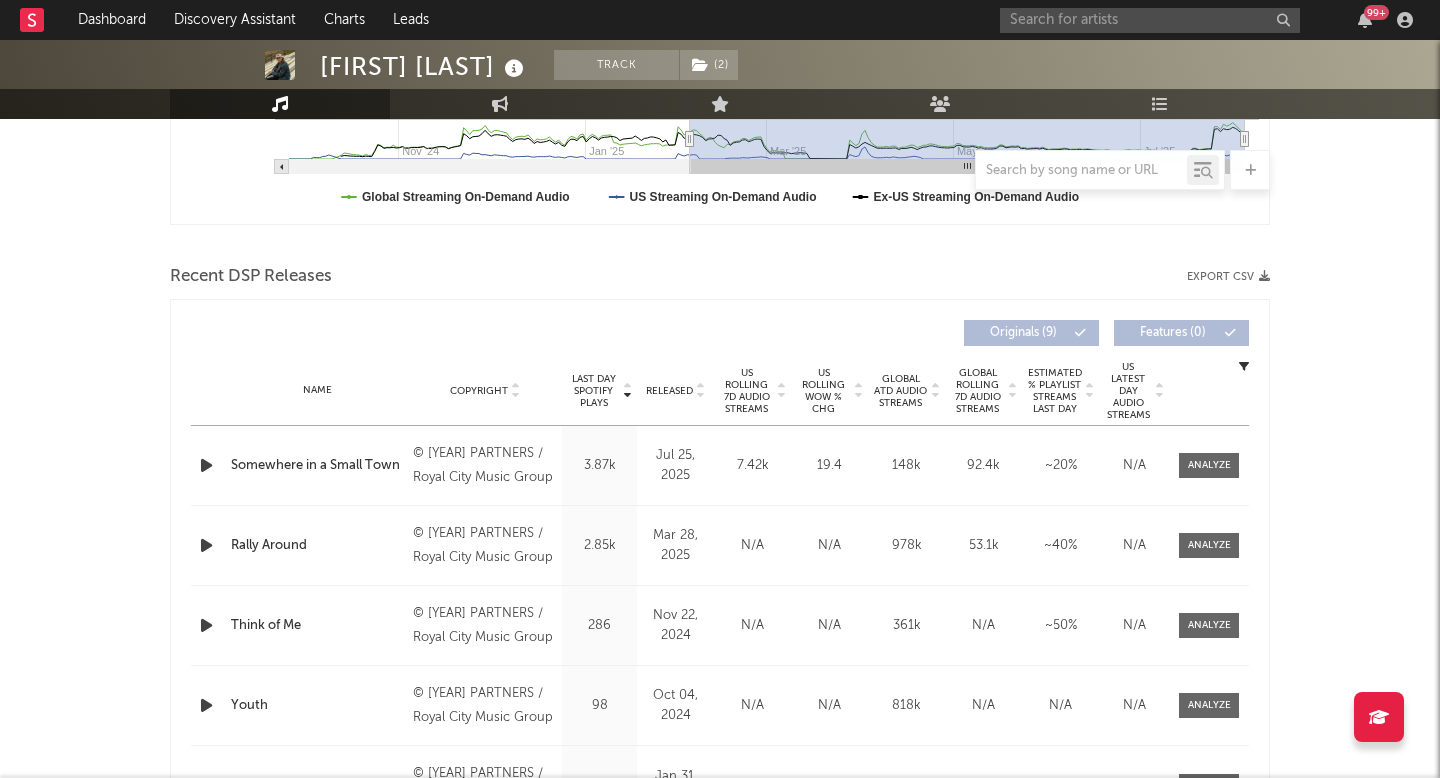 scroll, scrollTop: 579, scrollLeft: 0, axis: vertical 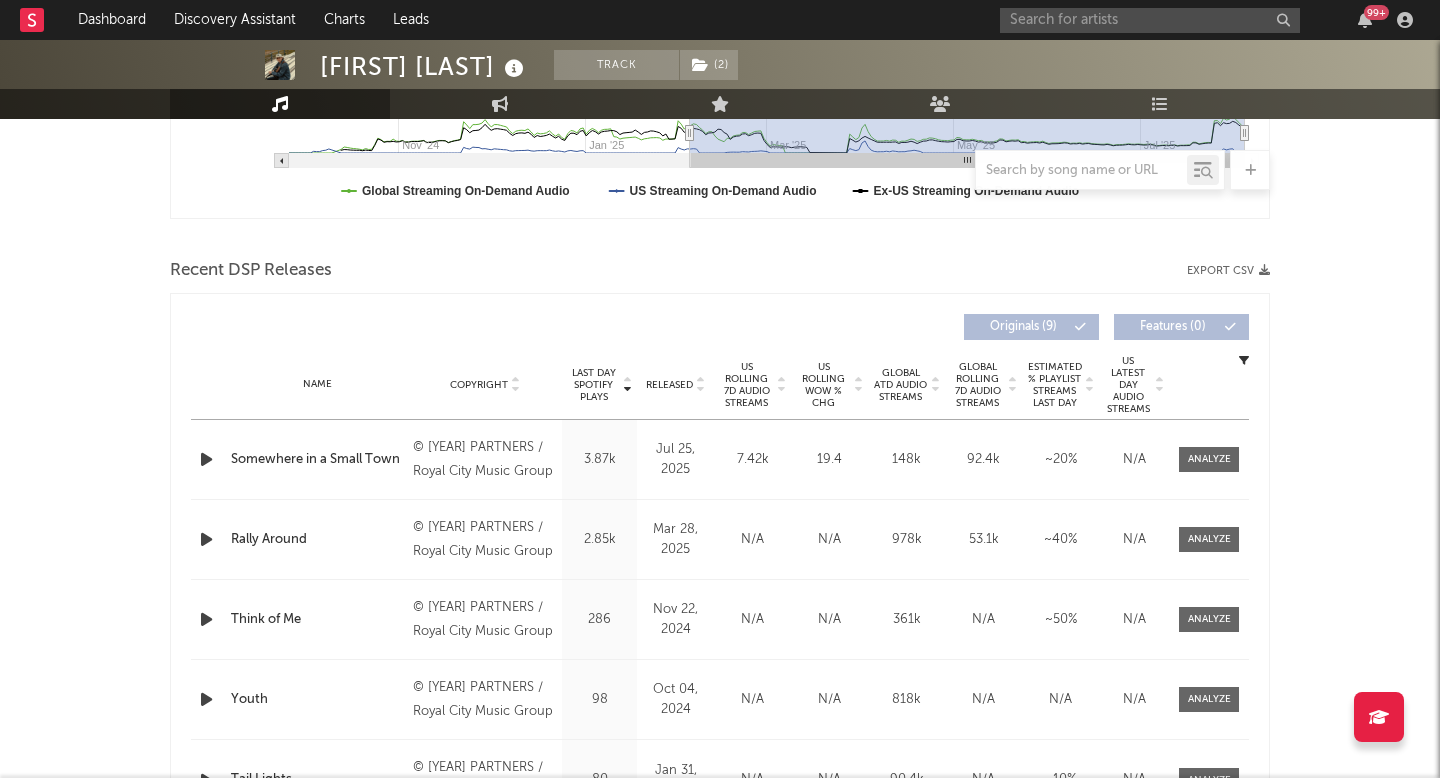 click on "US Rolling 7D Audio Streams" at bounding box center [746, 385] 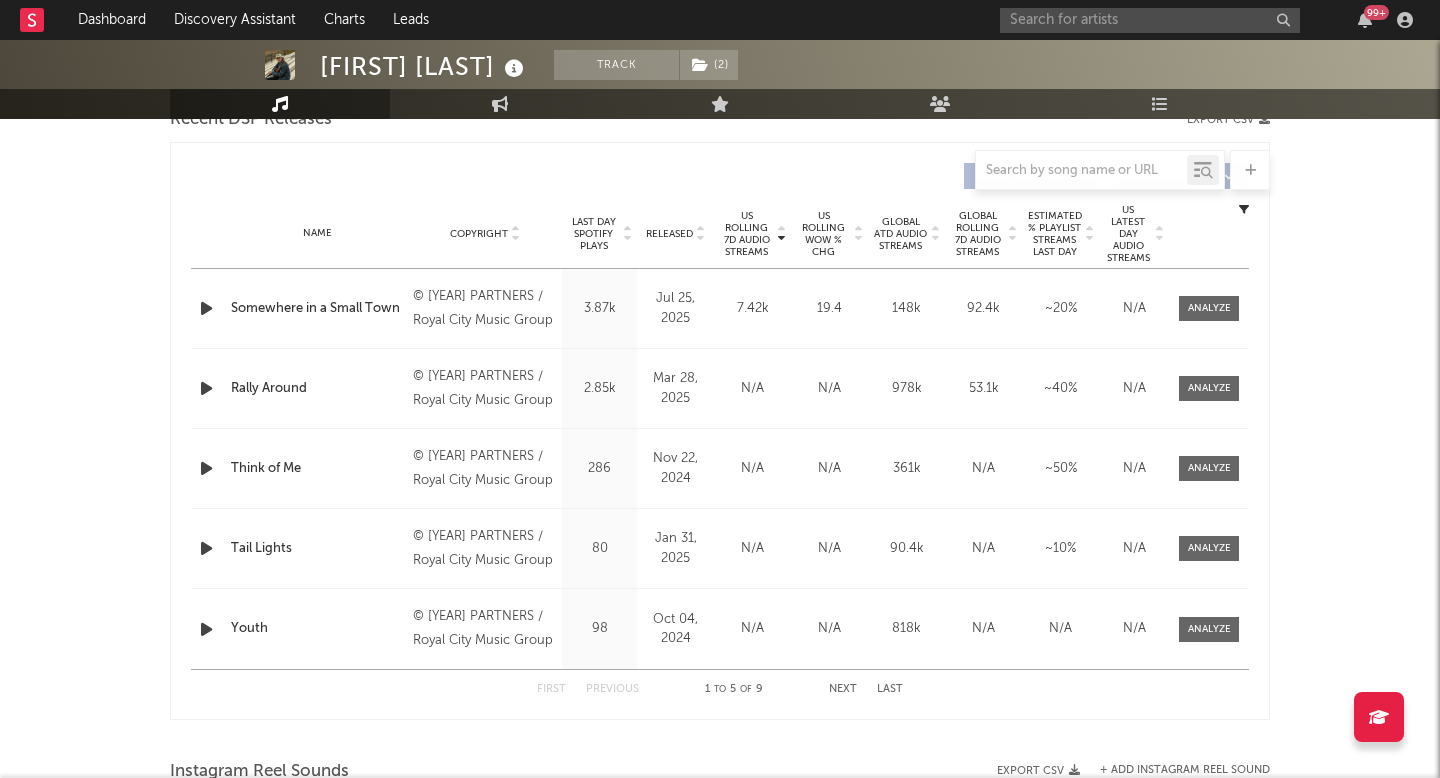 scroll, scrollTop: 506, scrollLeft: 0, axis: vertical 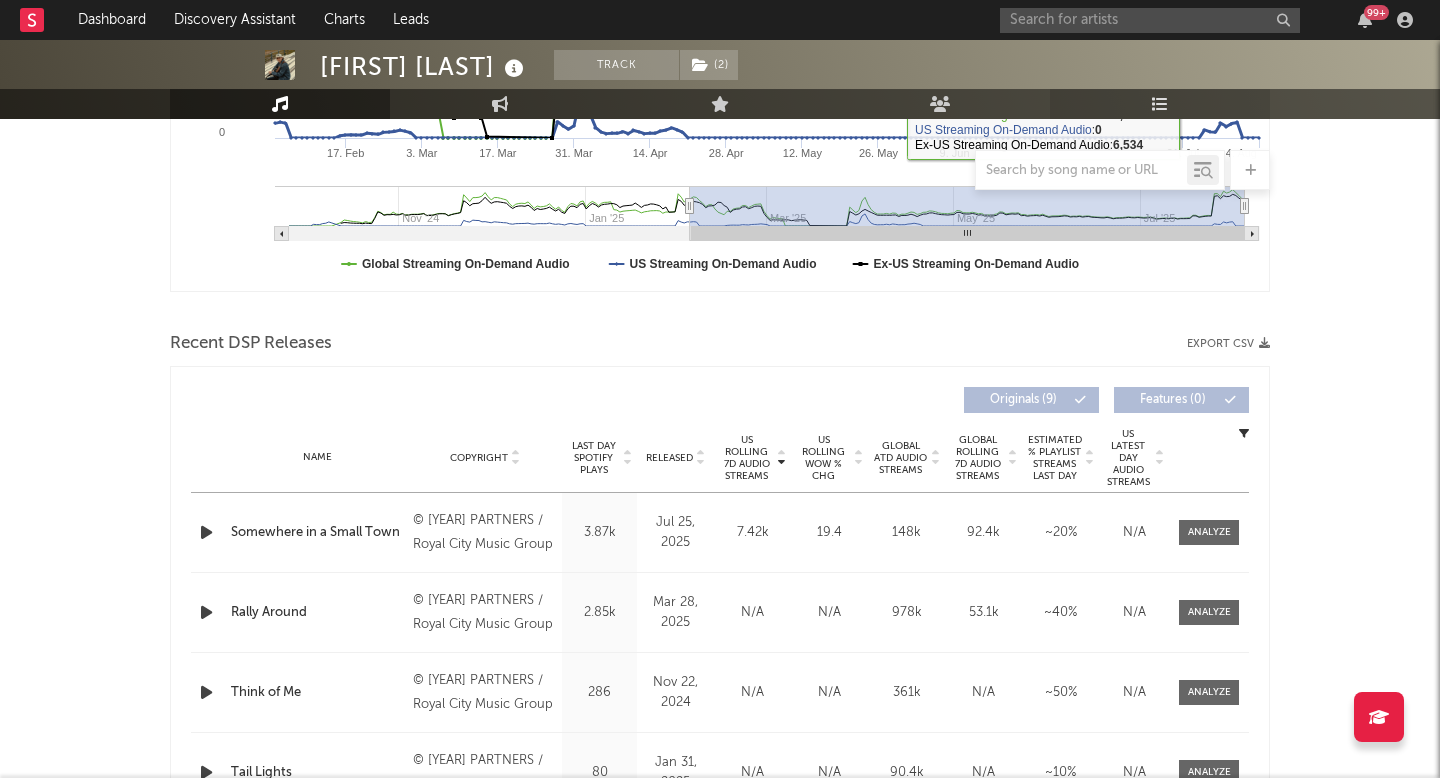 click on "Playlists/Charts" at bounding box center [1160, 104] 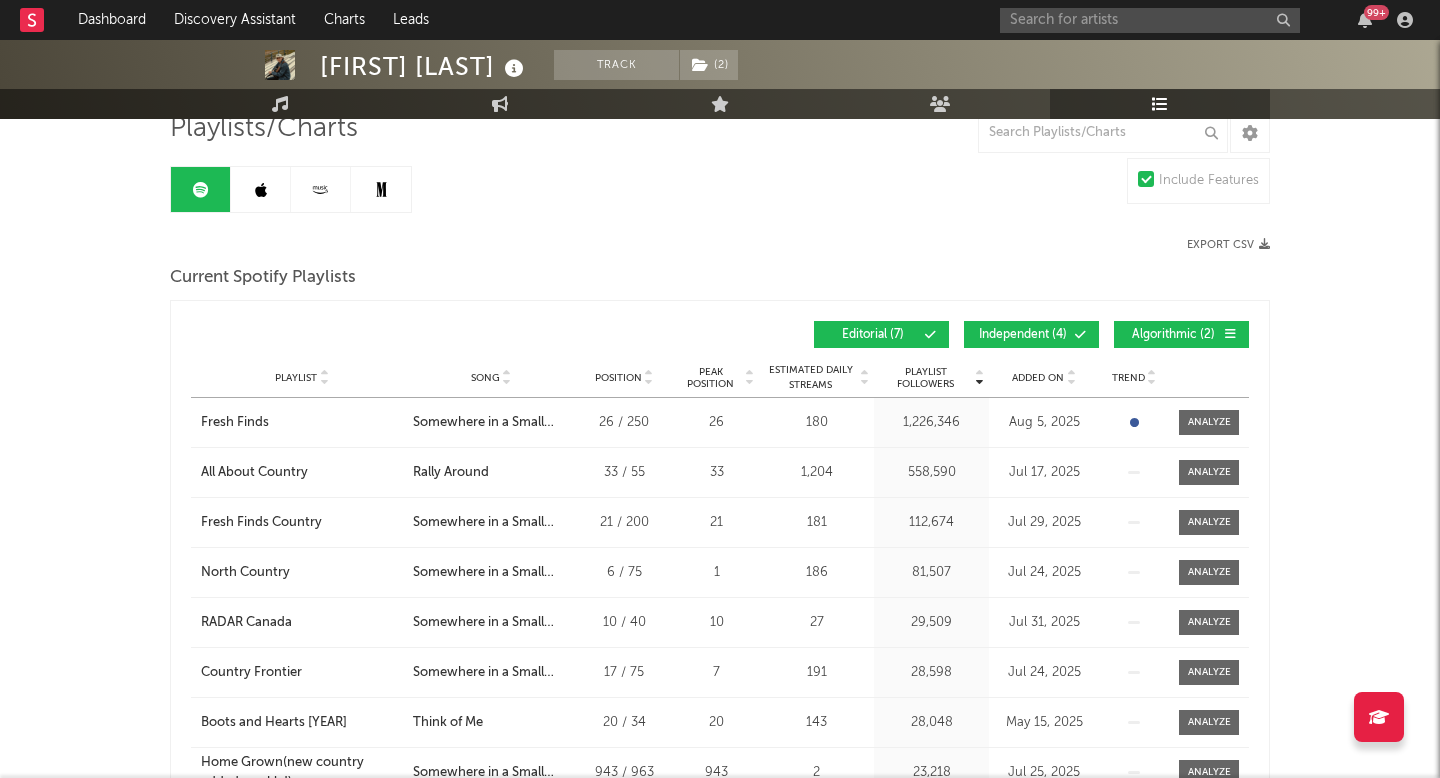scroll, scrollTop: 0, scrollLeft: 0, axis: both 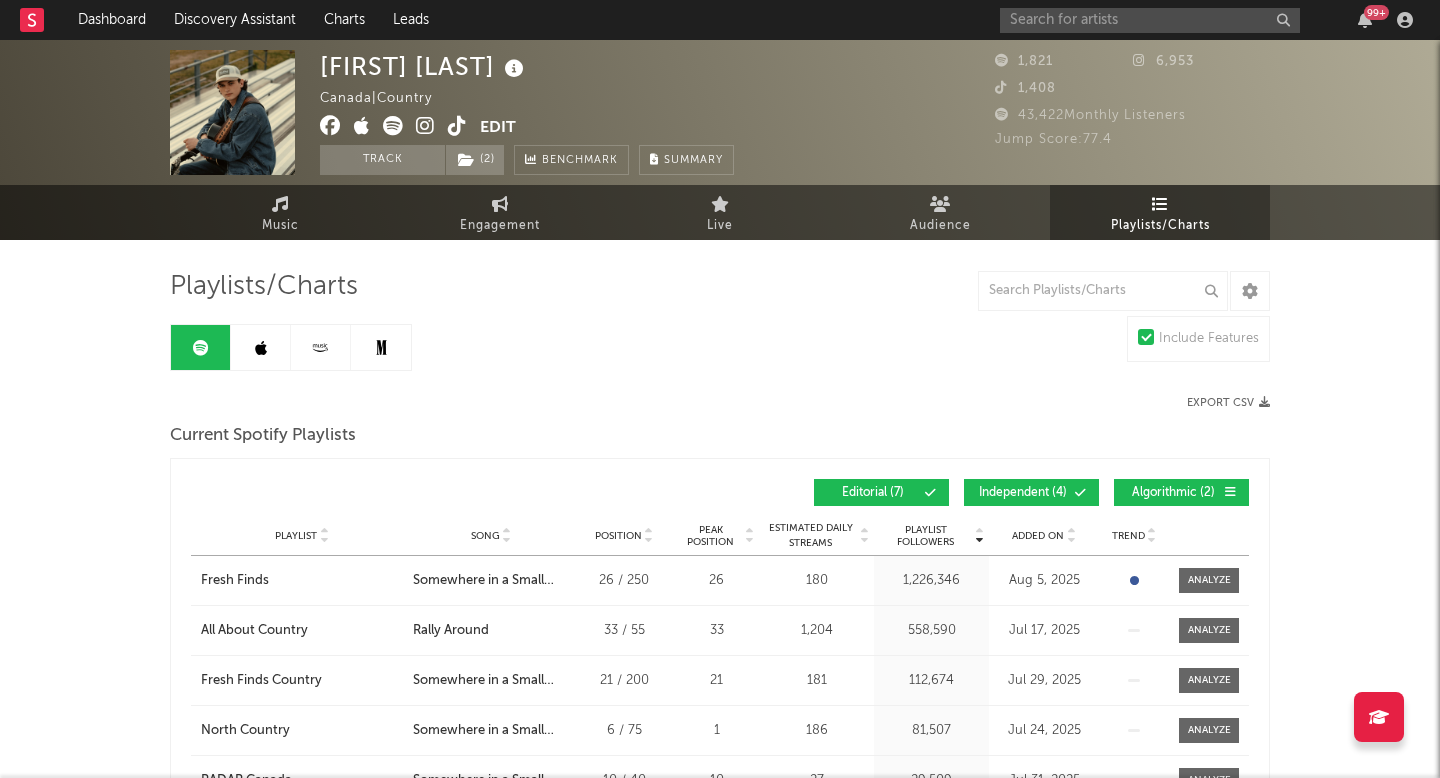 click at bounding box center (261, 347) 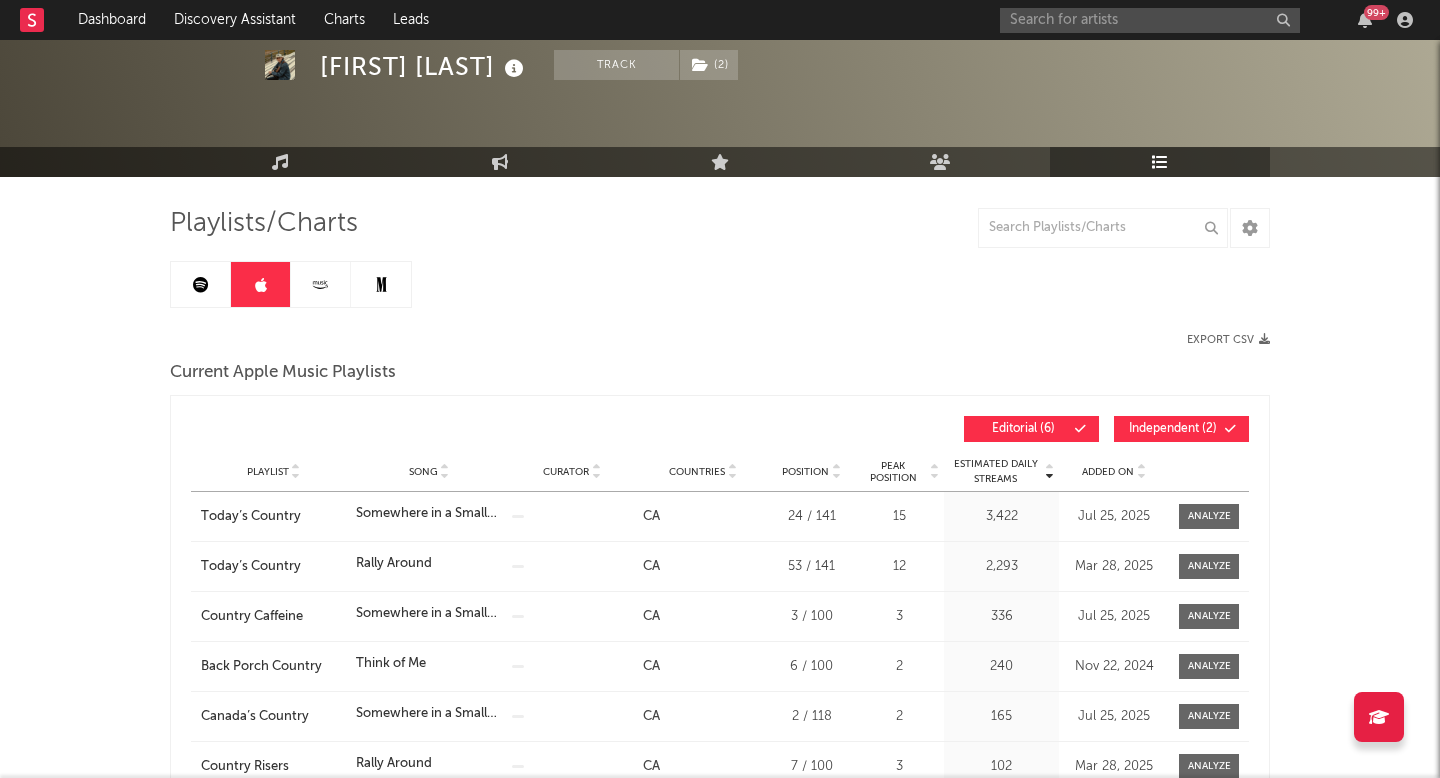 scroll, scrollTop: 78, scrollLeft: 0, axis: vertical 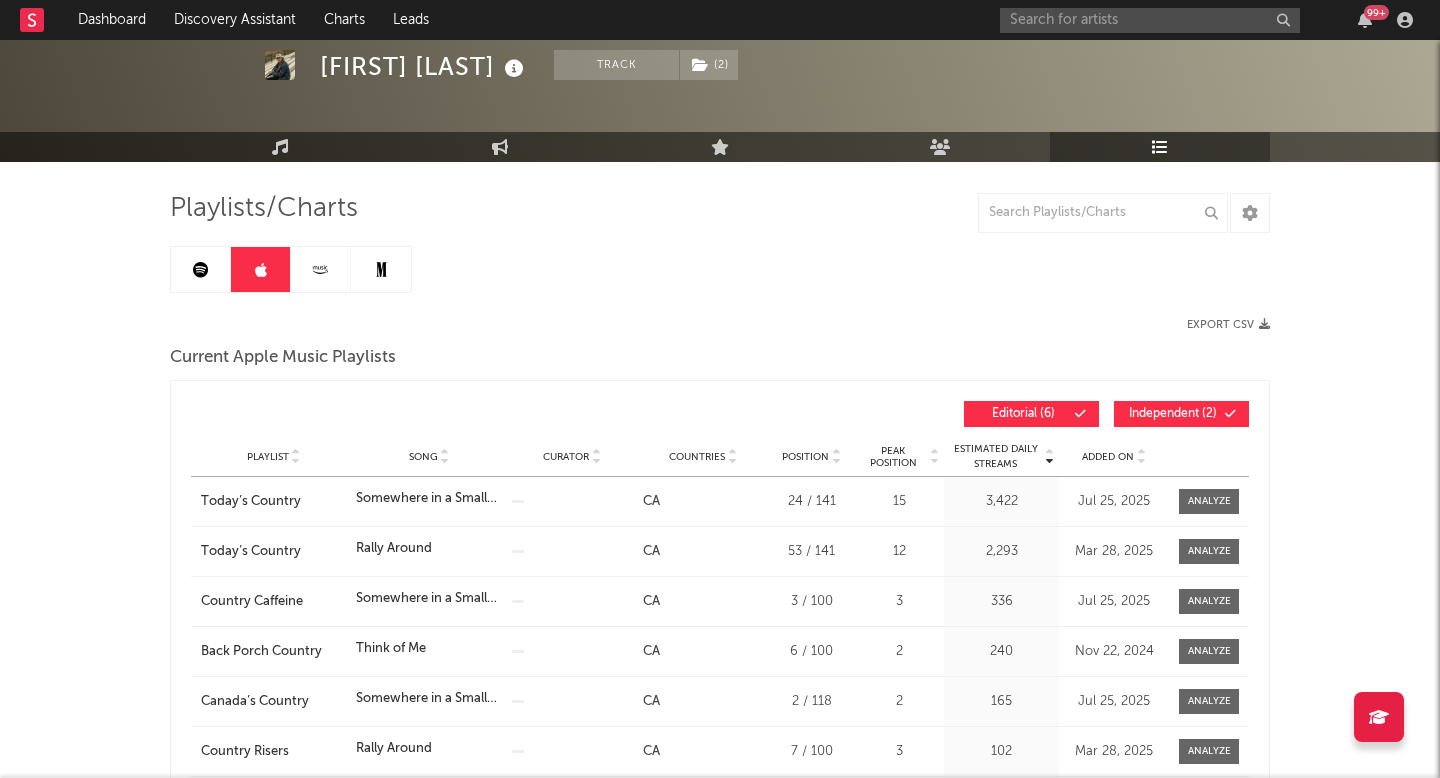 click 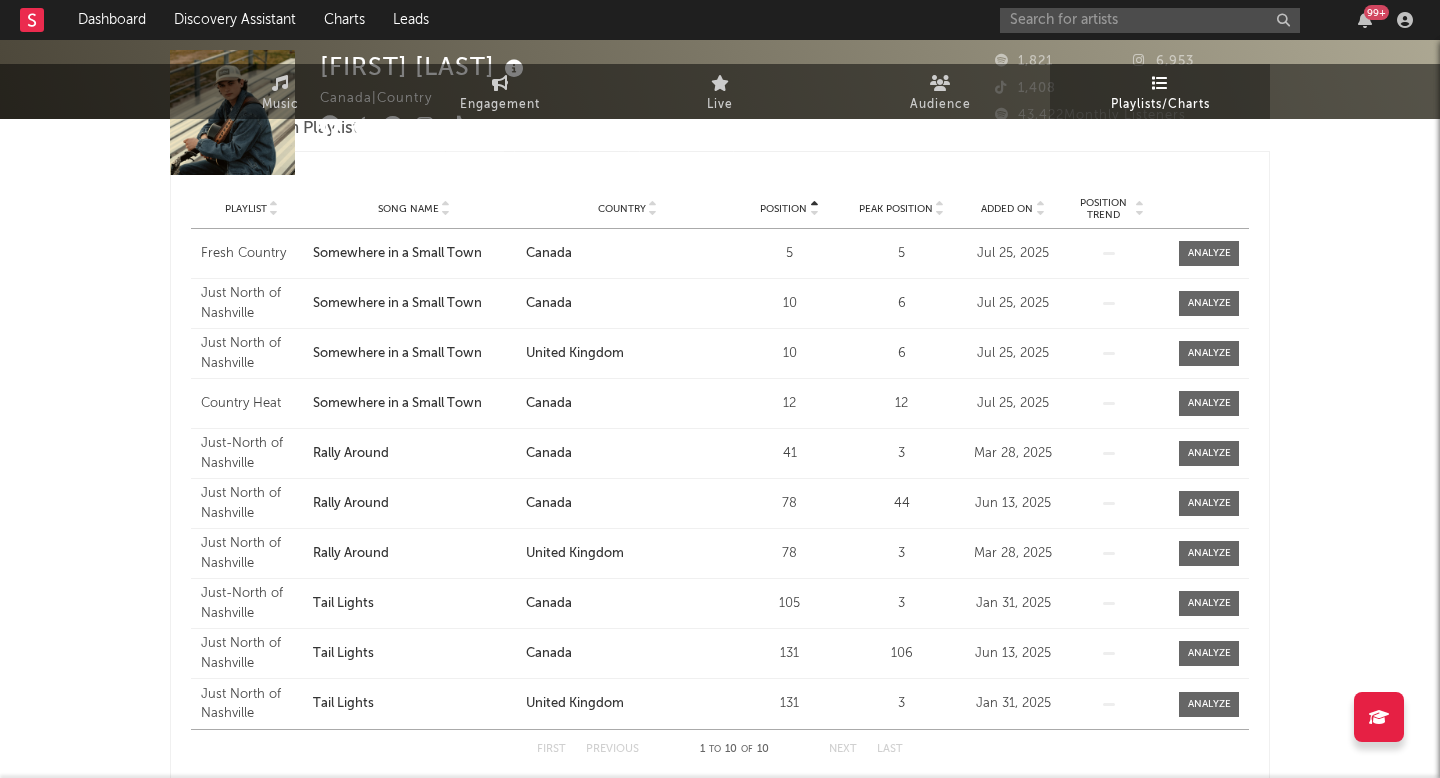 scroll, scrollTop: 0, scrollLeft: 0, axis: both 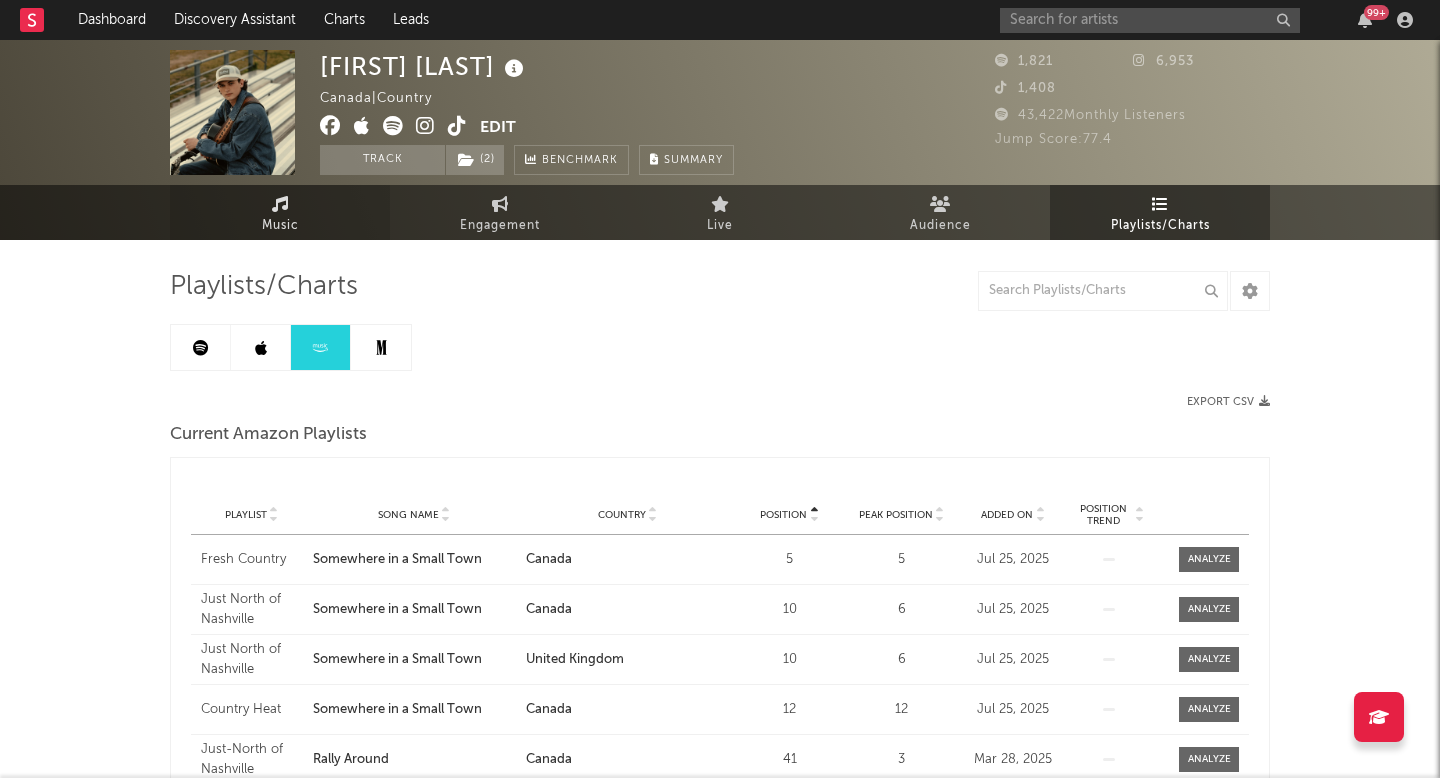 click on "Music" at bounding box center (280, 212) 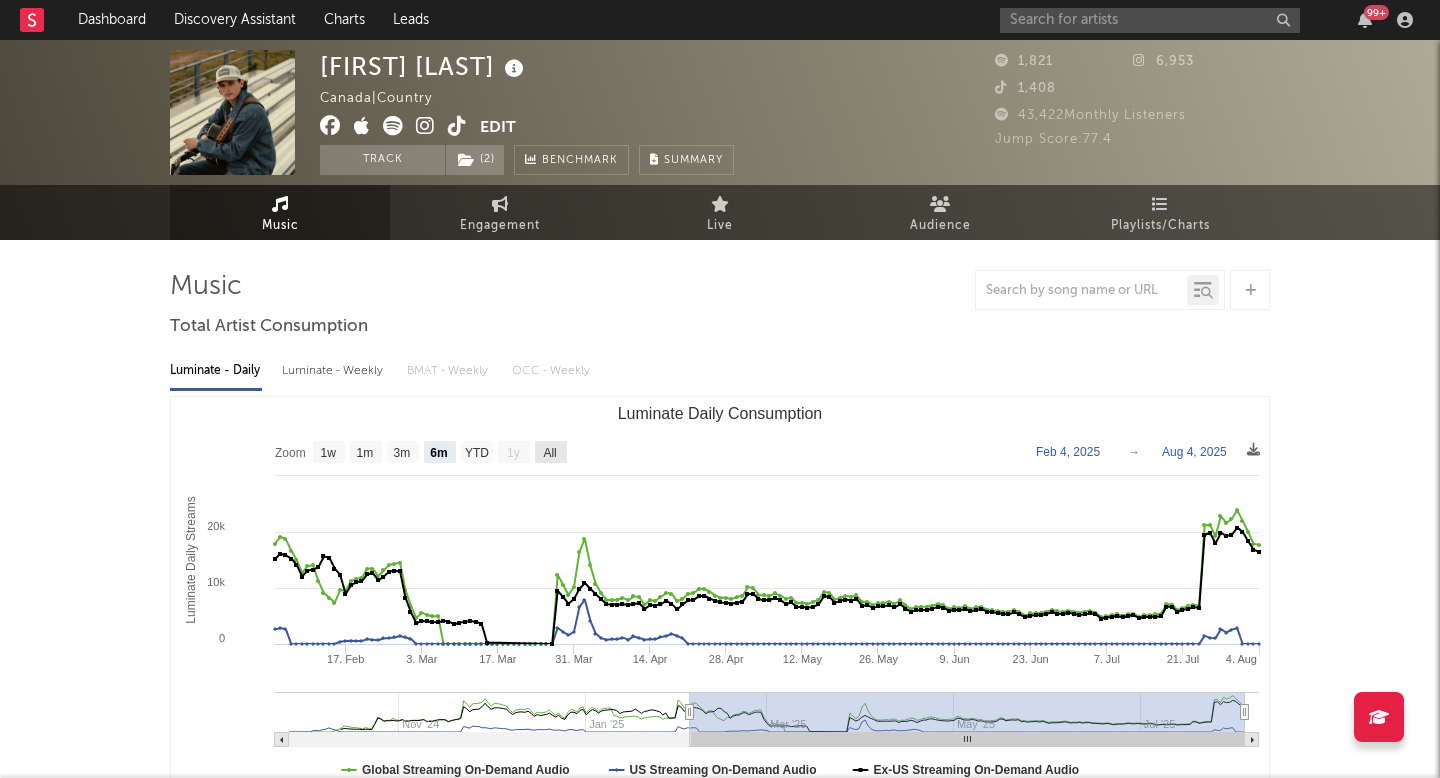 click 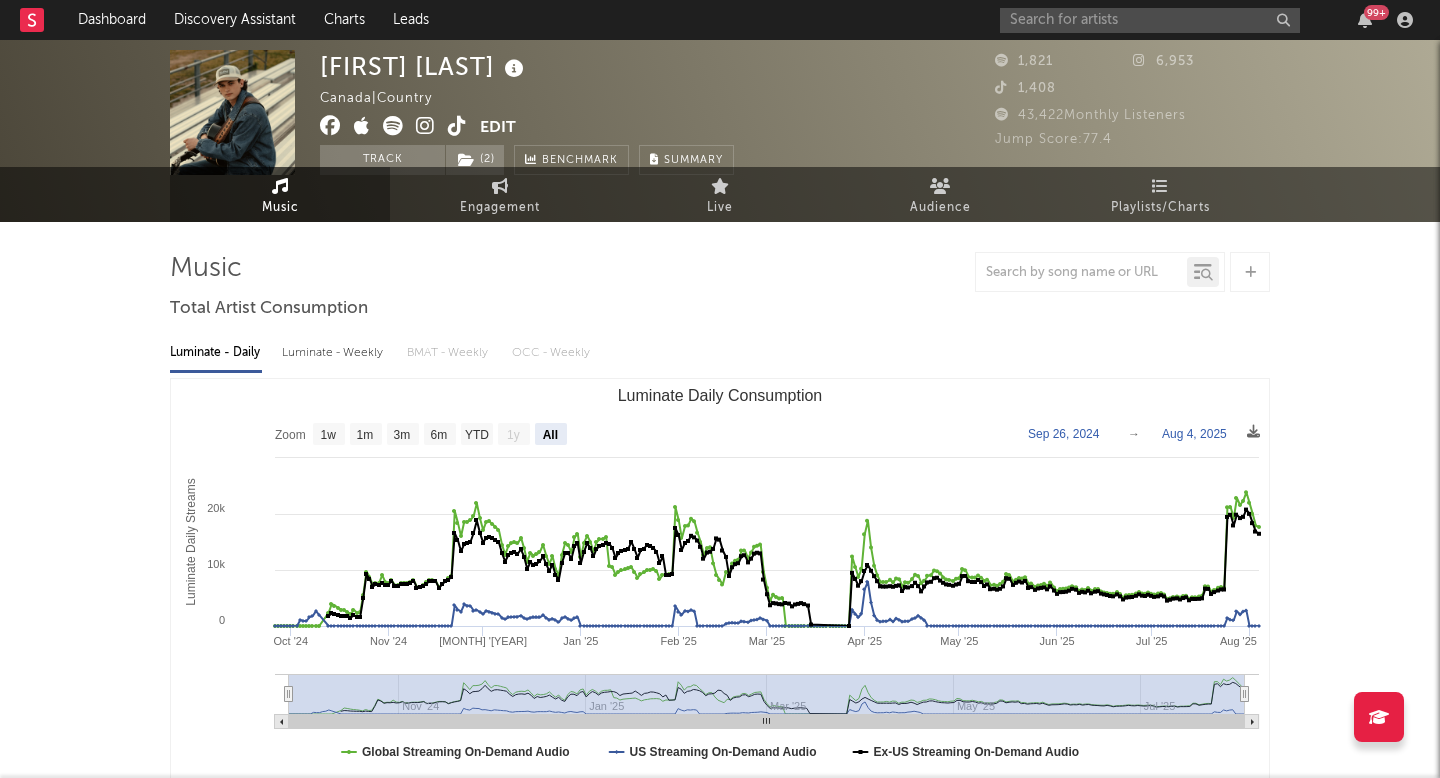 scroll, scrollTop: 22, scrollLeft: 0, axis: vertical 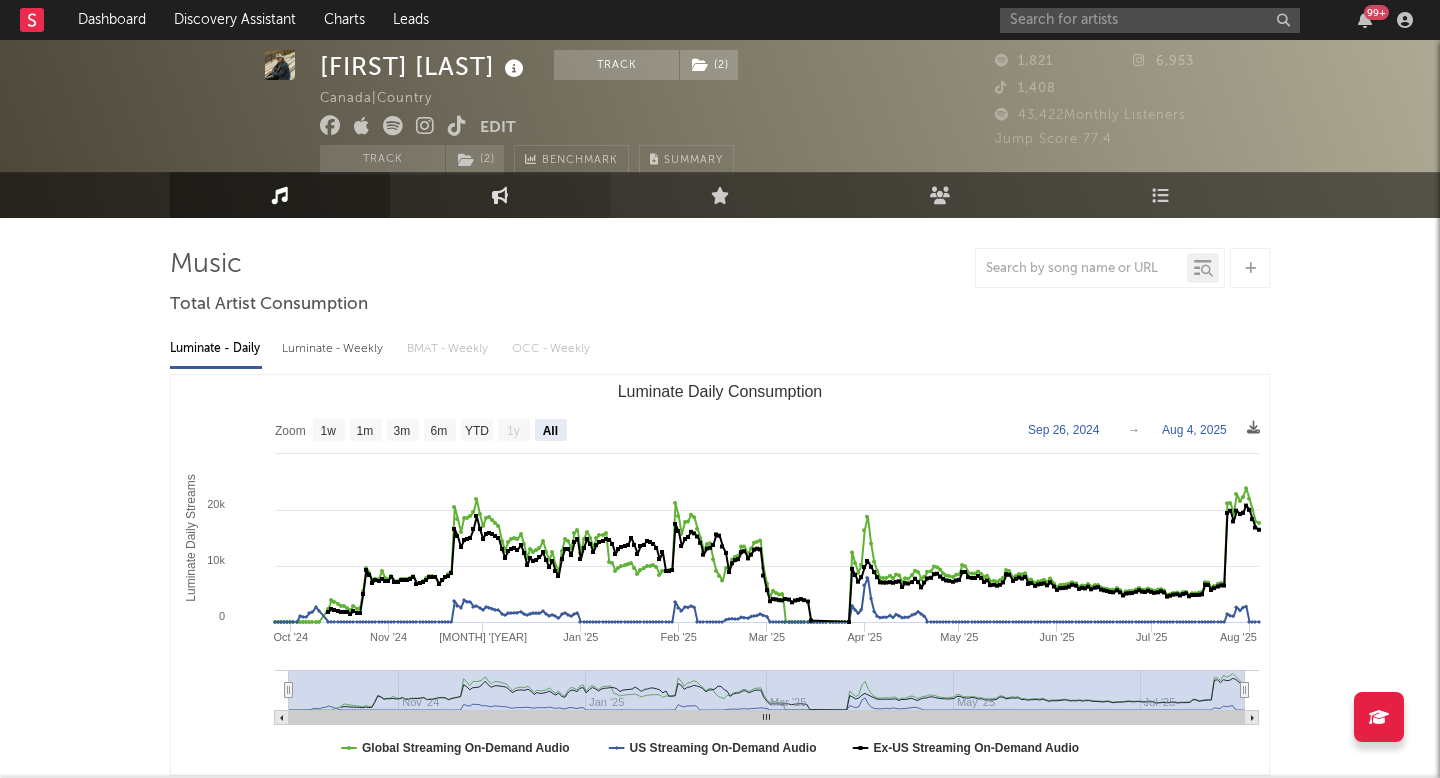 click at bounding box center (500, 194) 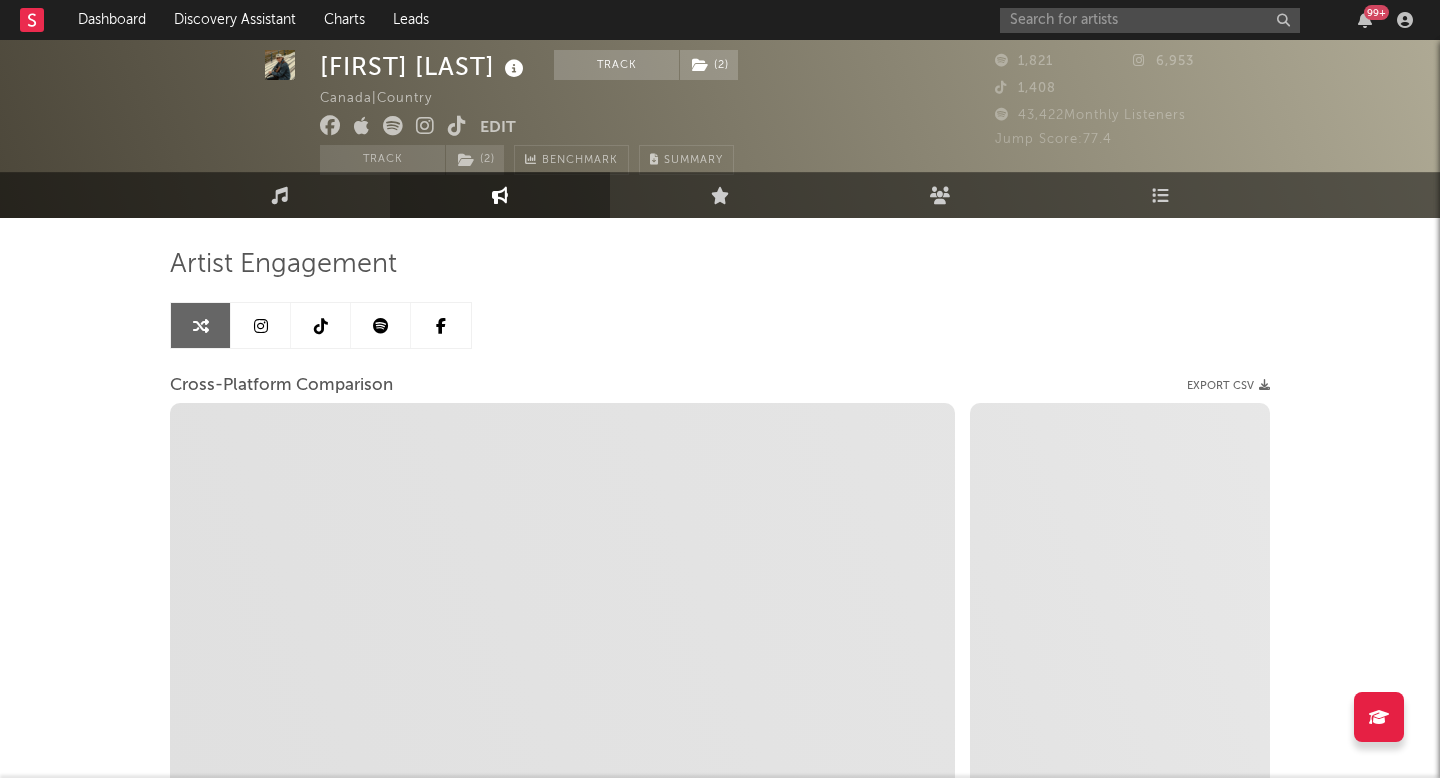 select on "1m" 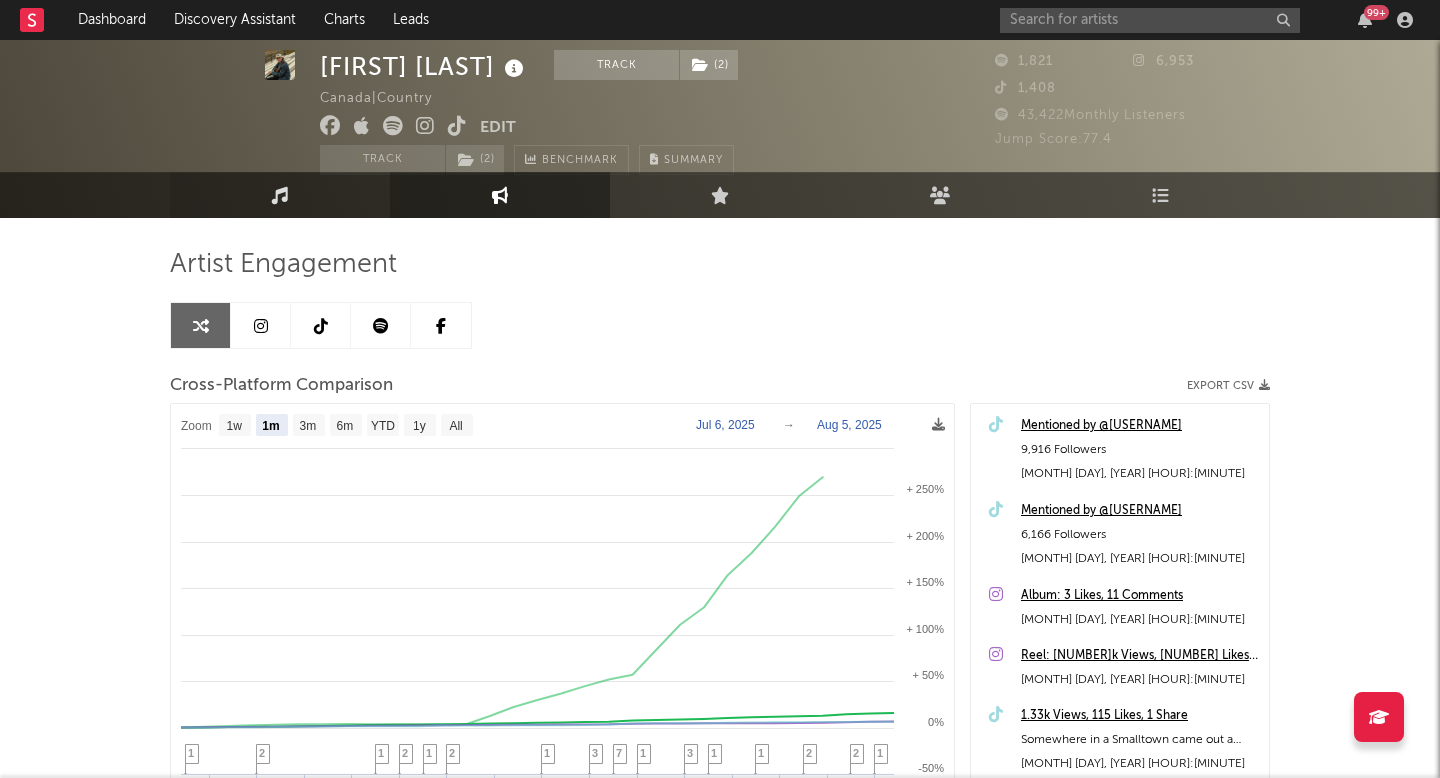 click on "Music" at bounding box center [280, 195] 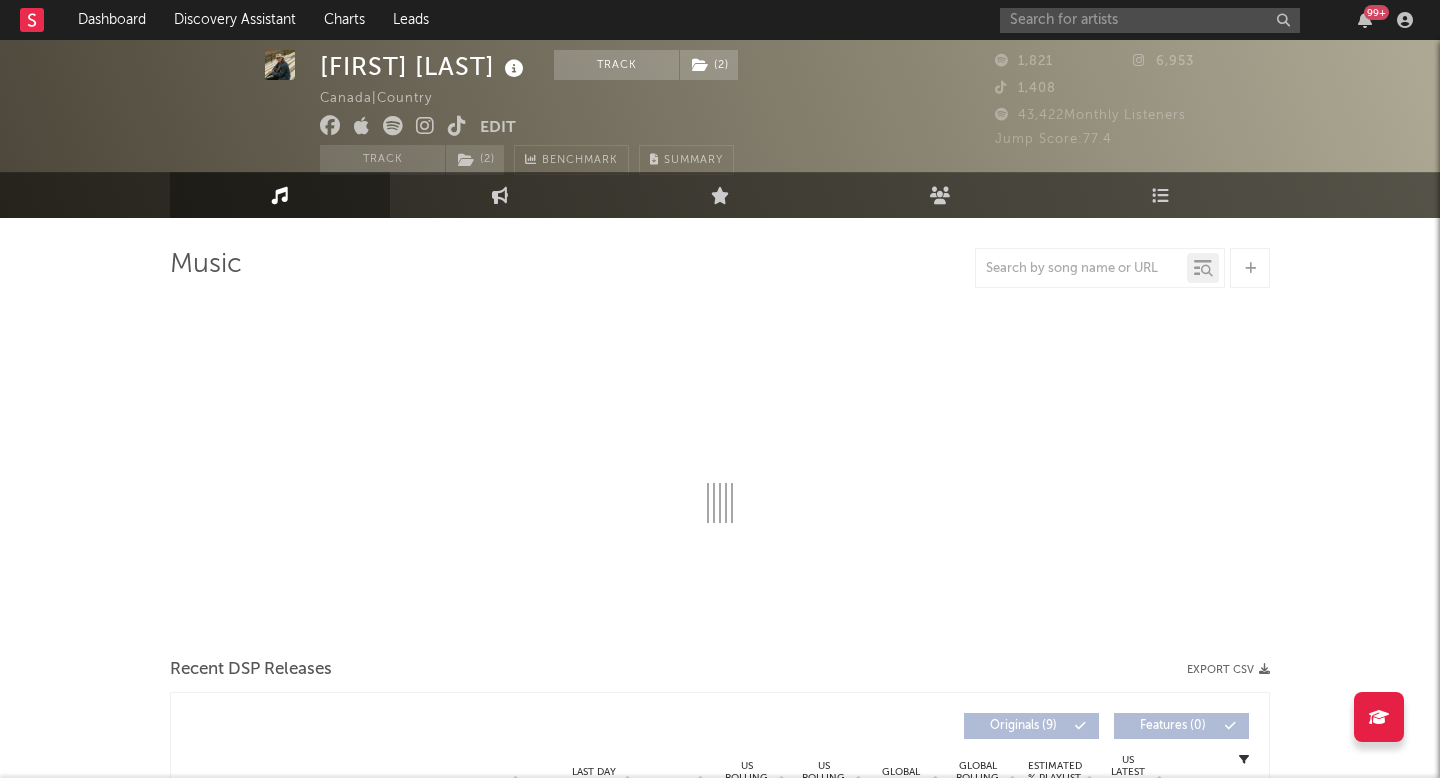 select on "6m" 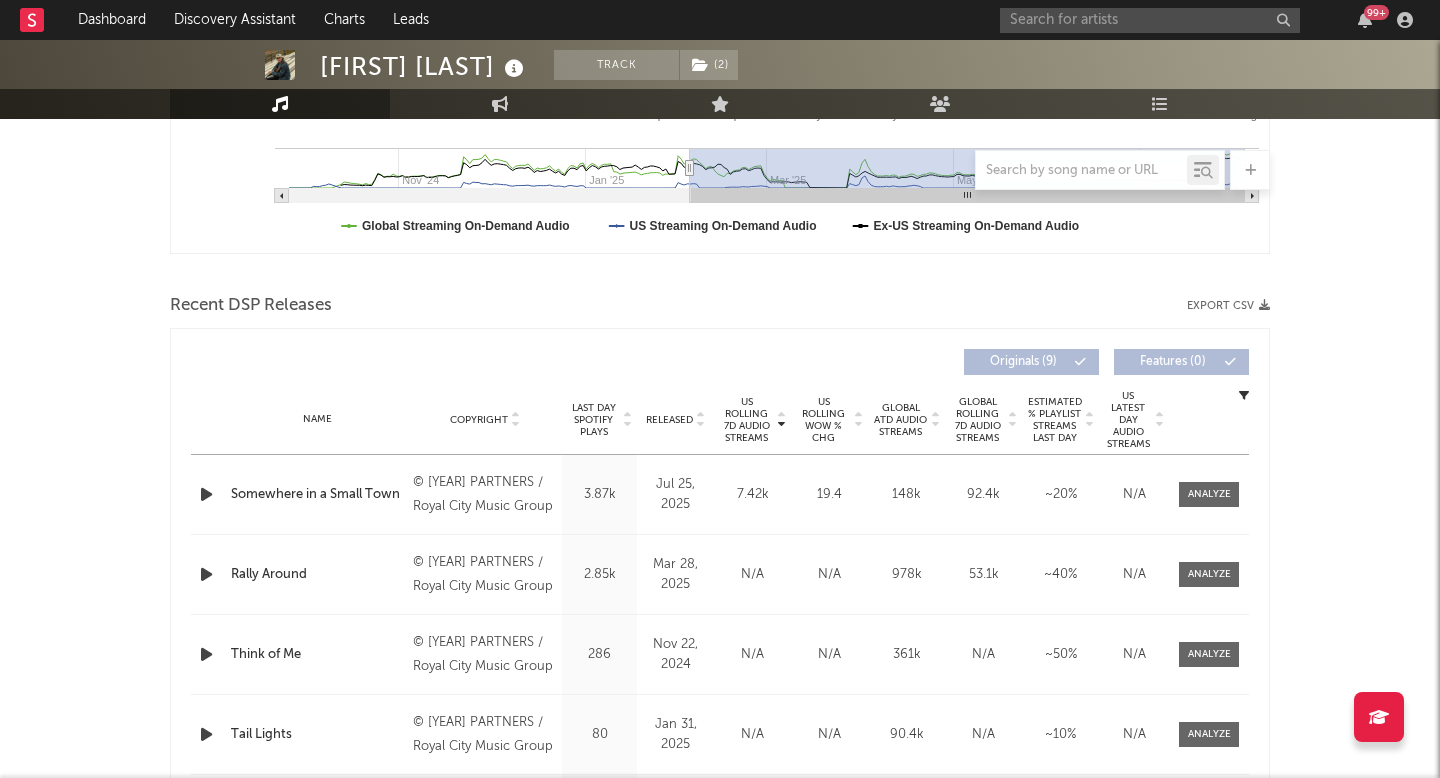 scroll, scrollTop: 564, scrollLeft: 0, axis: vertical 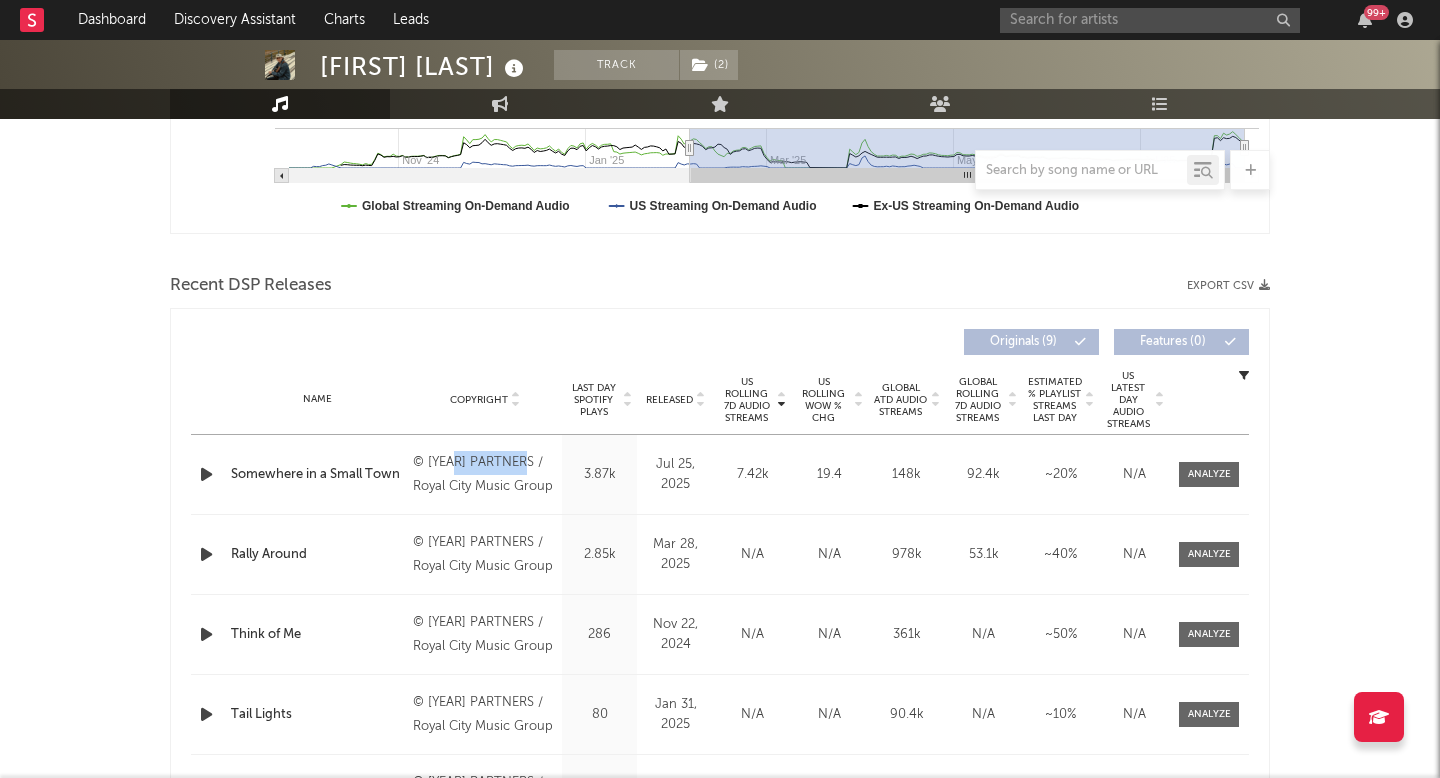 drag, startPoint x: 455, startPoint y: 459, endPoint x: 528, endPoint y: 462, distance: 73.061615 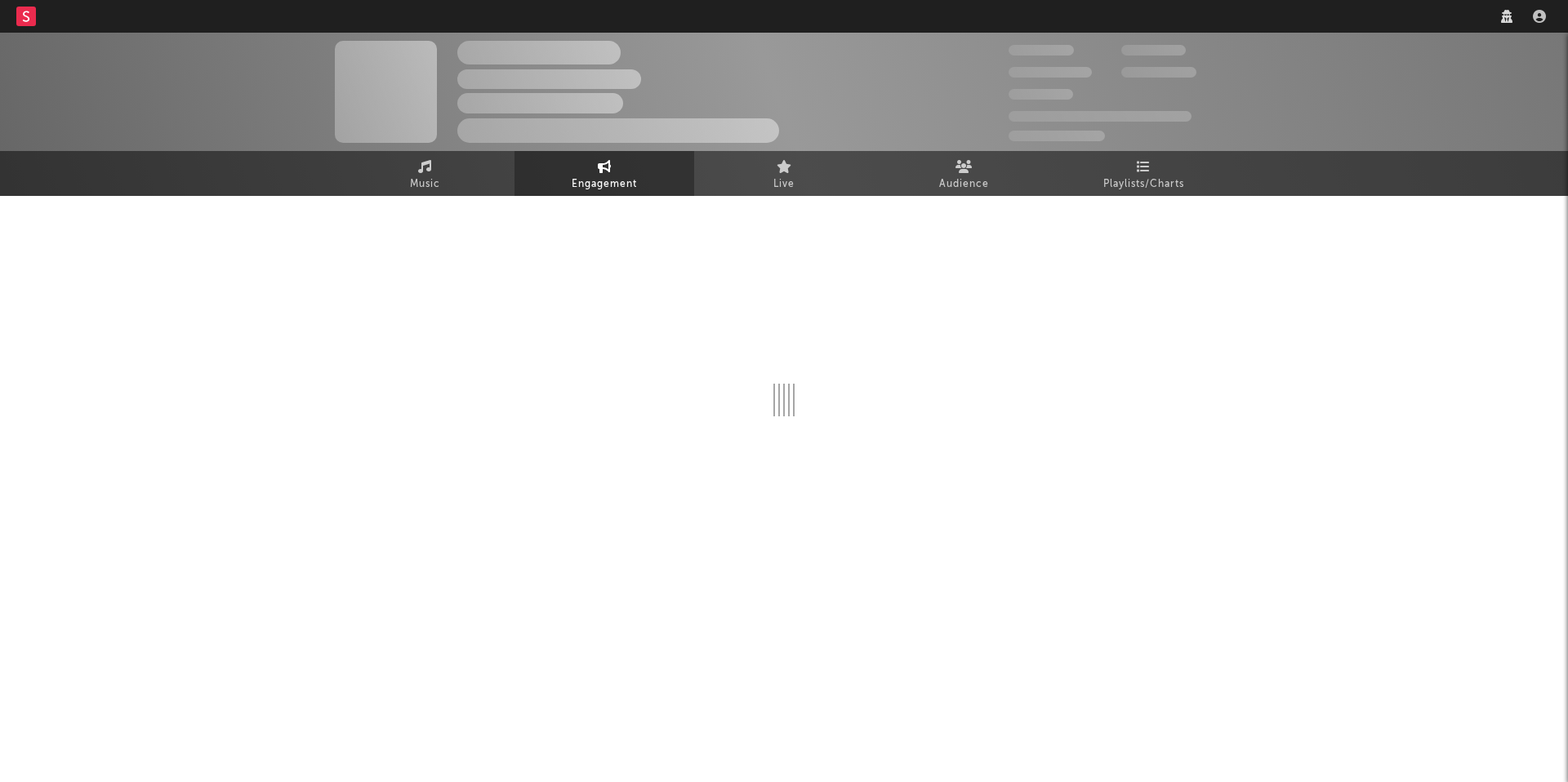 scroll, scrollTop: 0, scrollLeft: 0, axis: both 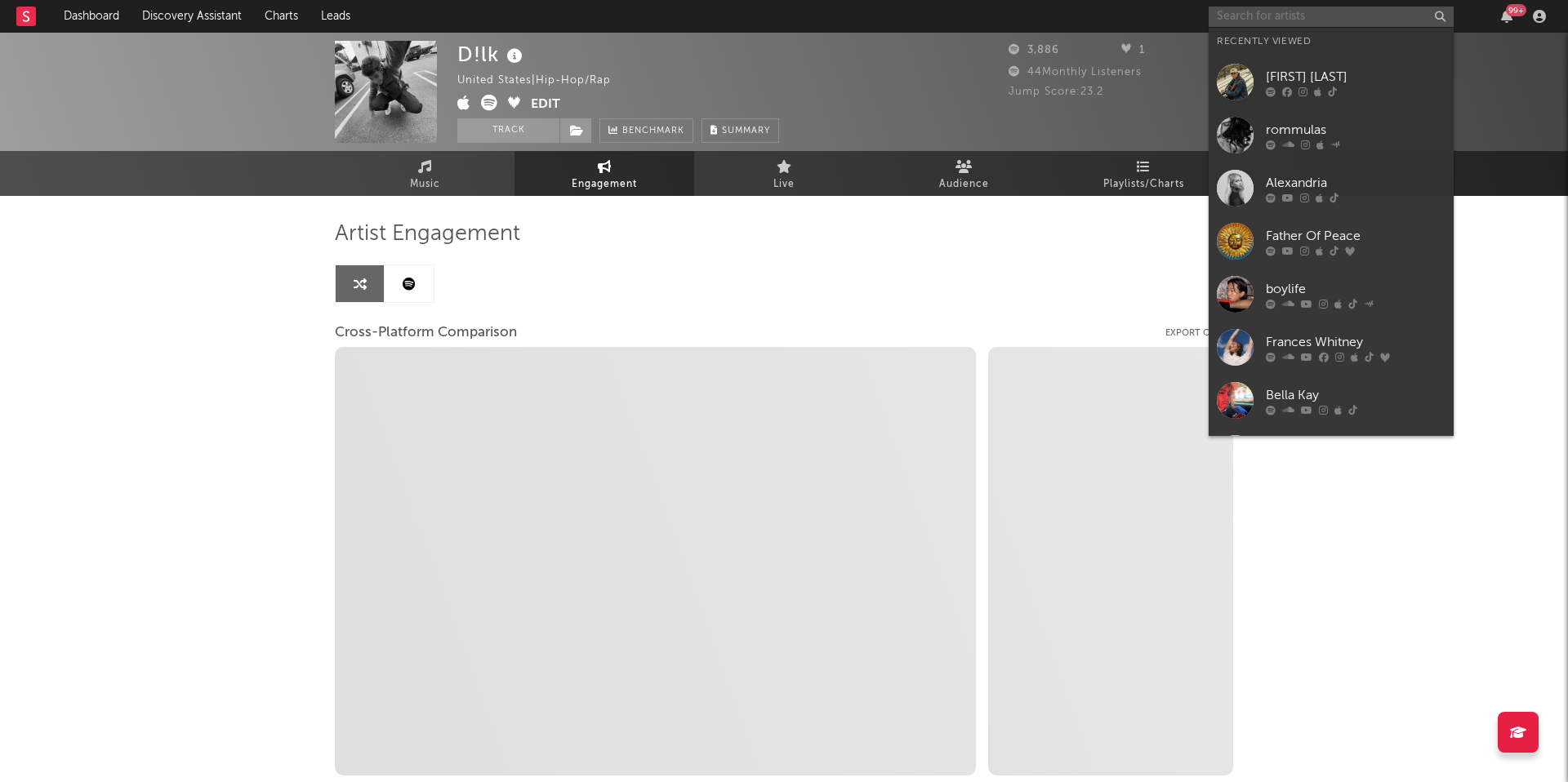 click at bounding box center (1331, 16) 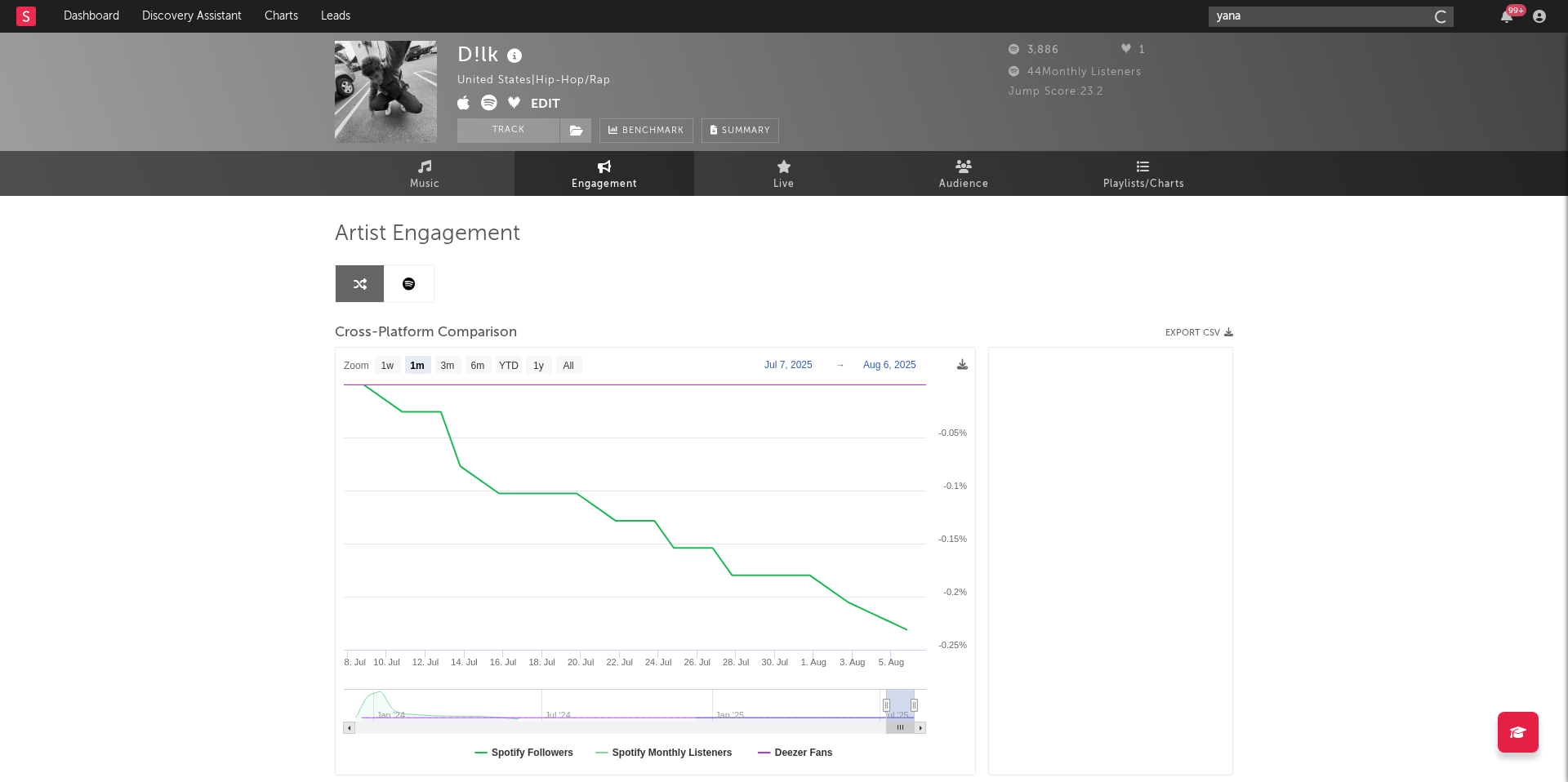 type on "yana" 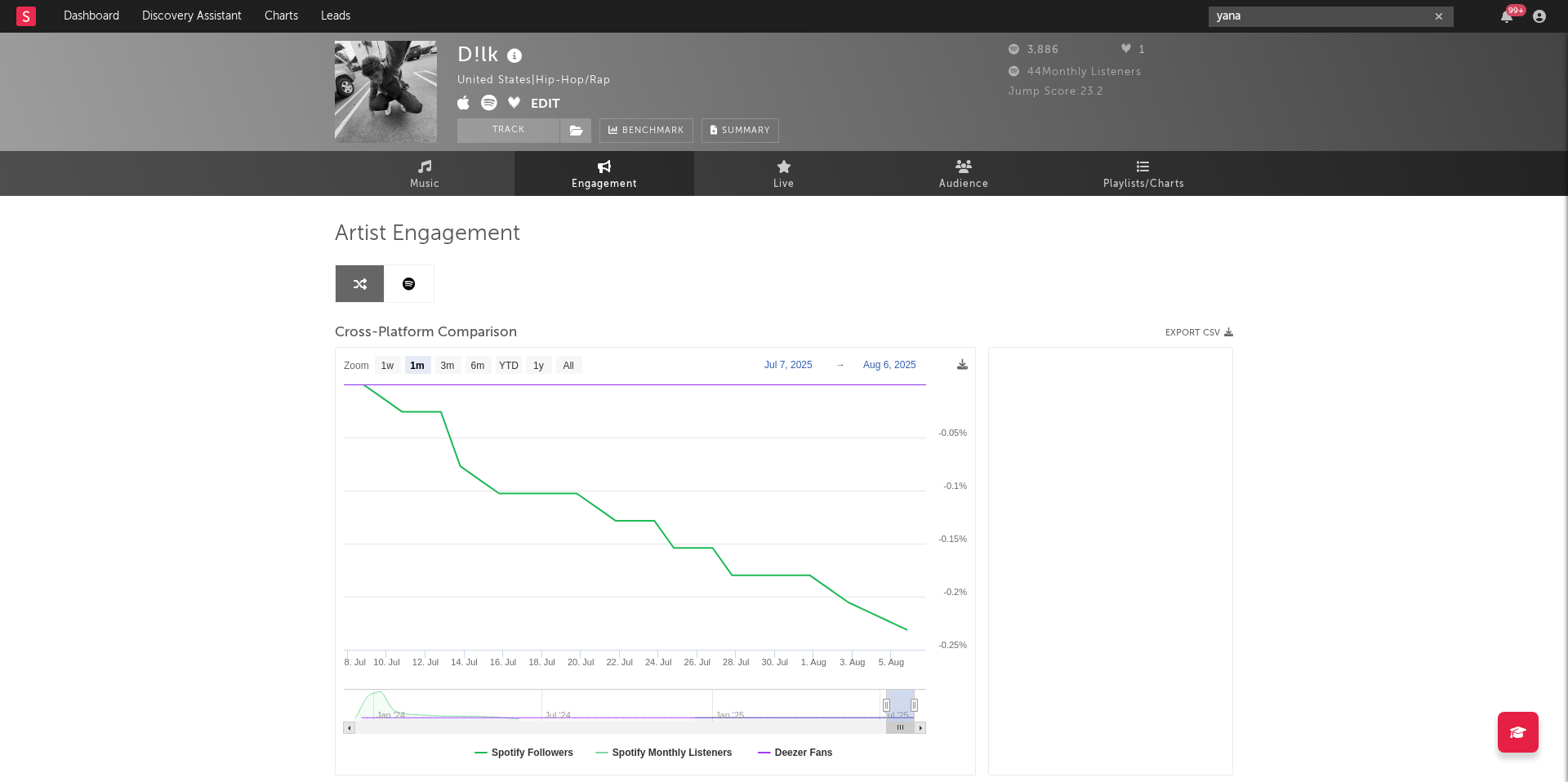 click on "yana" at bounding box center (1331, 16) 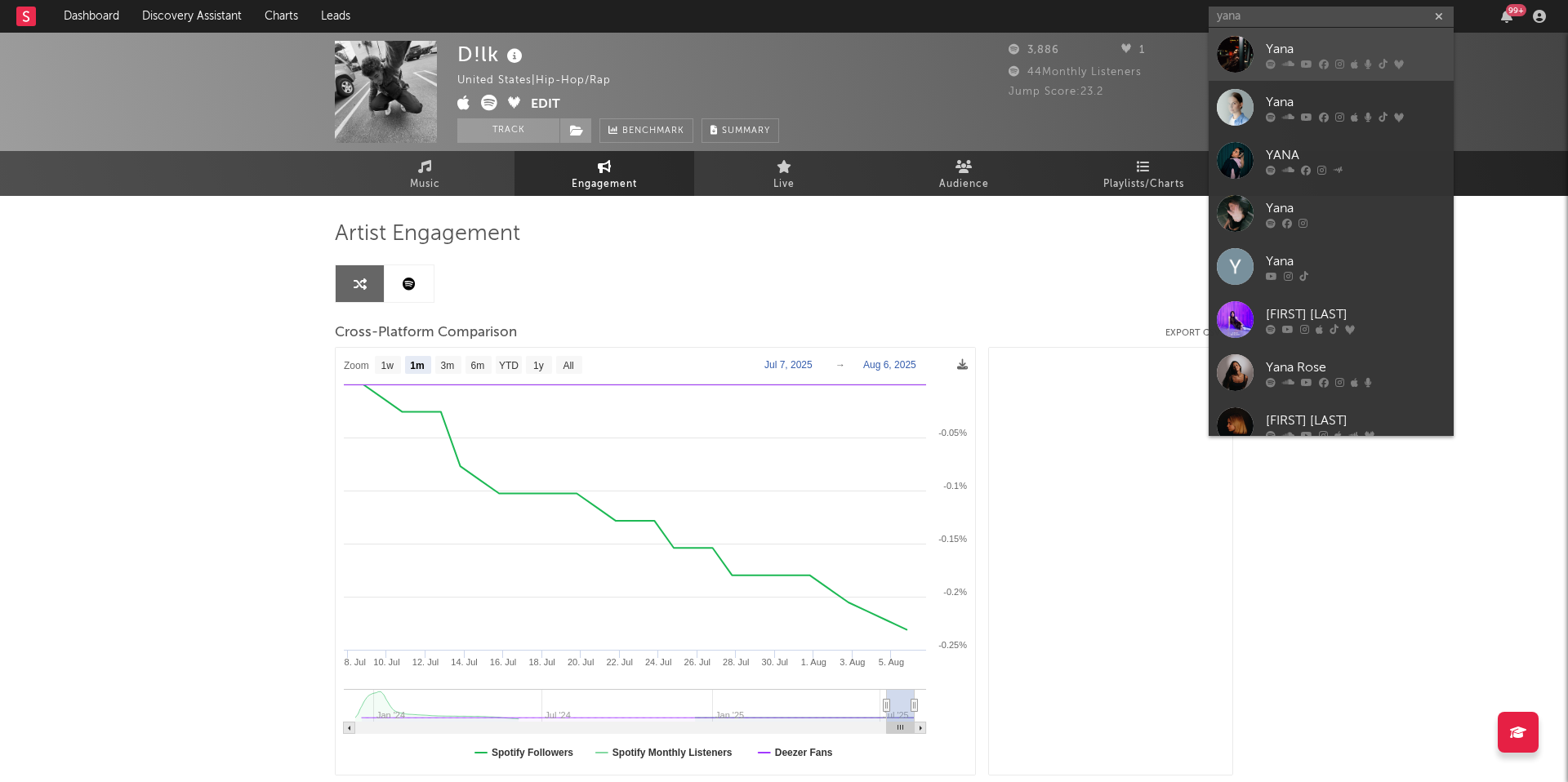 click at bounding box center [1288, 64] 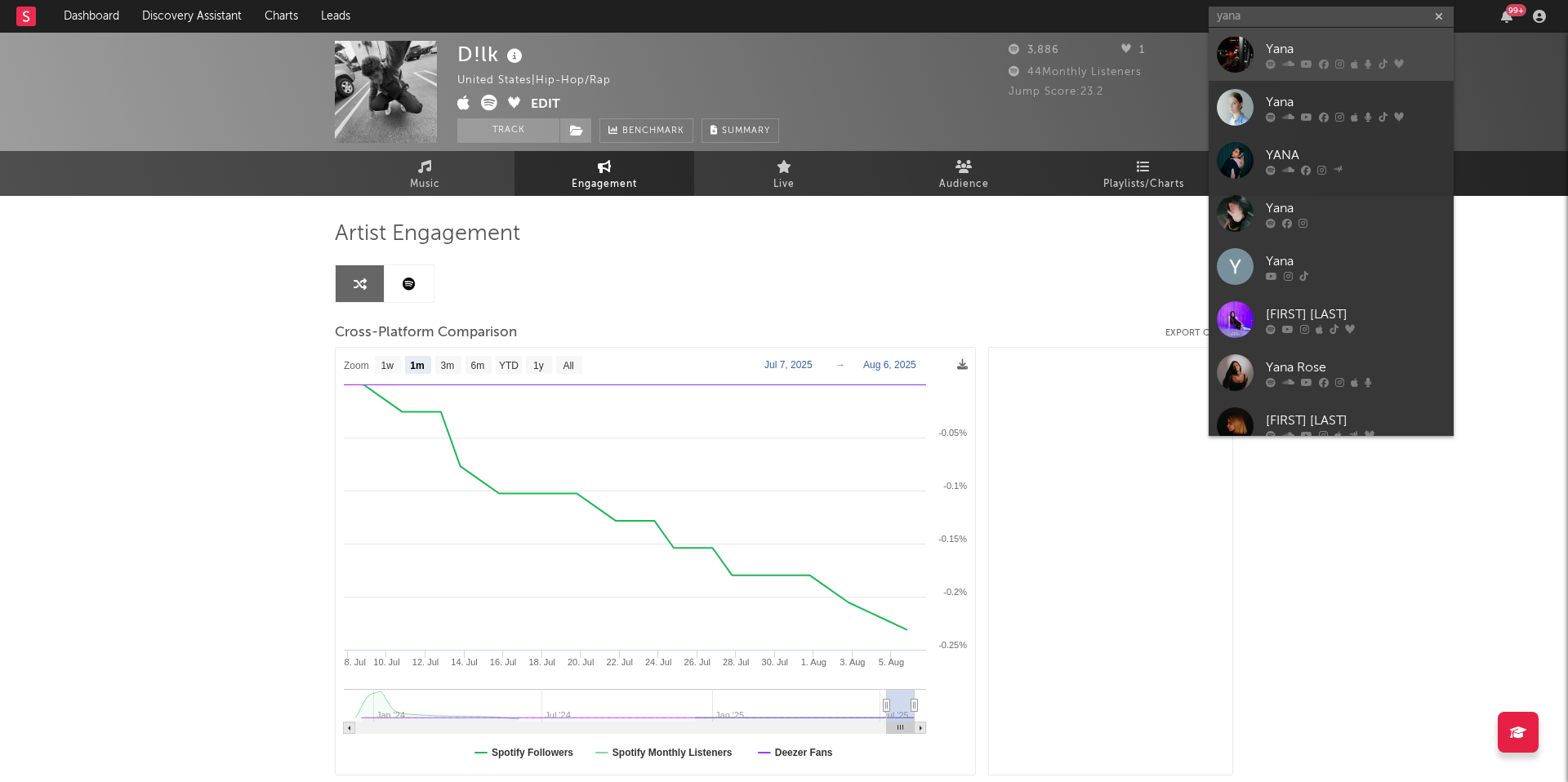 type 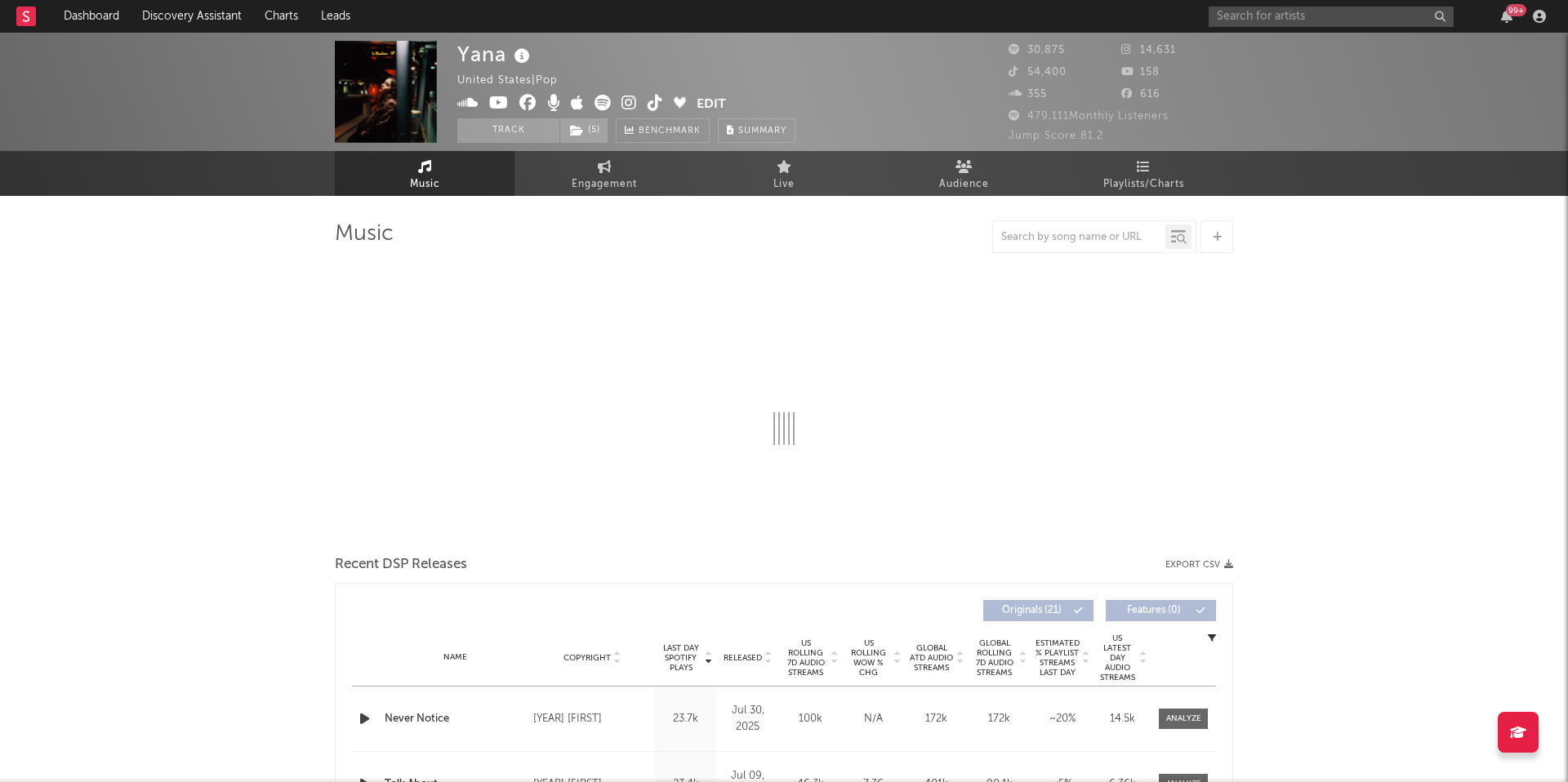 select on "6m" 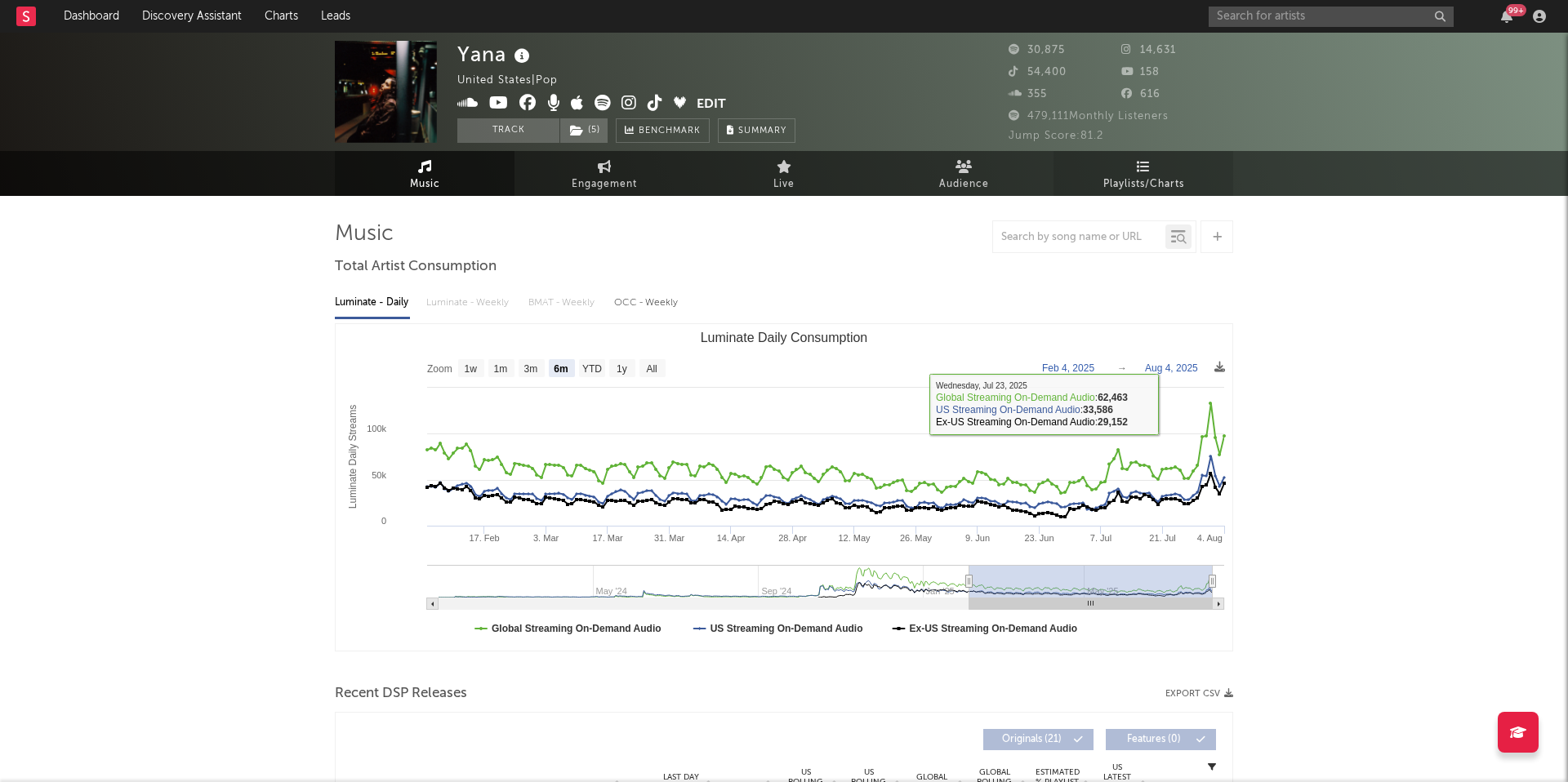 click on "Playlists/Charts" at bounding box center (1143, 184) 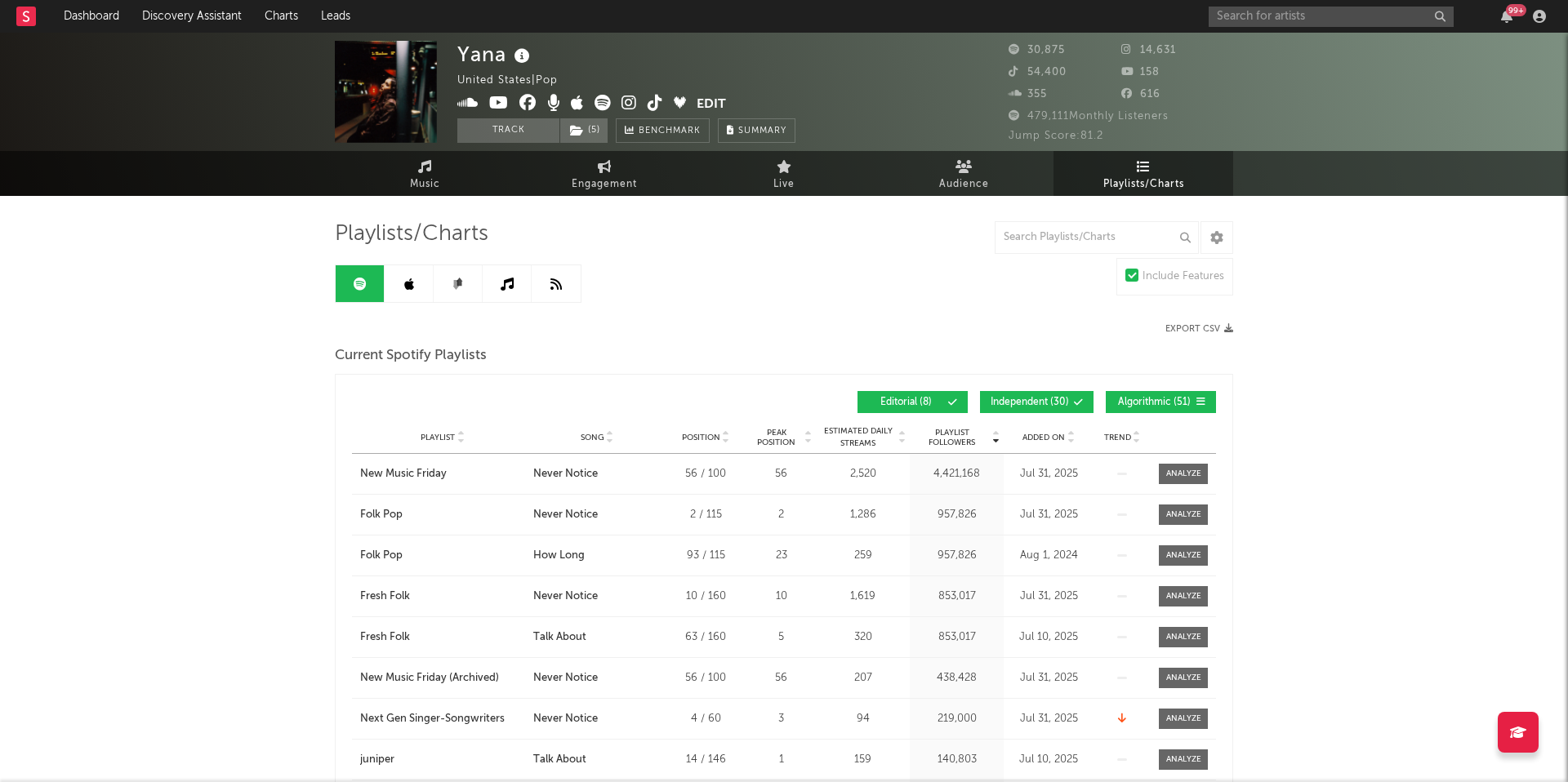 click on "Independent   ( 30 )" at bounding box center (1030, 402) 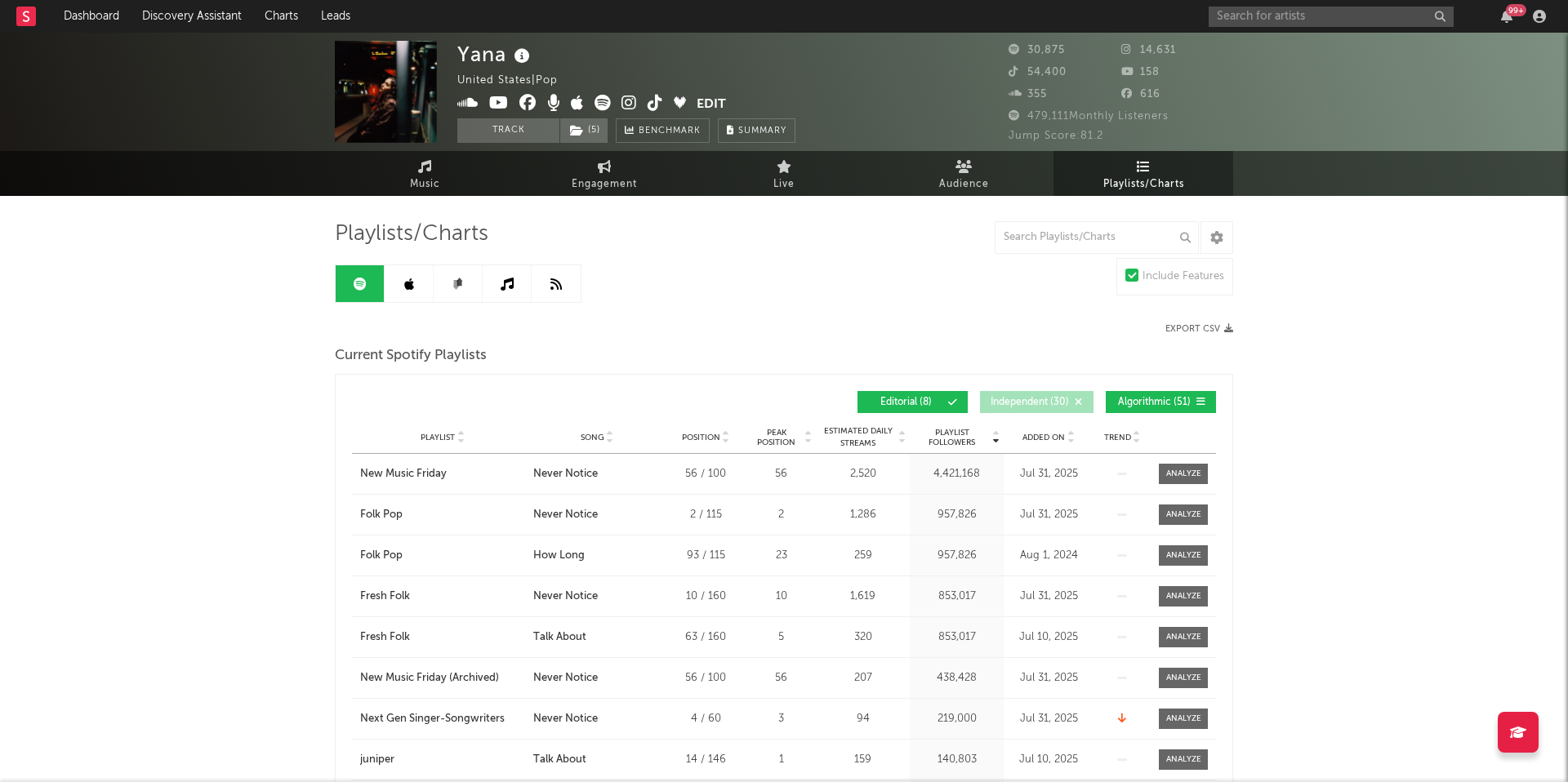 click on "Editorial   ( 8 )" at bounding box center (906, 402) 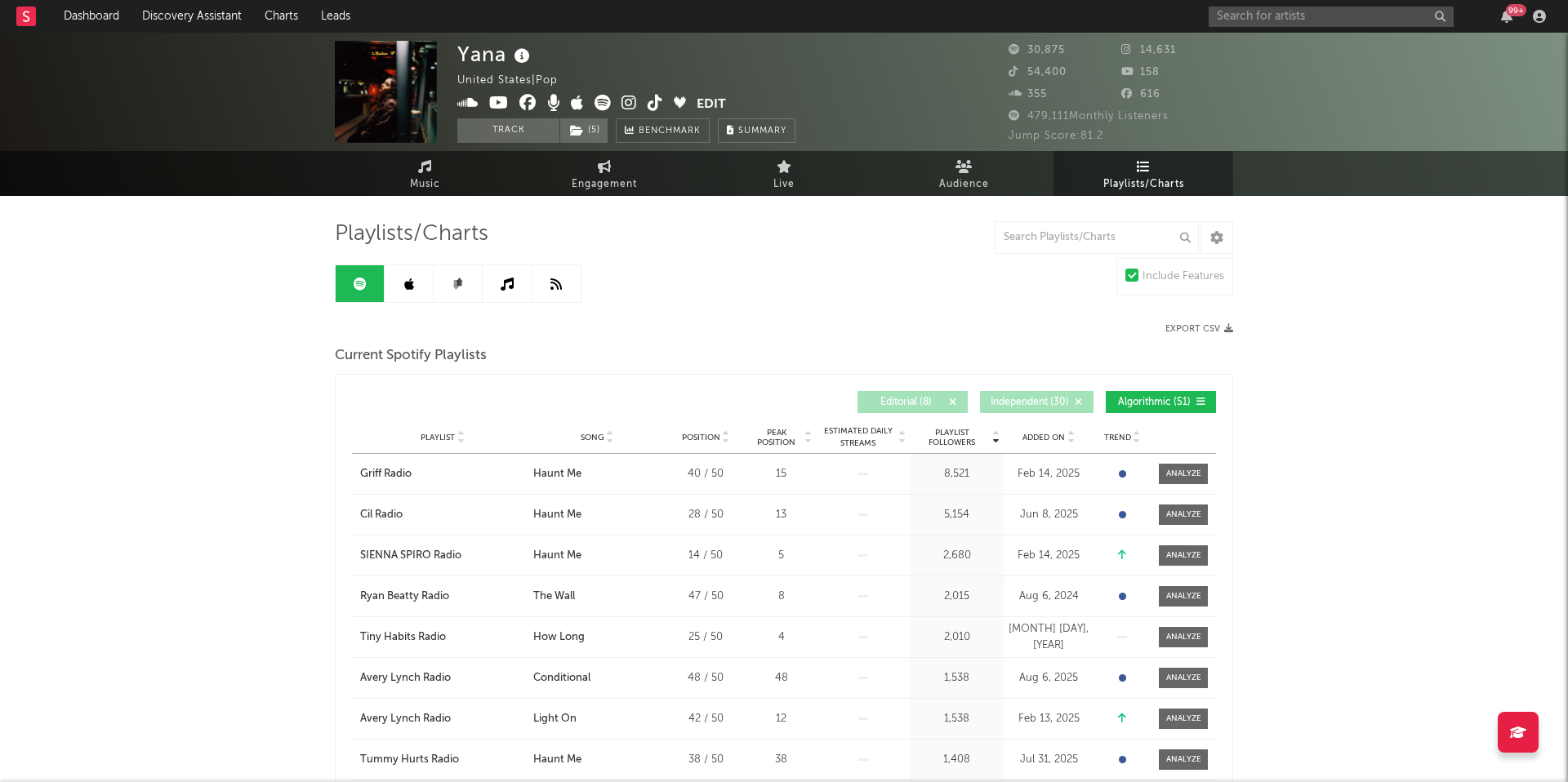 click on "Playlist City Song Position Peak Position Estimated Daily Streams Playlist Followers Daily Streams Added On Exited On Trend" at bounding box center [784, 438] 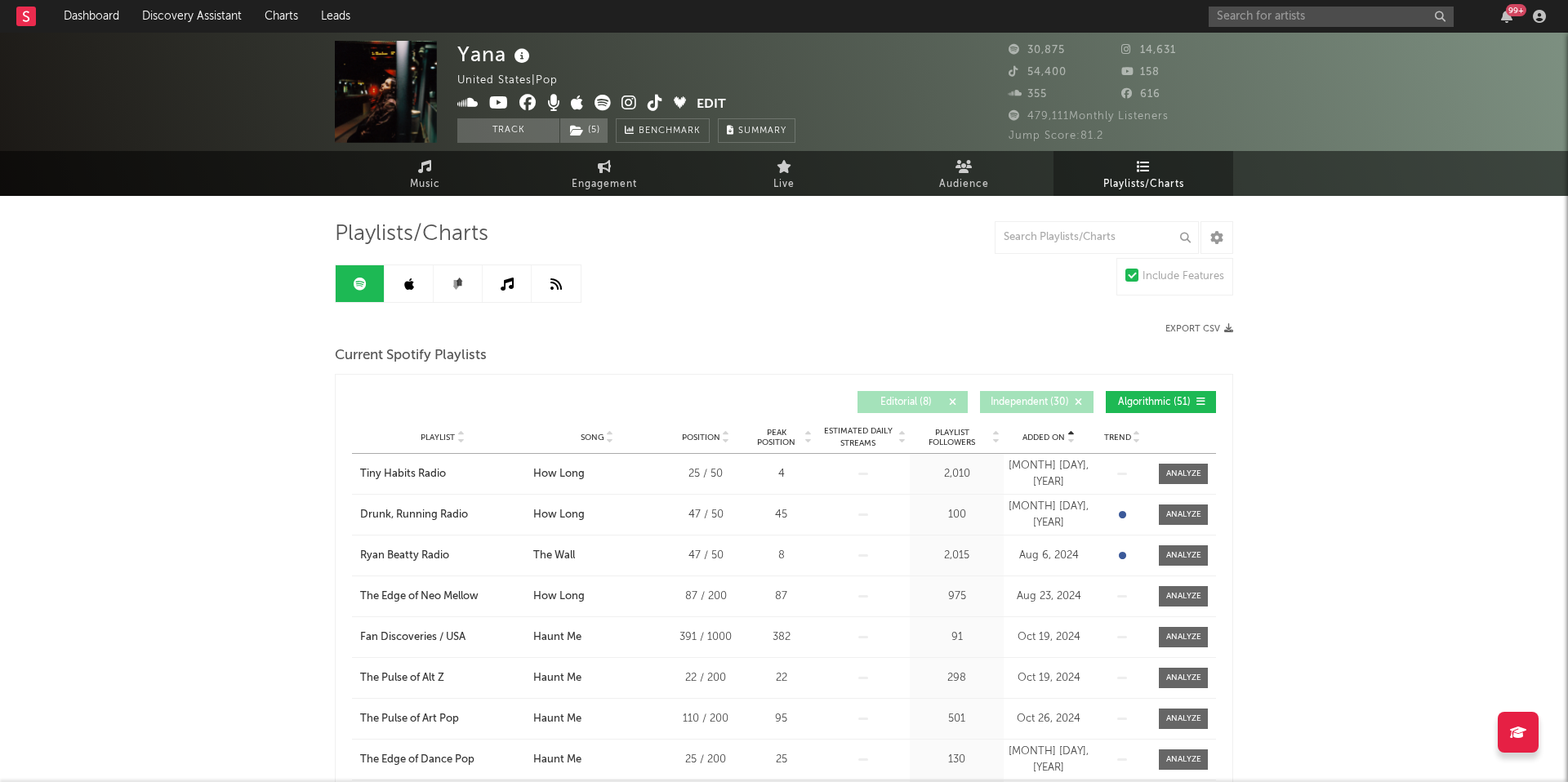 click on "Added On" at bounding box center [1044, 438] 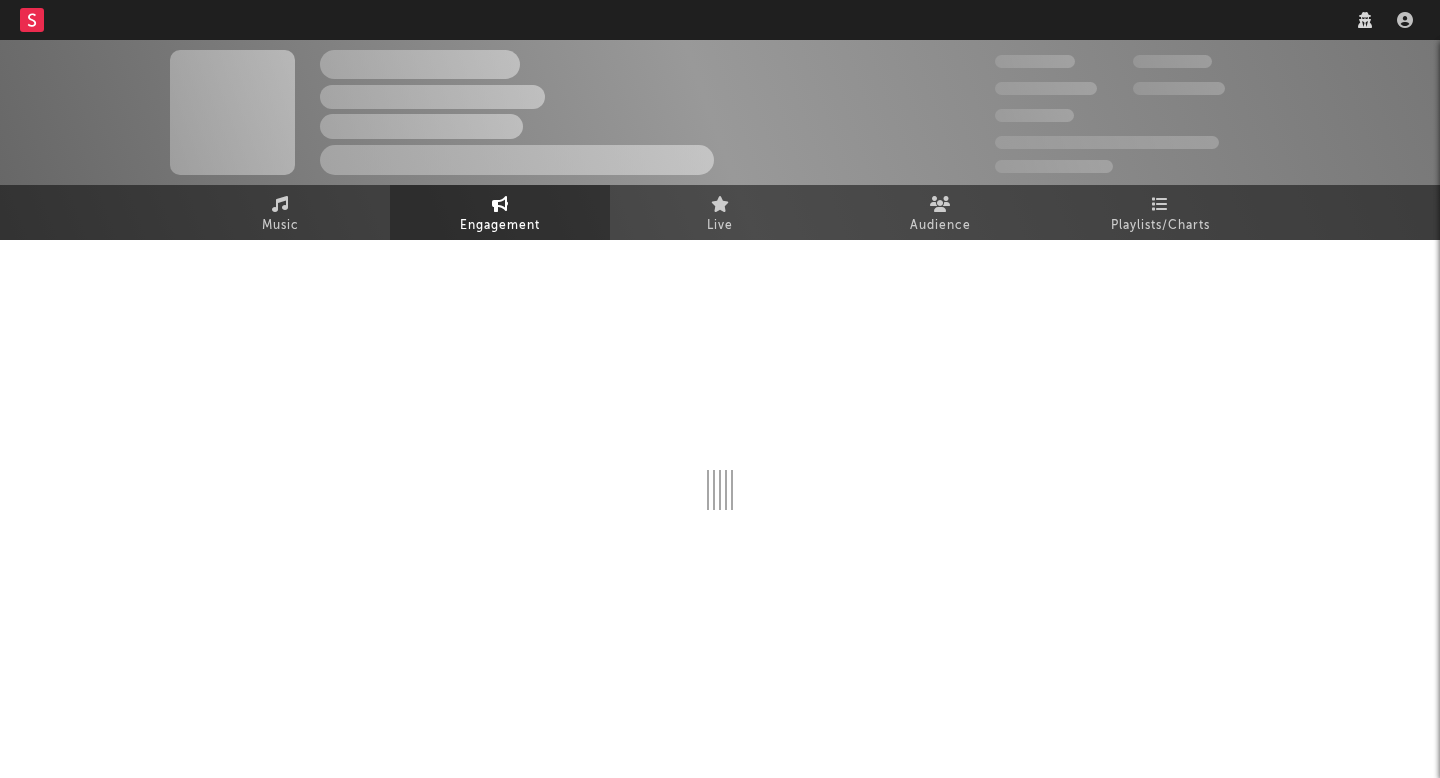 scroll, scrollTop: 0, scrollLeft: 0, axis: both 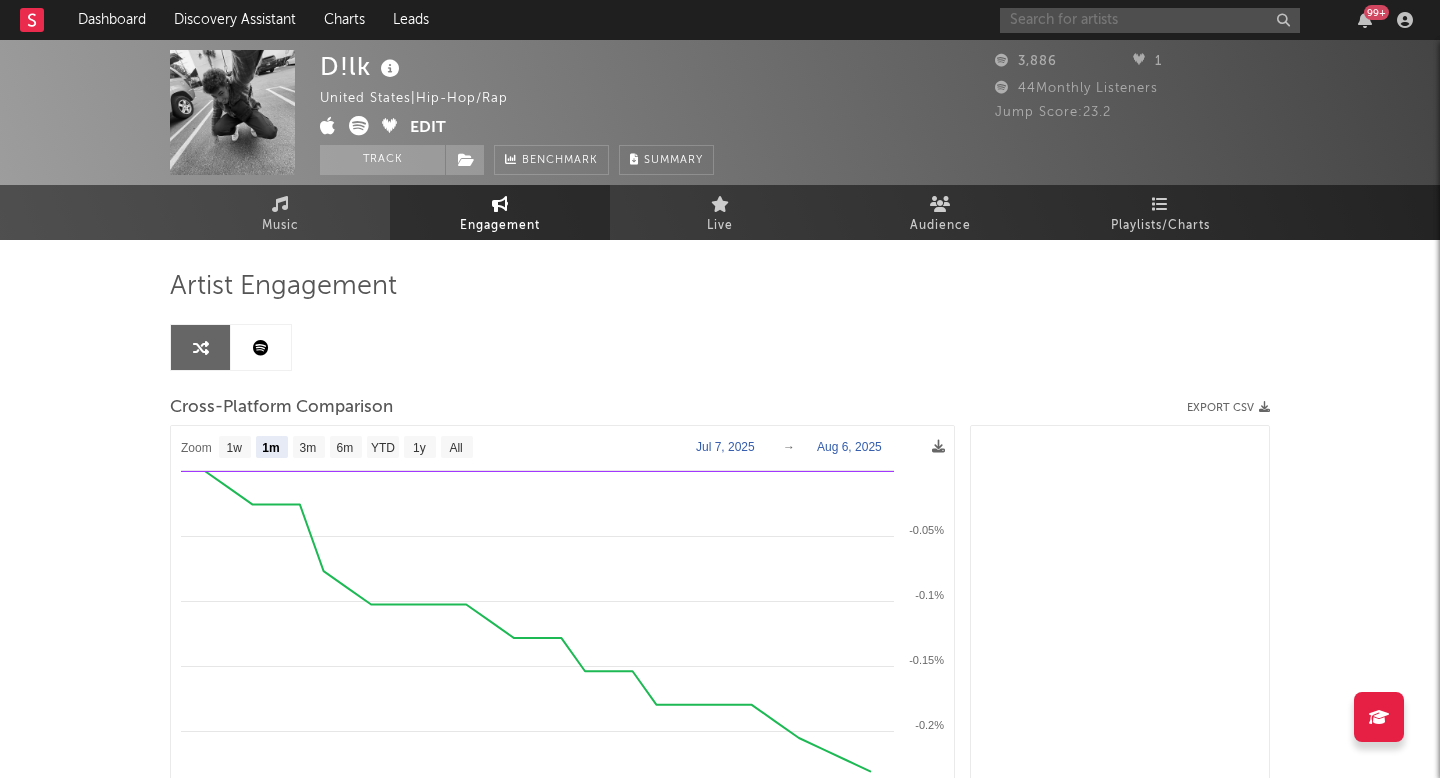 click at bounding box center [1150, 20] 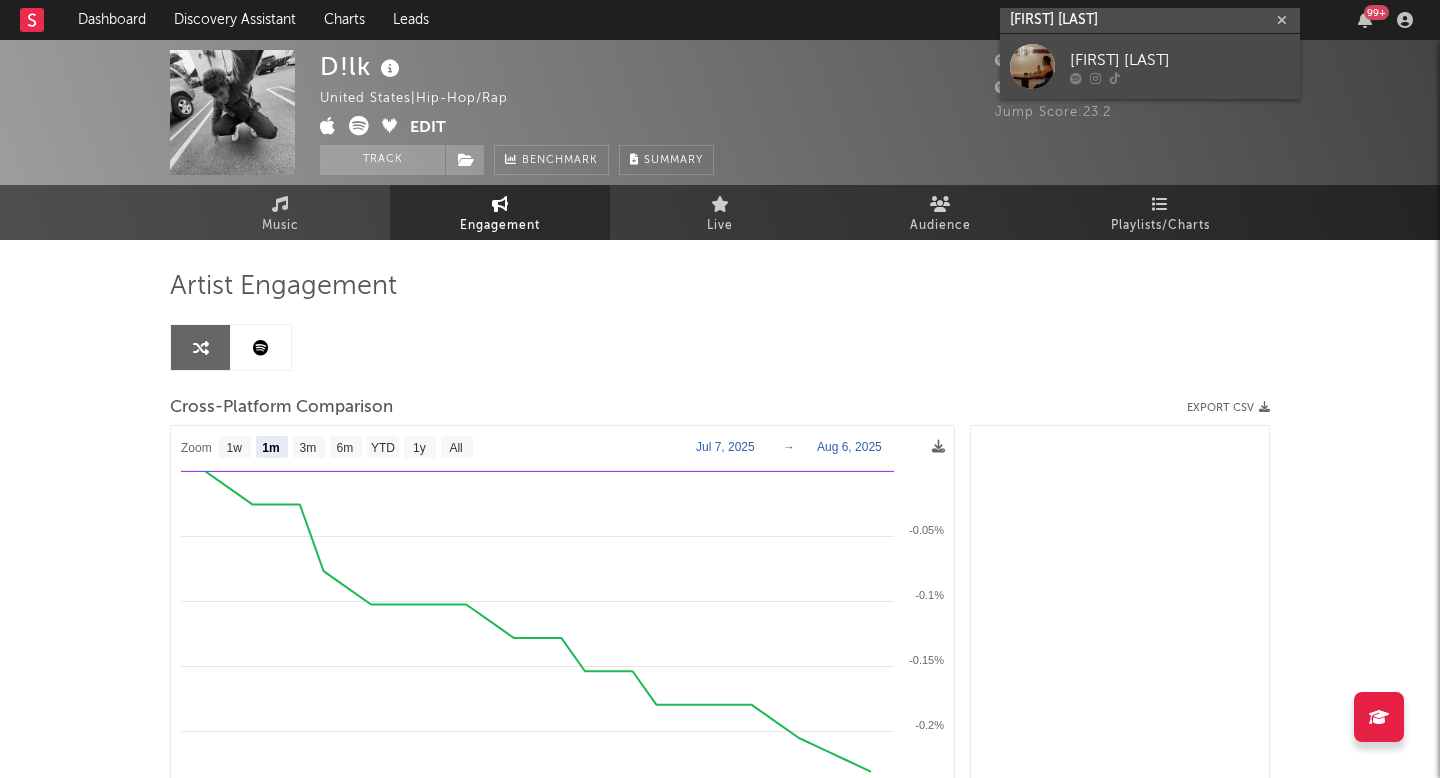 type on "[FIRST] [LAST]" 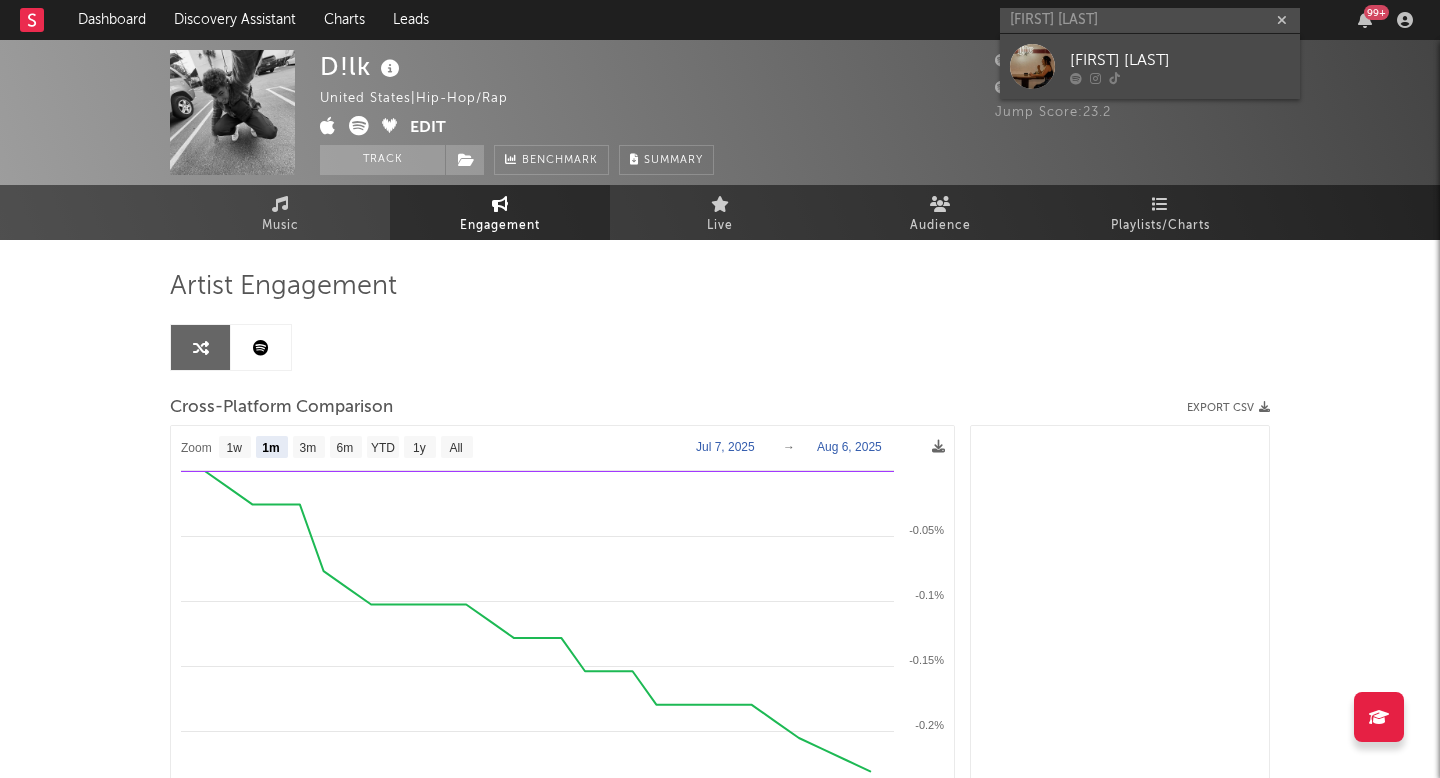 click at bounding box center (1180, 78) 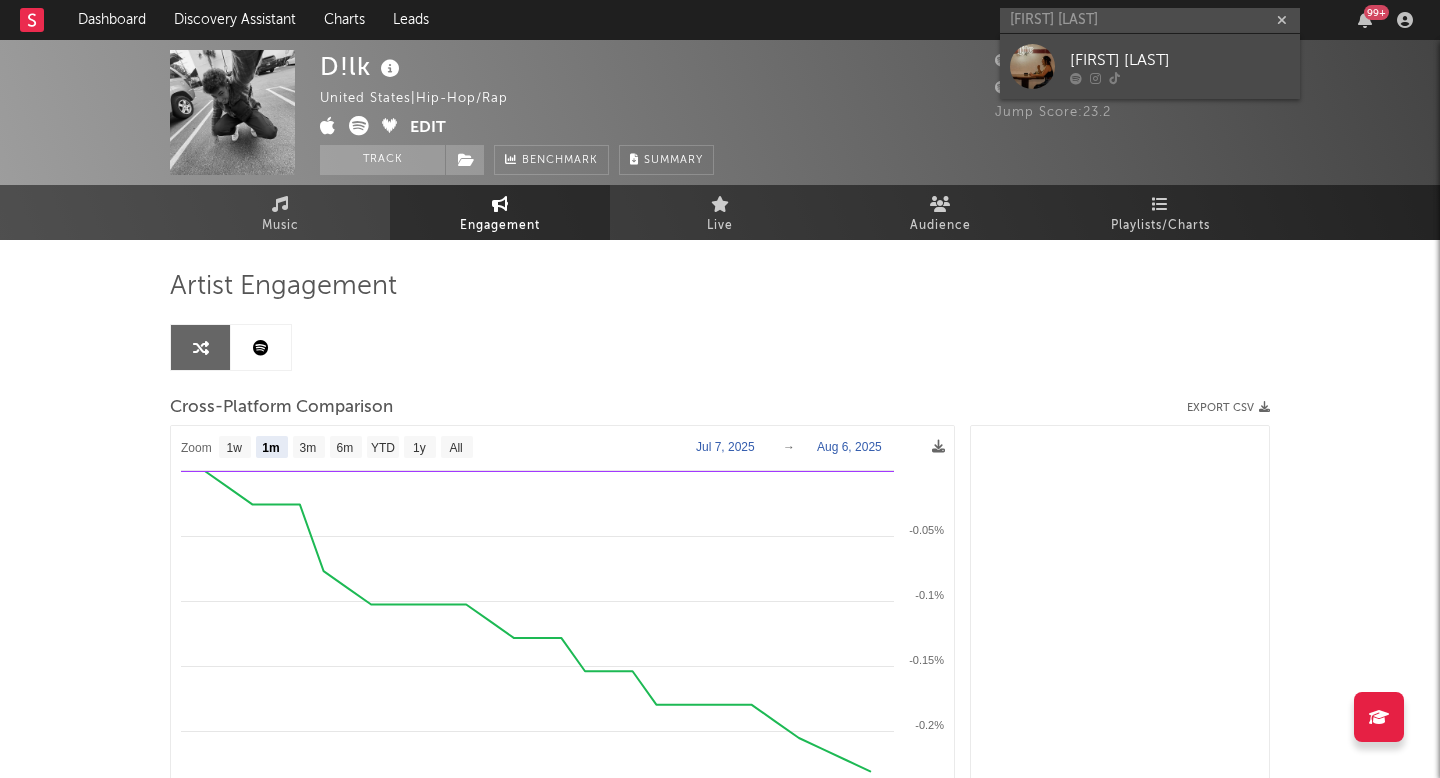 type 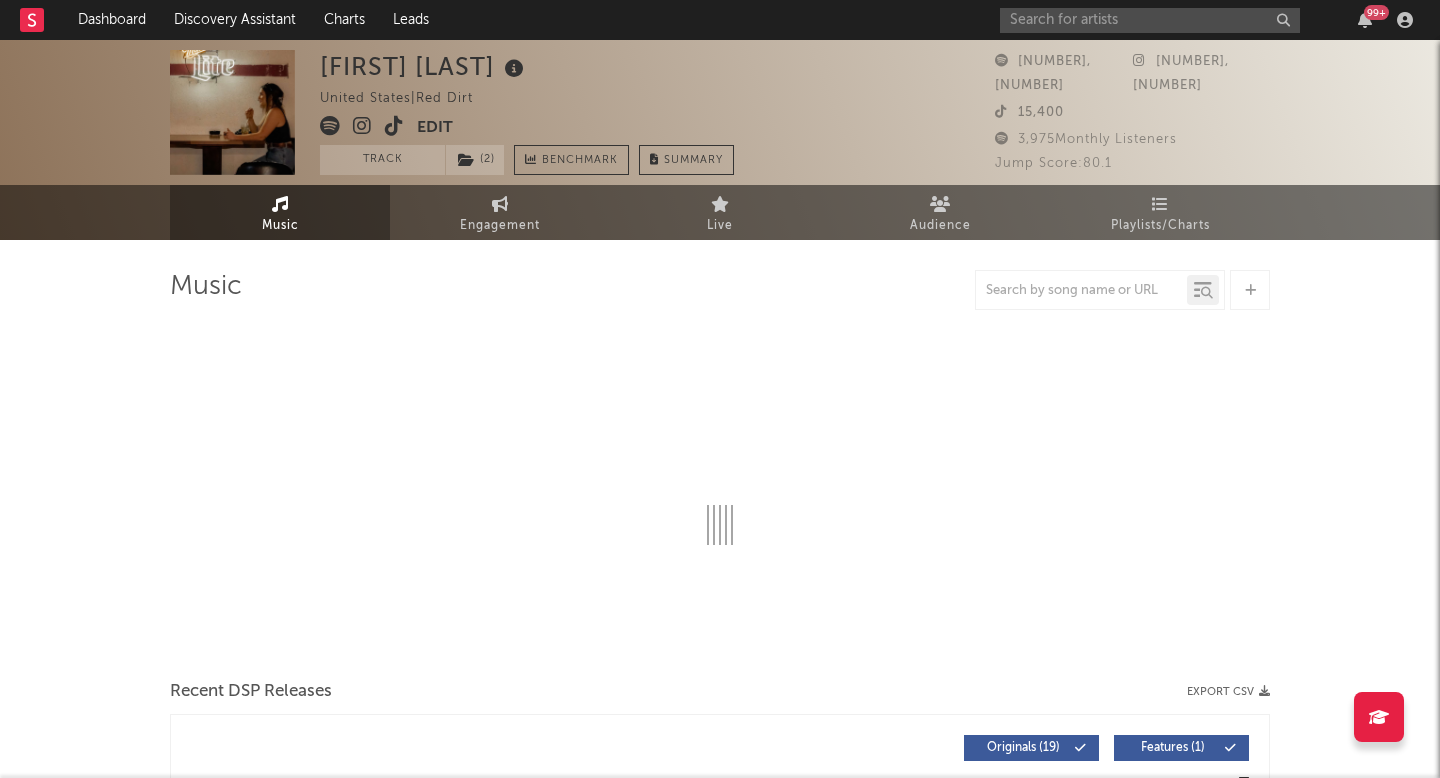 select on "6m" 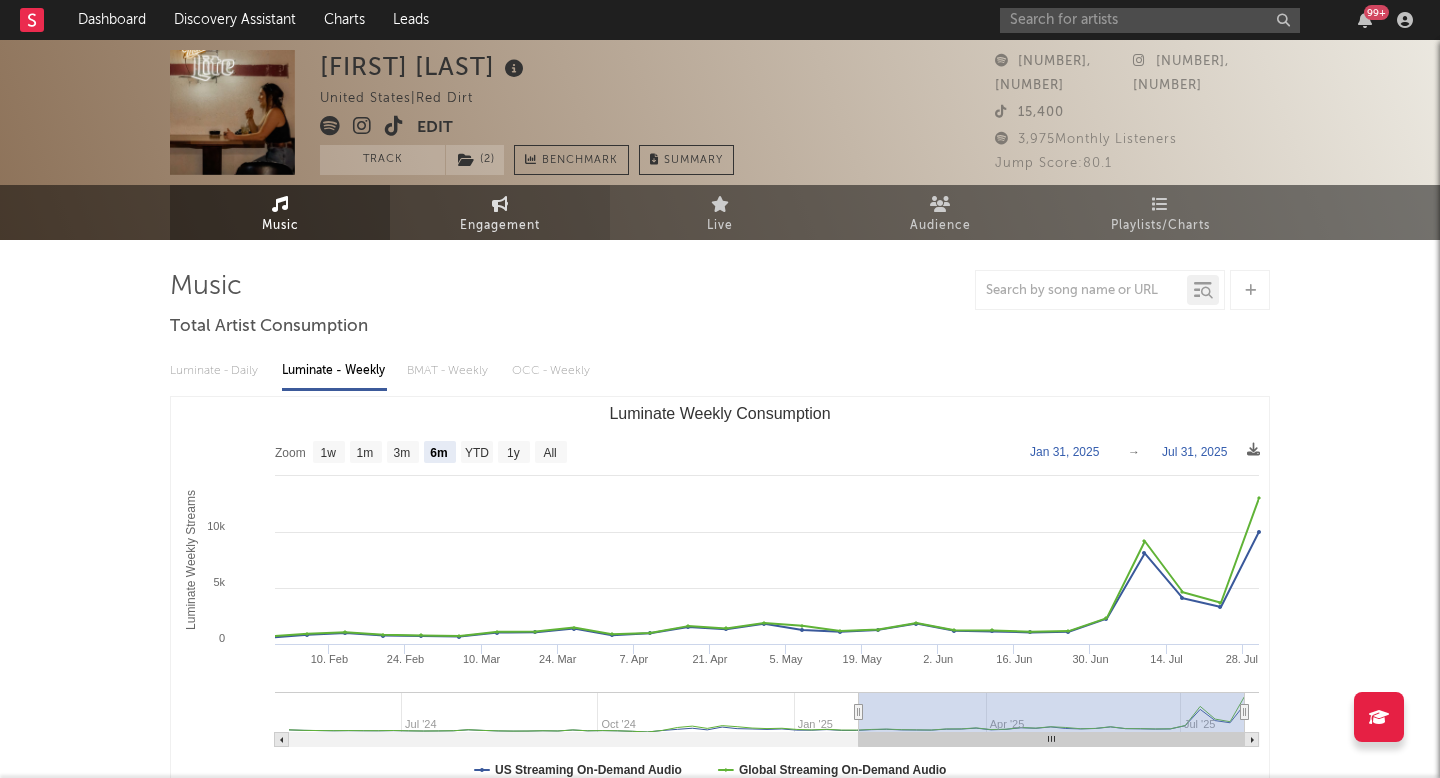 click on "Engagement" at bounding box center [500, 226] 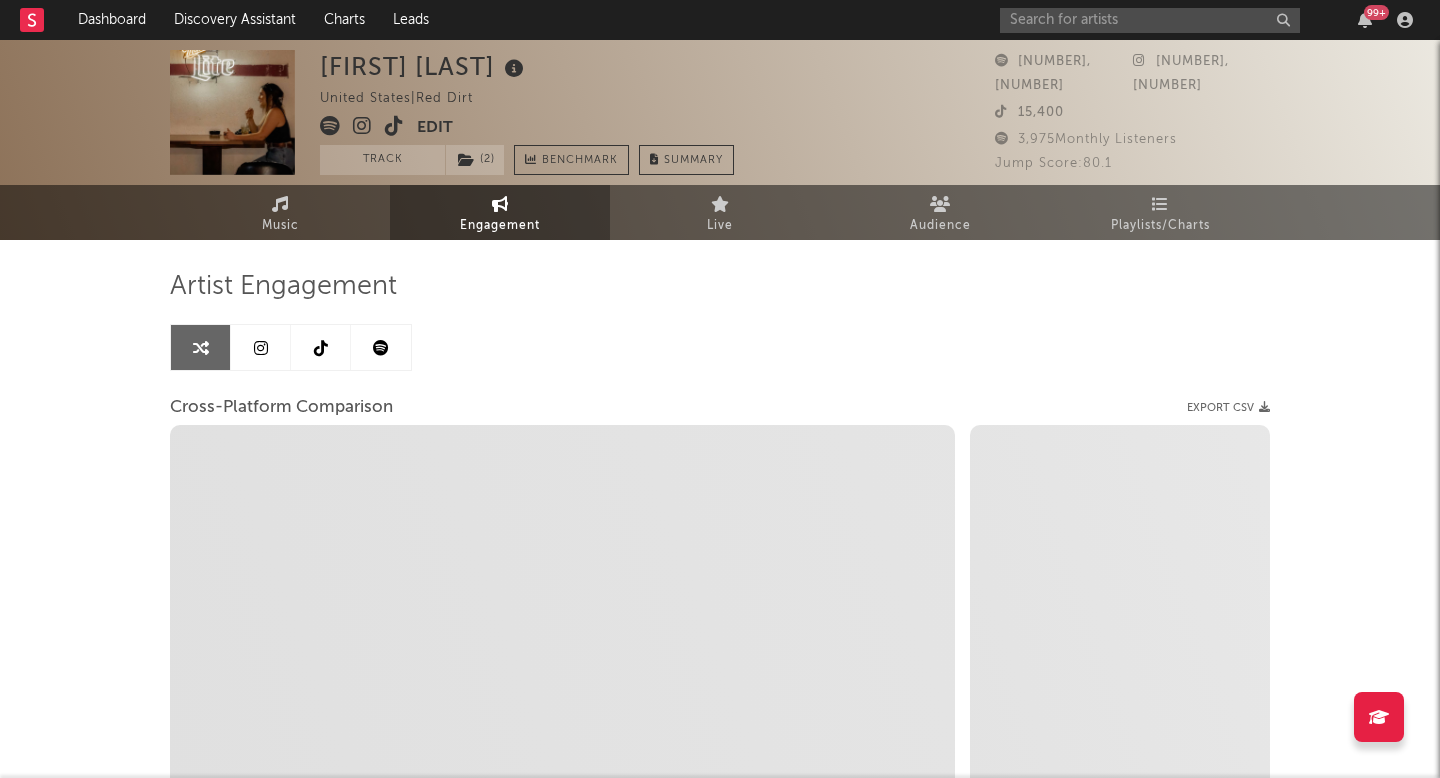 select on "1m" 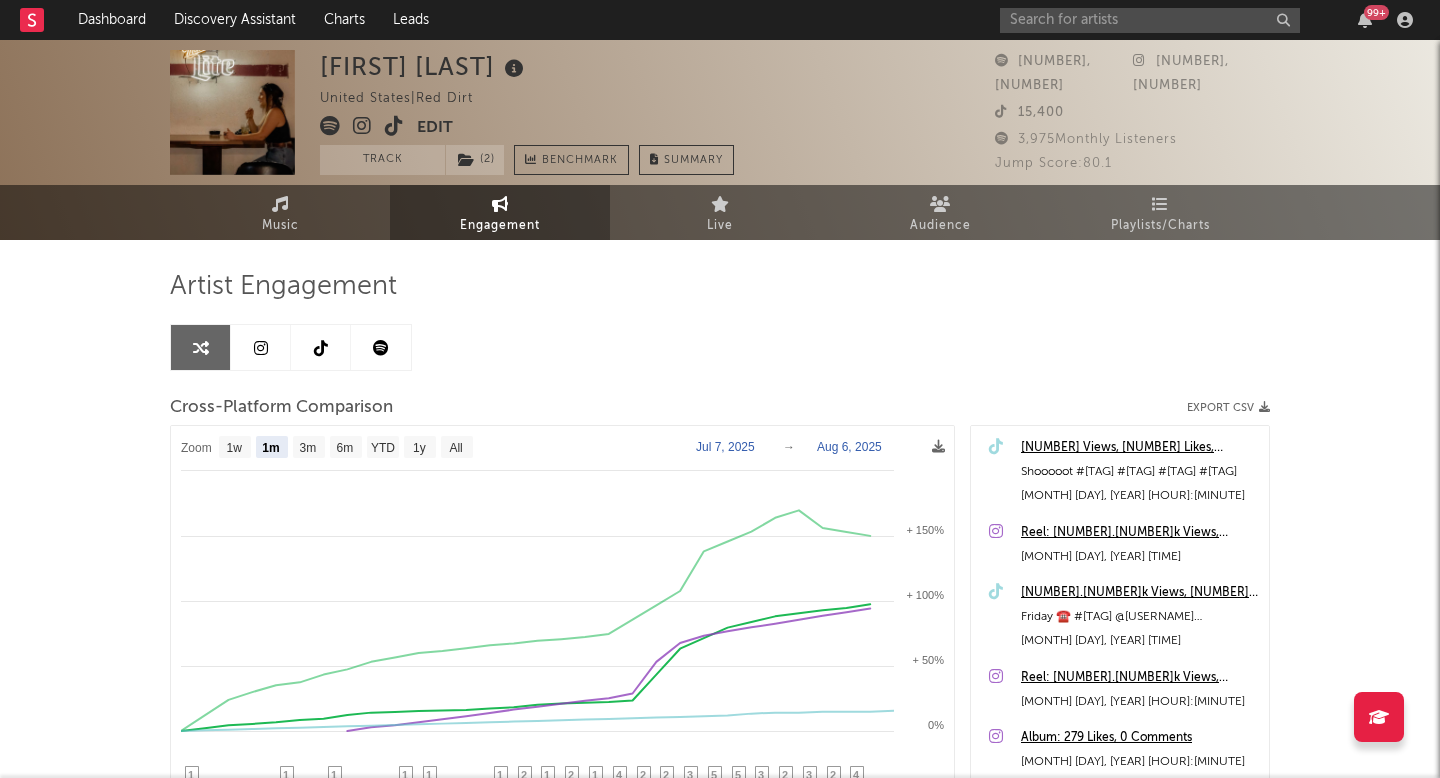 click at bounding box center (381, 348) 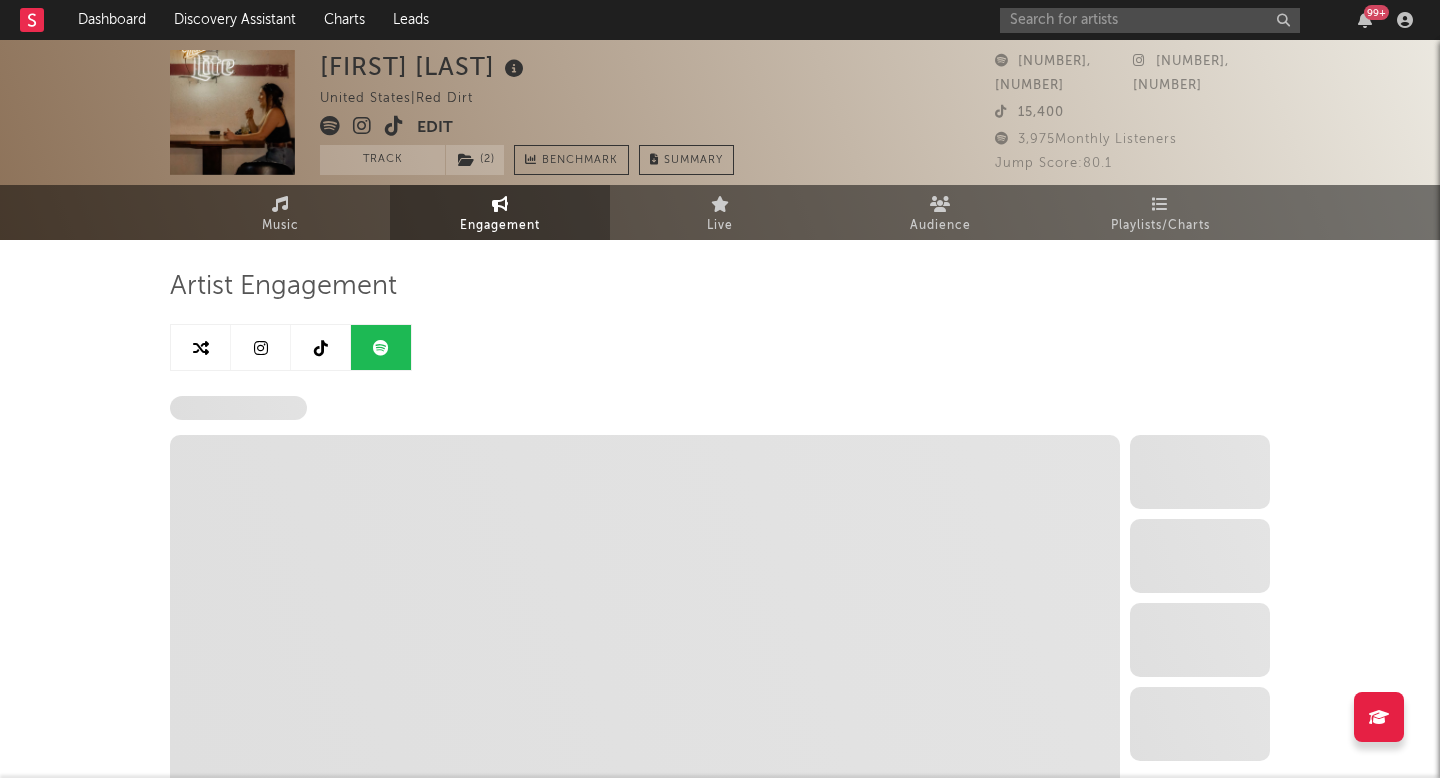 select on "6m" 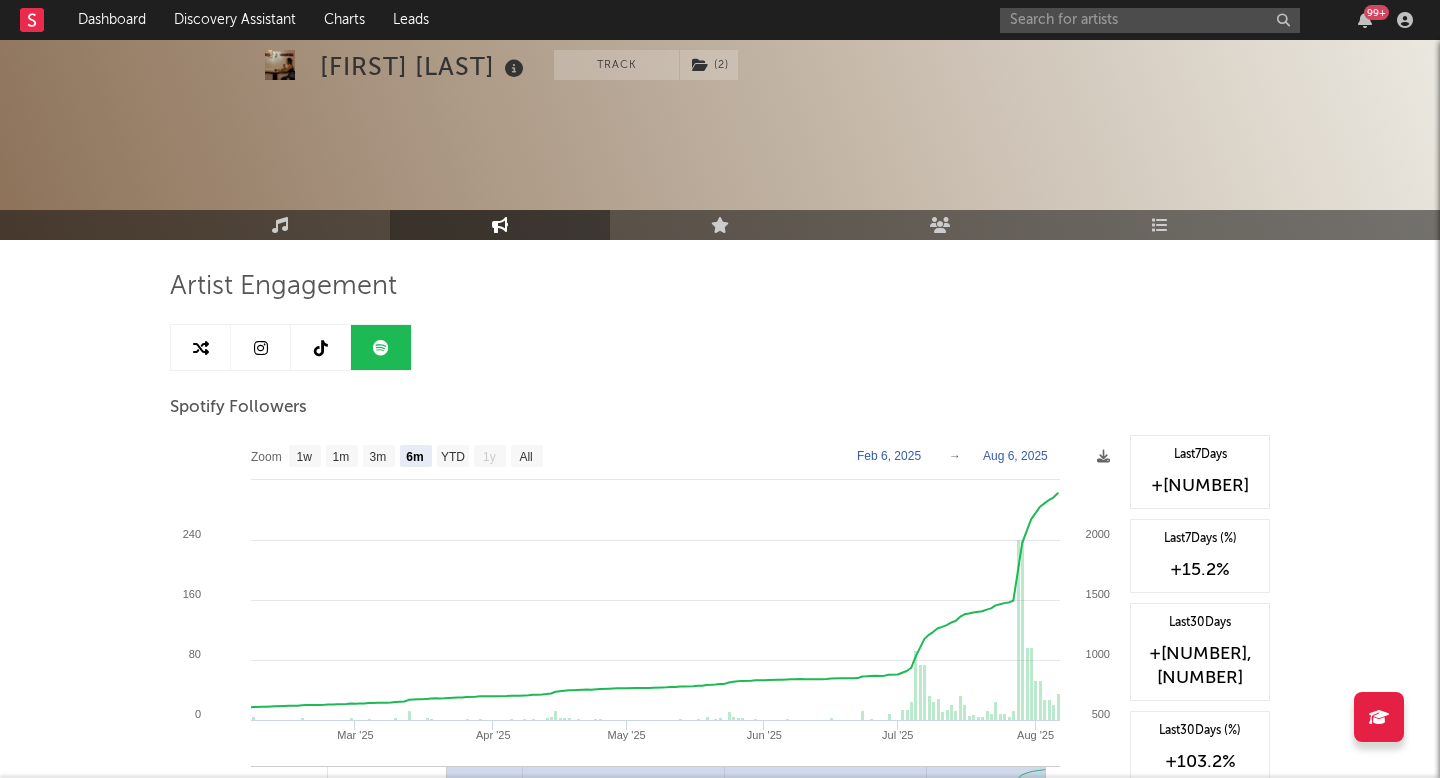 scroll, scrollTop: 122, scrollLeft: 0, axis: vertical 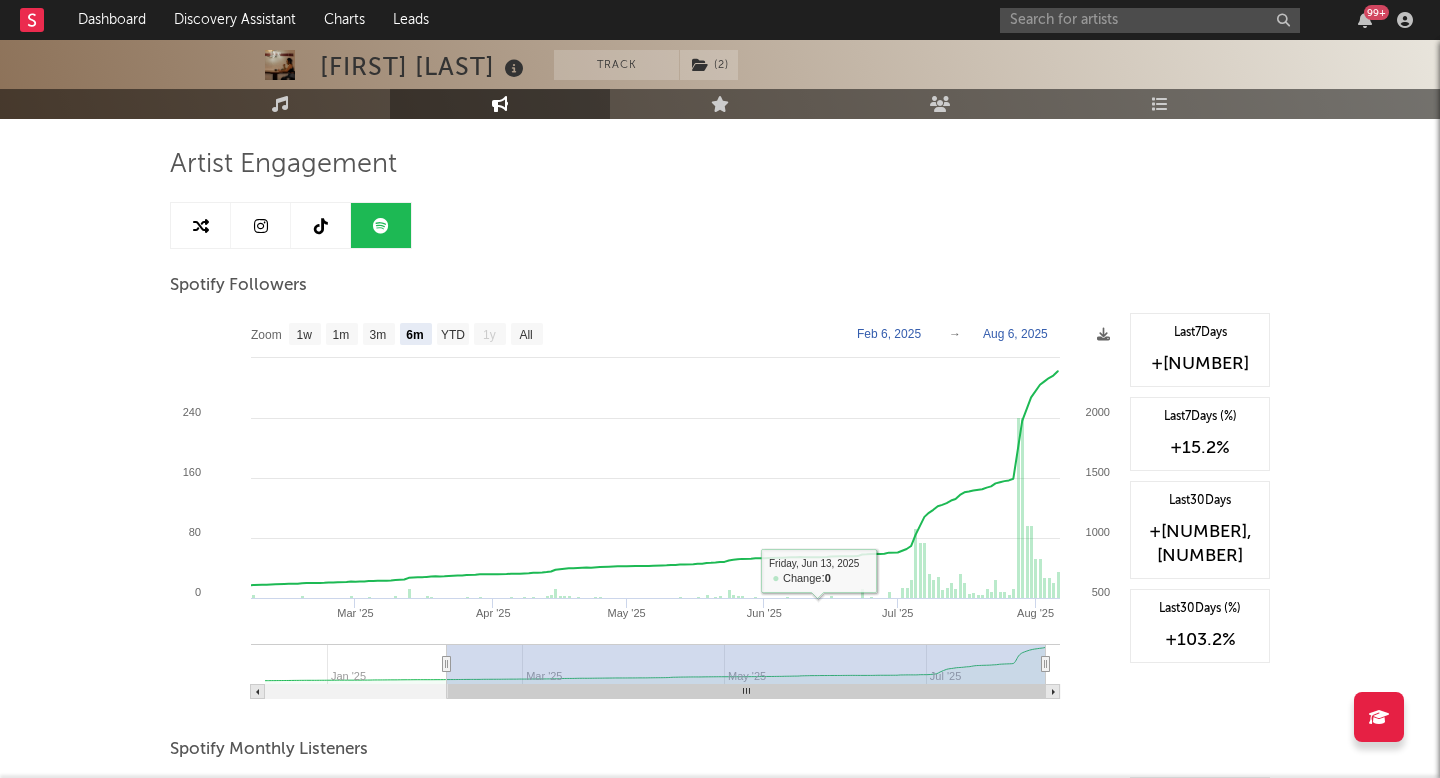 click at bounding box center (321, 226) 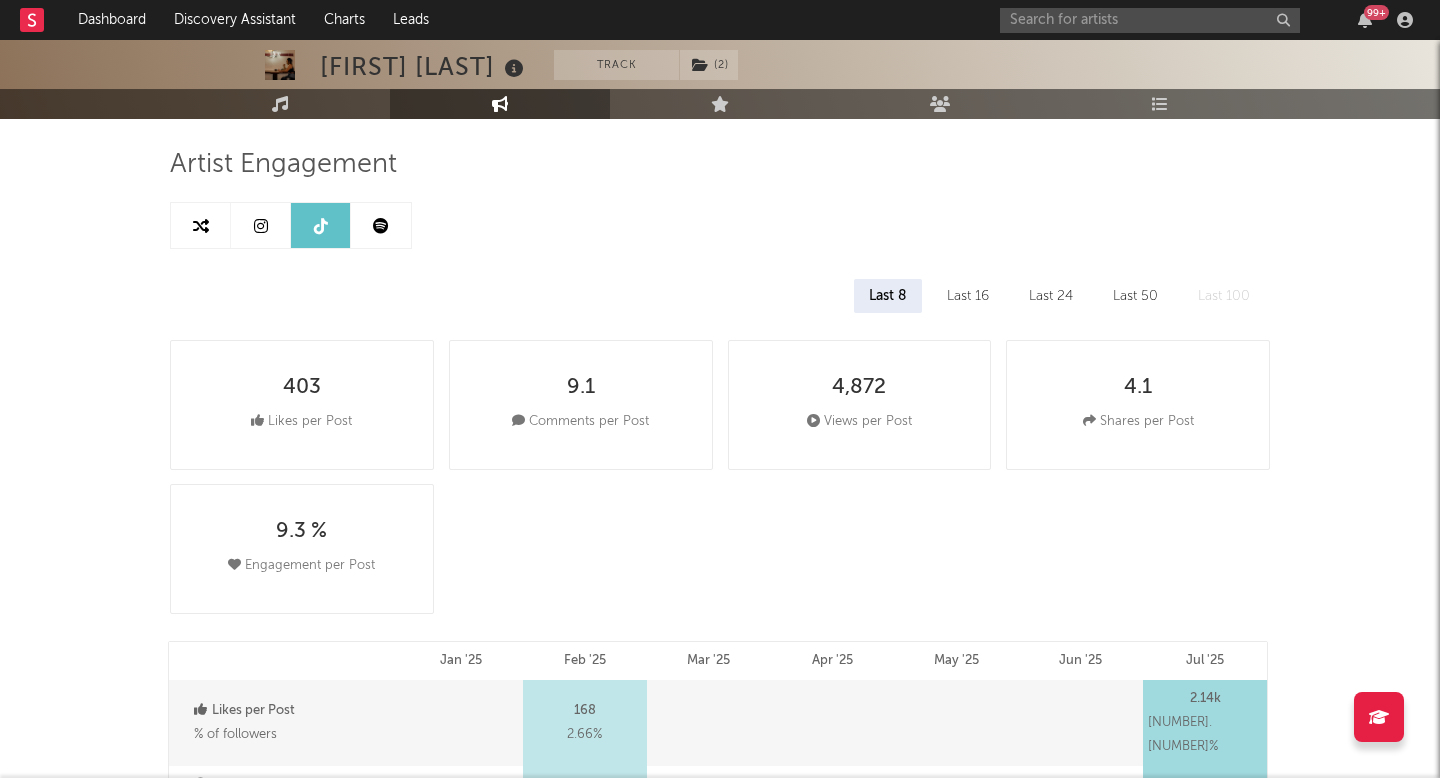 select on "6m" 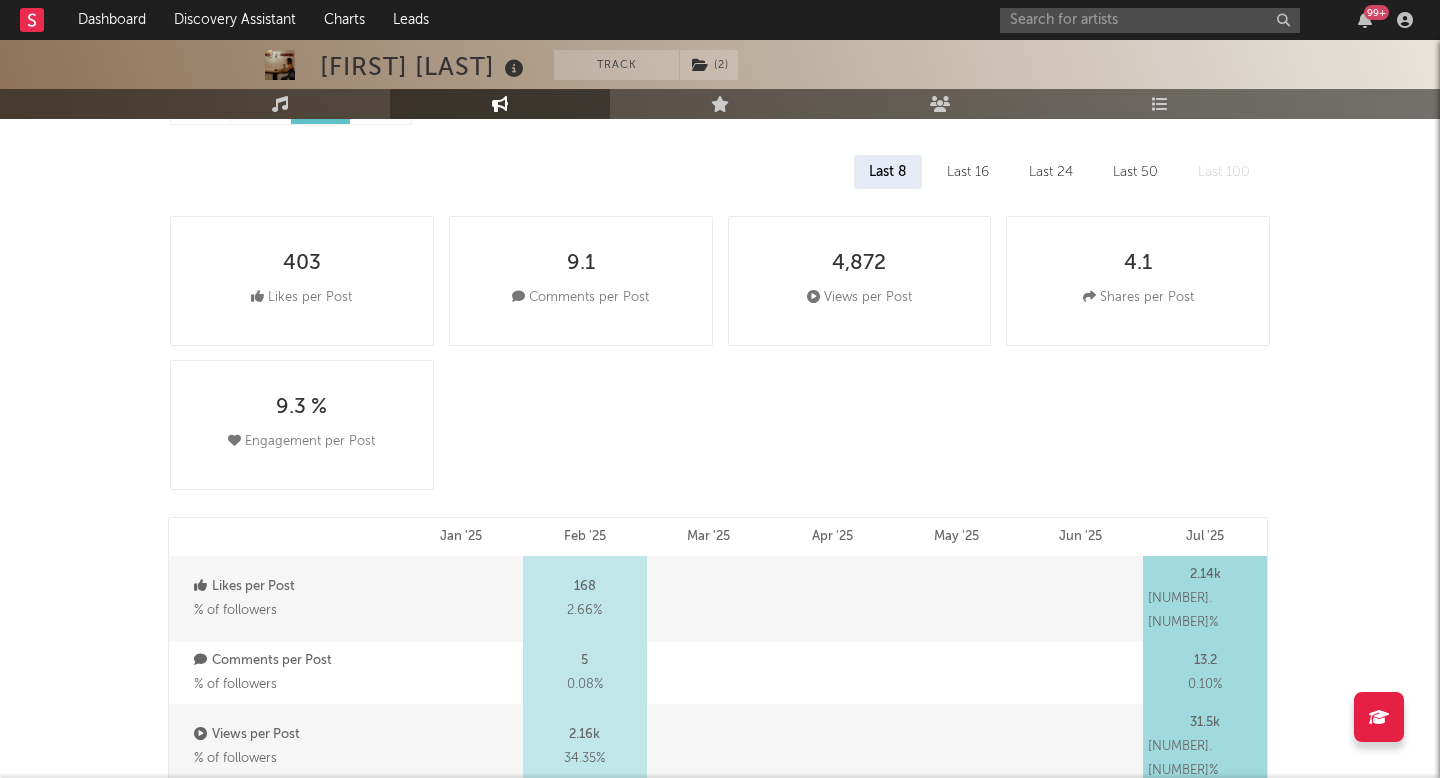 scroll, scrollTop: 0, scrollLeft: 0, axis: both 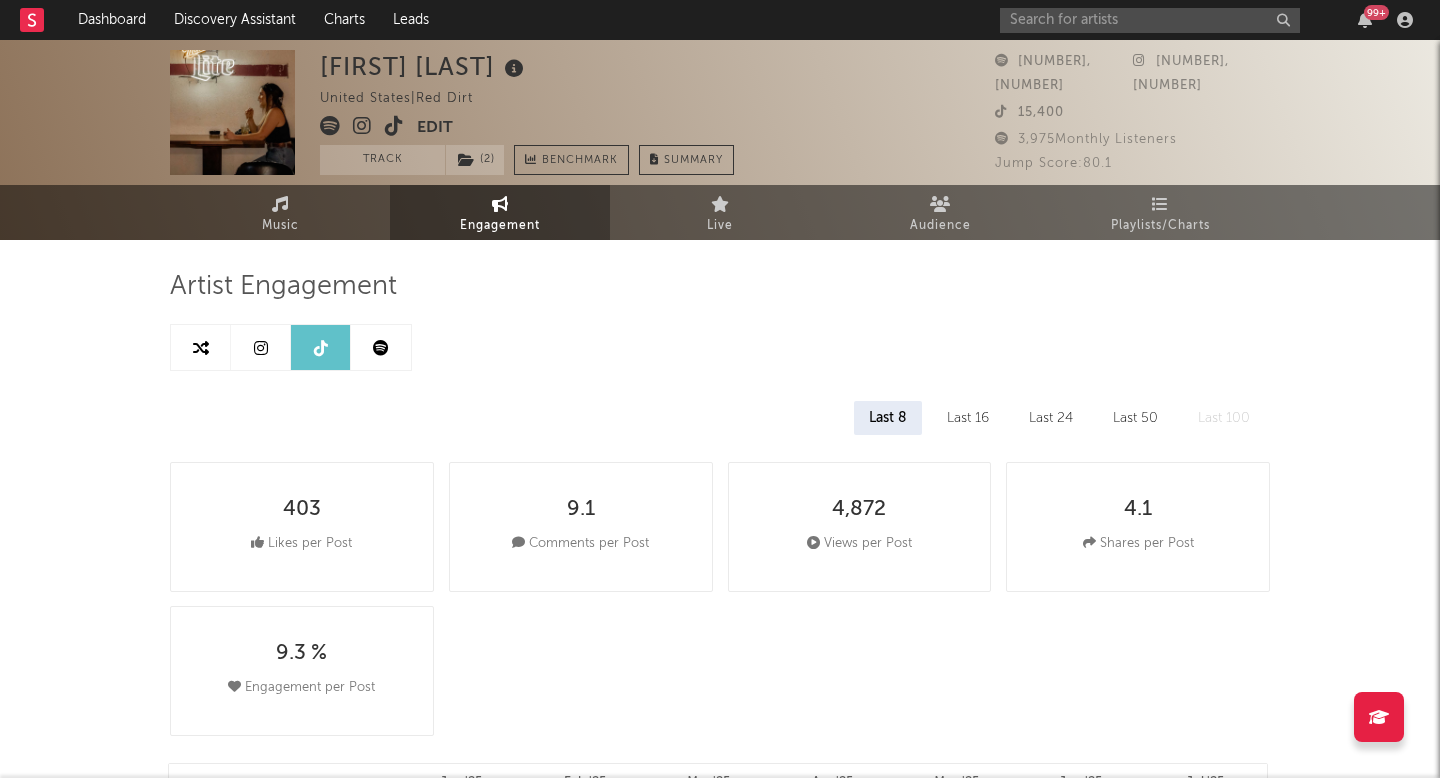 click at bounding box center (261, 347) 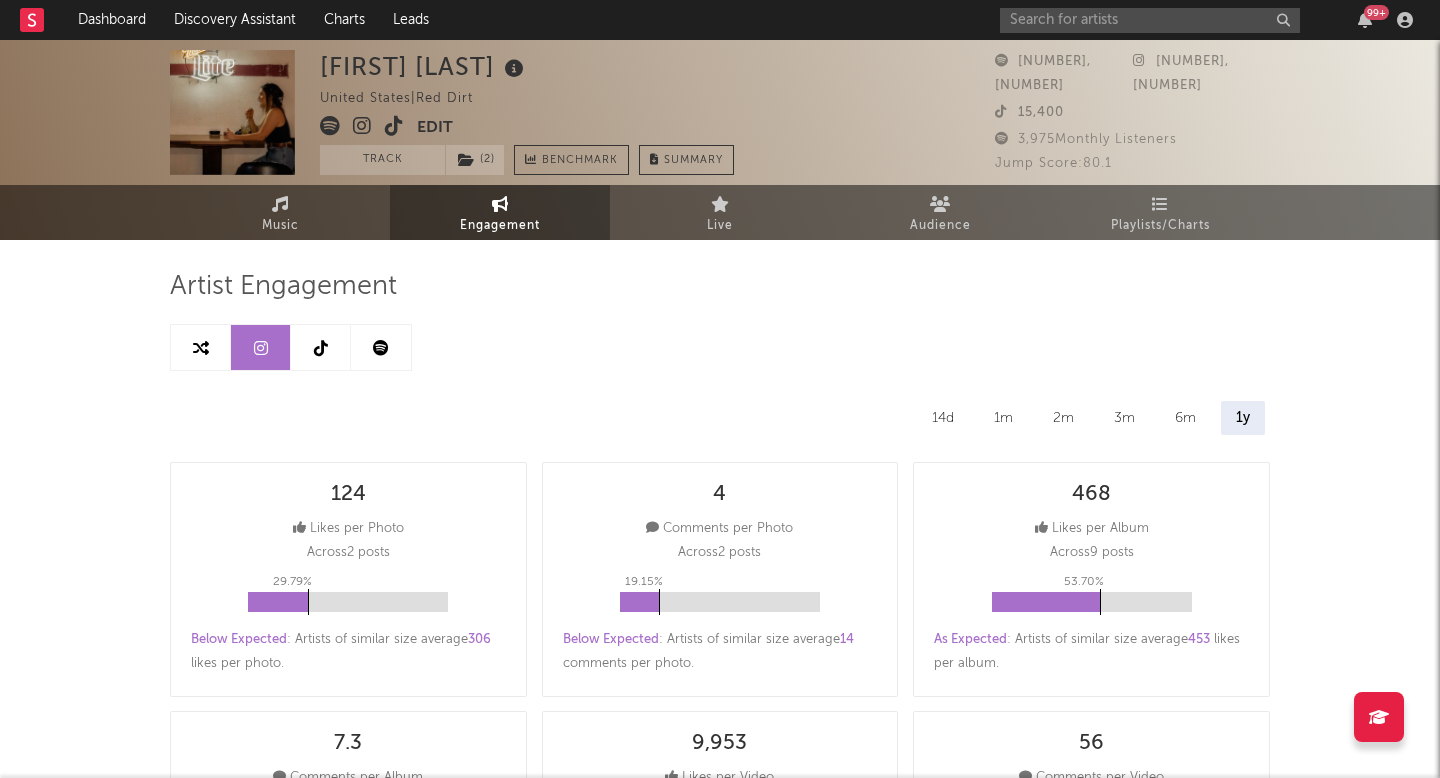 select on "1w" 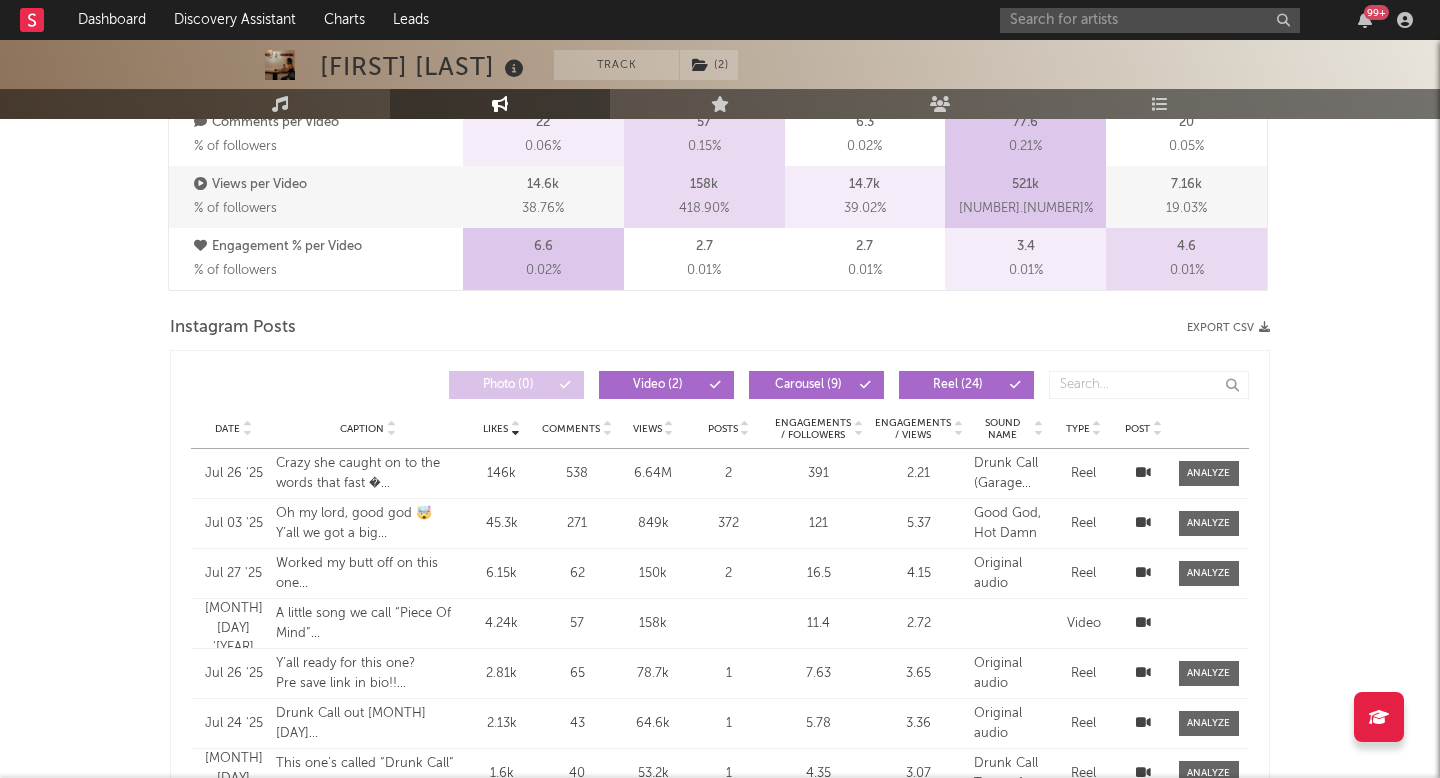 scroll, scrollTop: 1468, scrollLeft: 0, axis: vertical 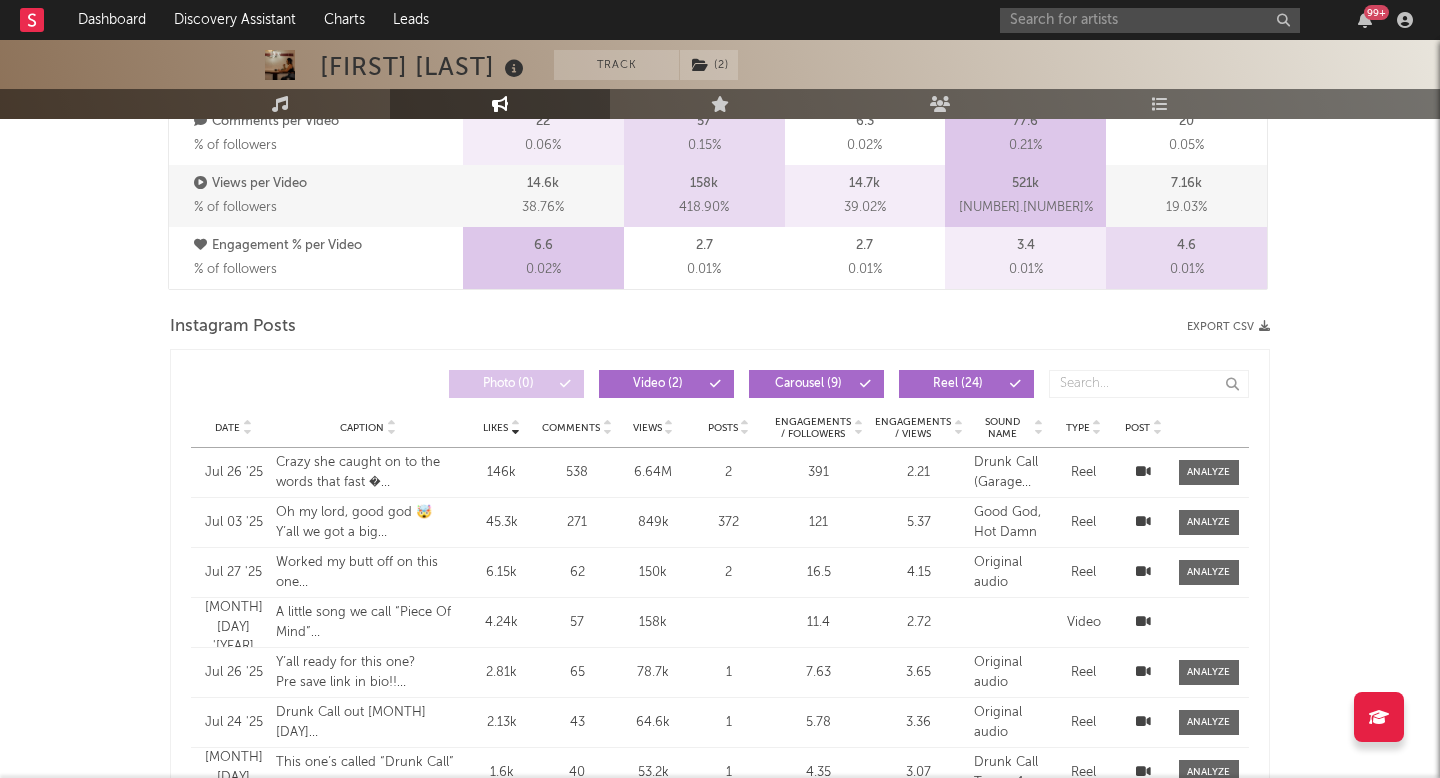 click on "Views" at bounding box center [647, 428] 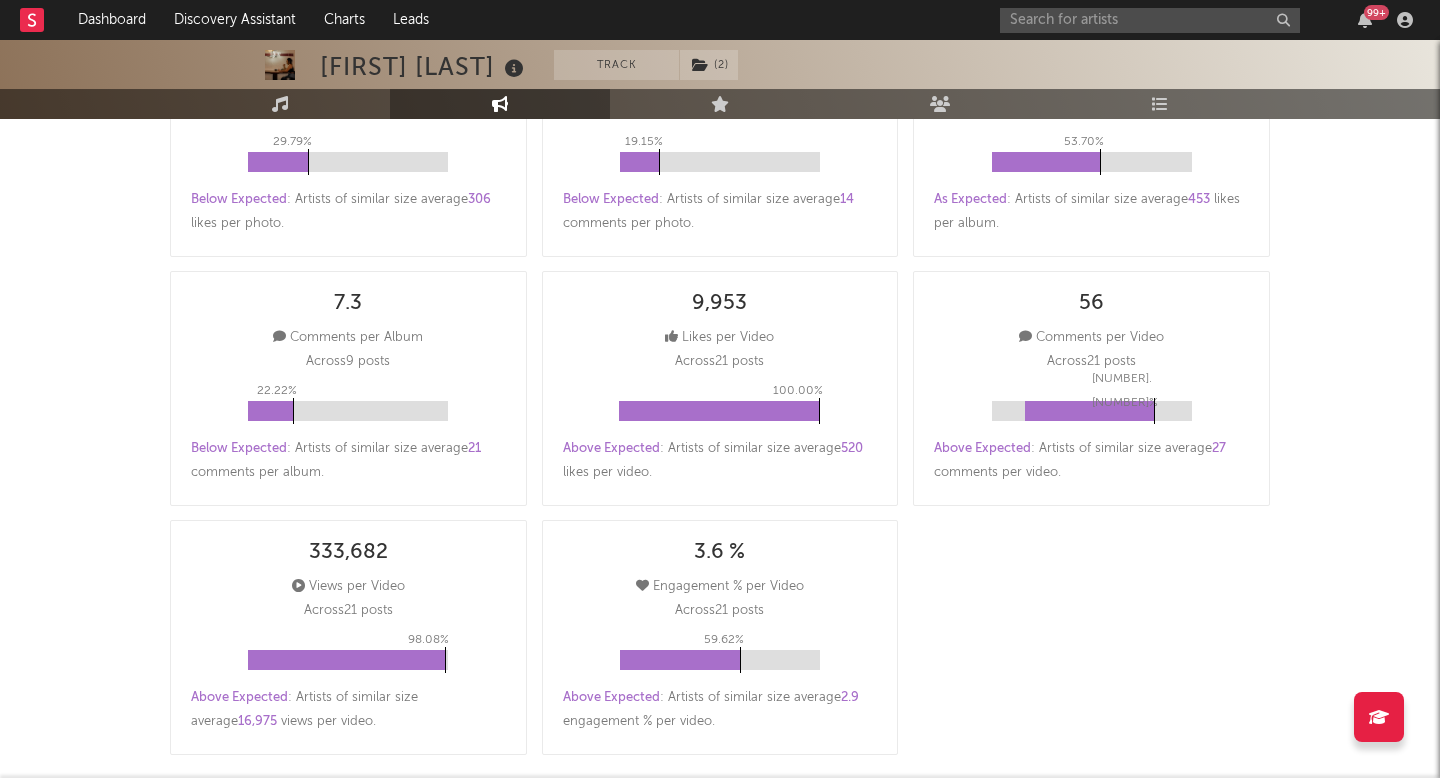 scroll, scrollTop: 0, scrollLeft: 0, axis: both 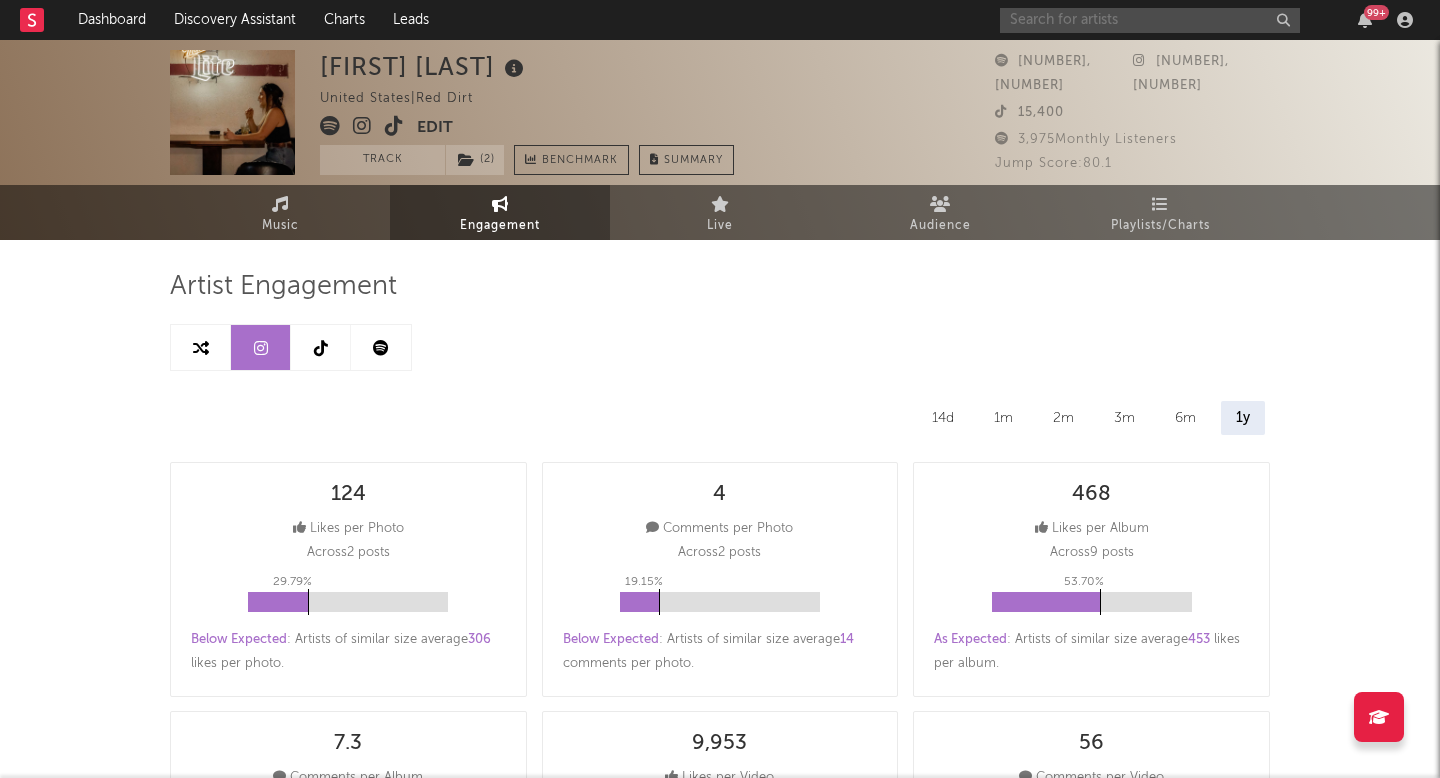 click at bounding box center [1150, 20] 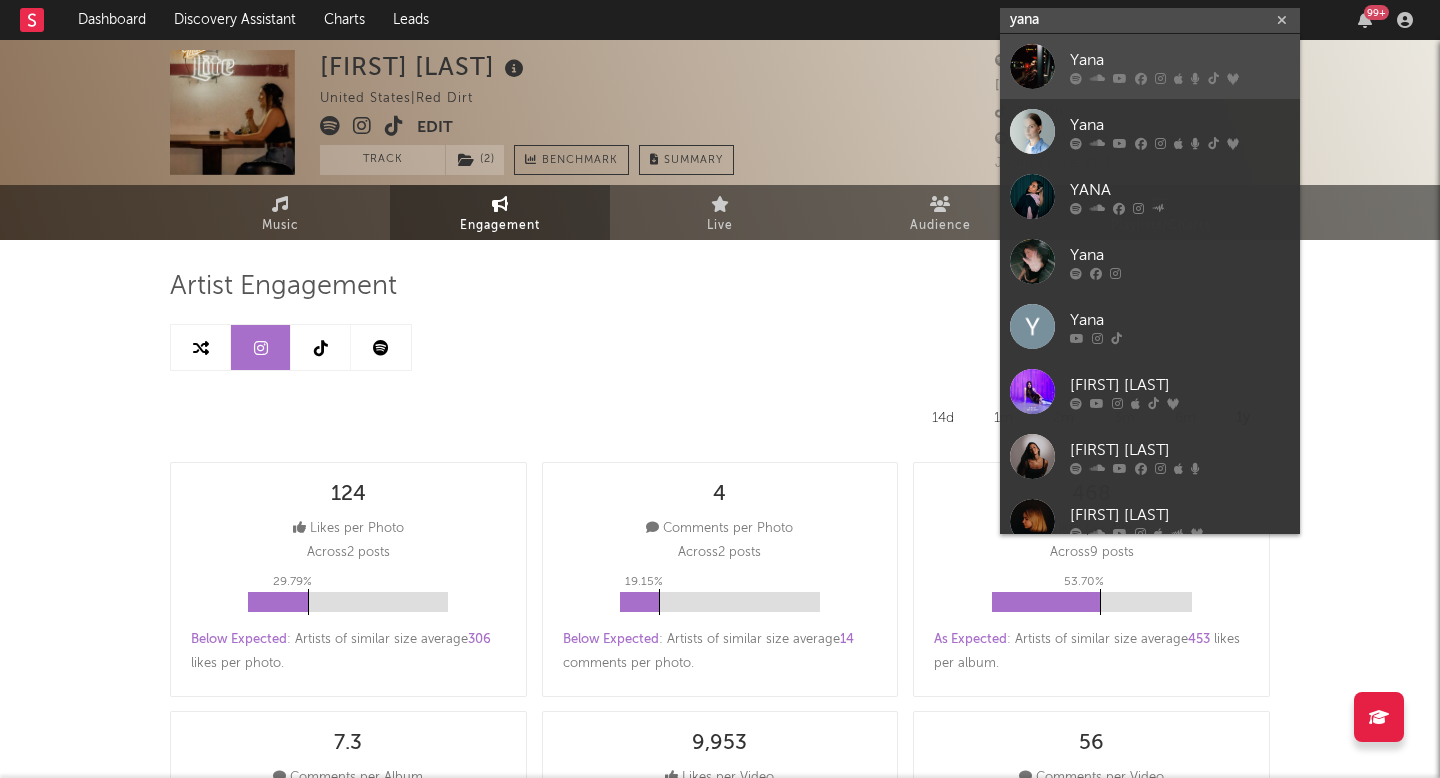 type on "yana" 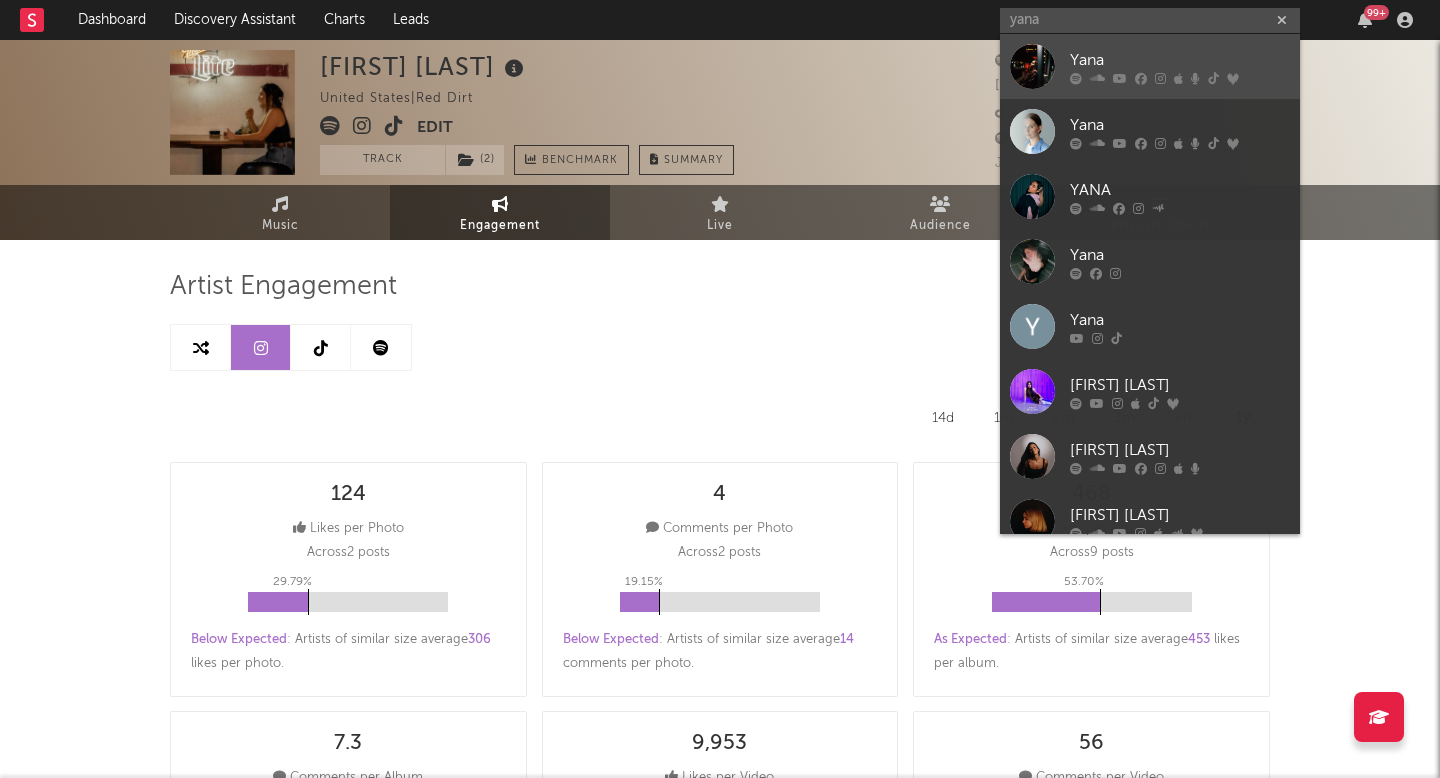 click on "Yana" at bounding box center (1150, 66) 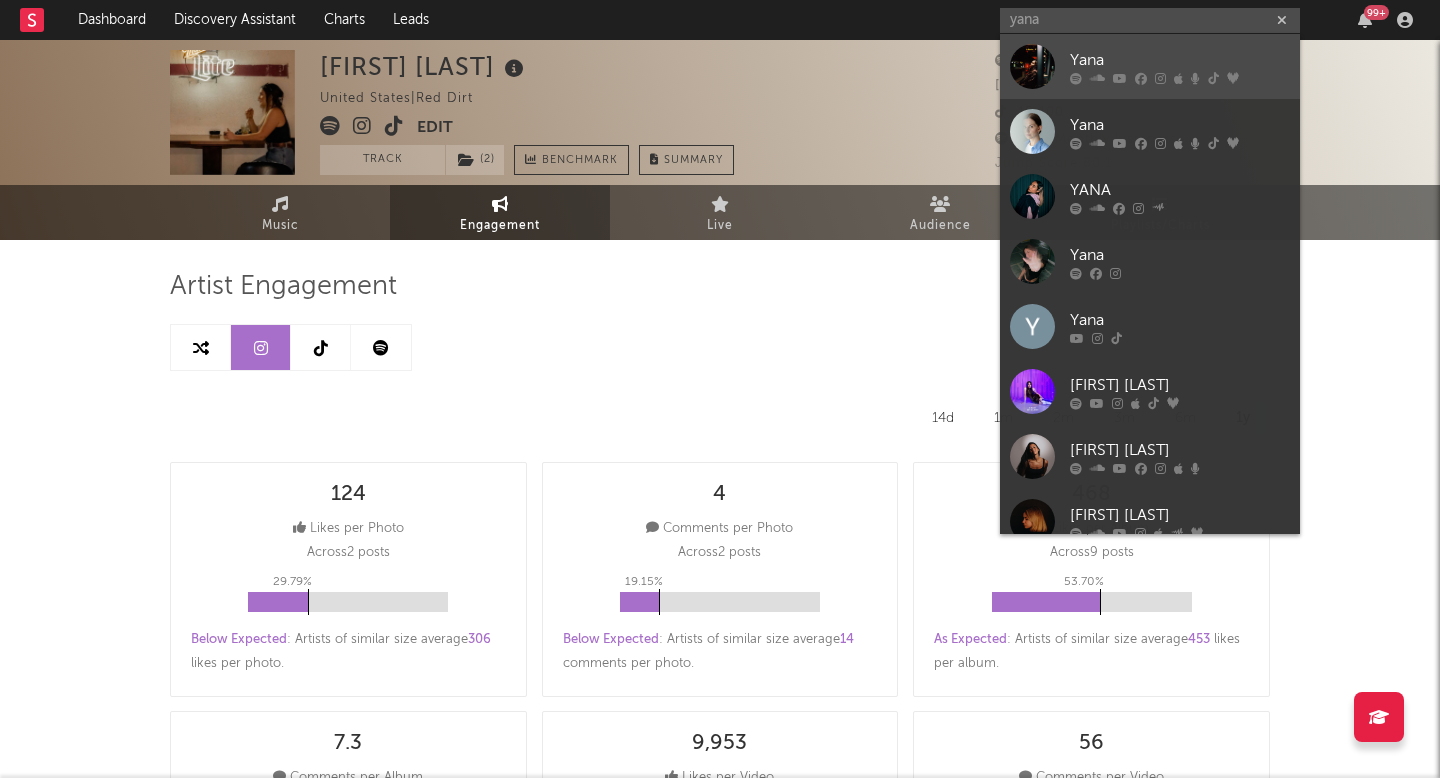 type 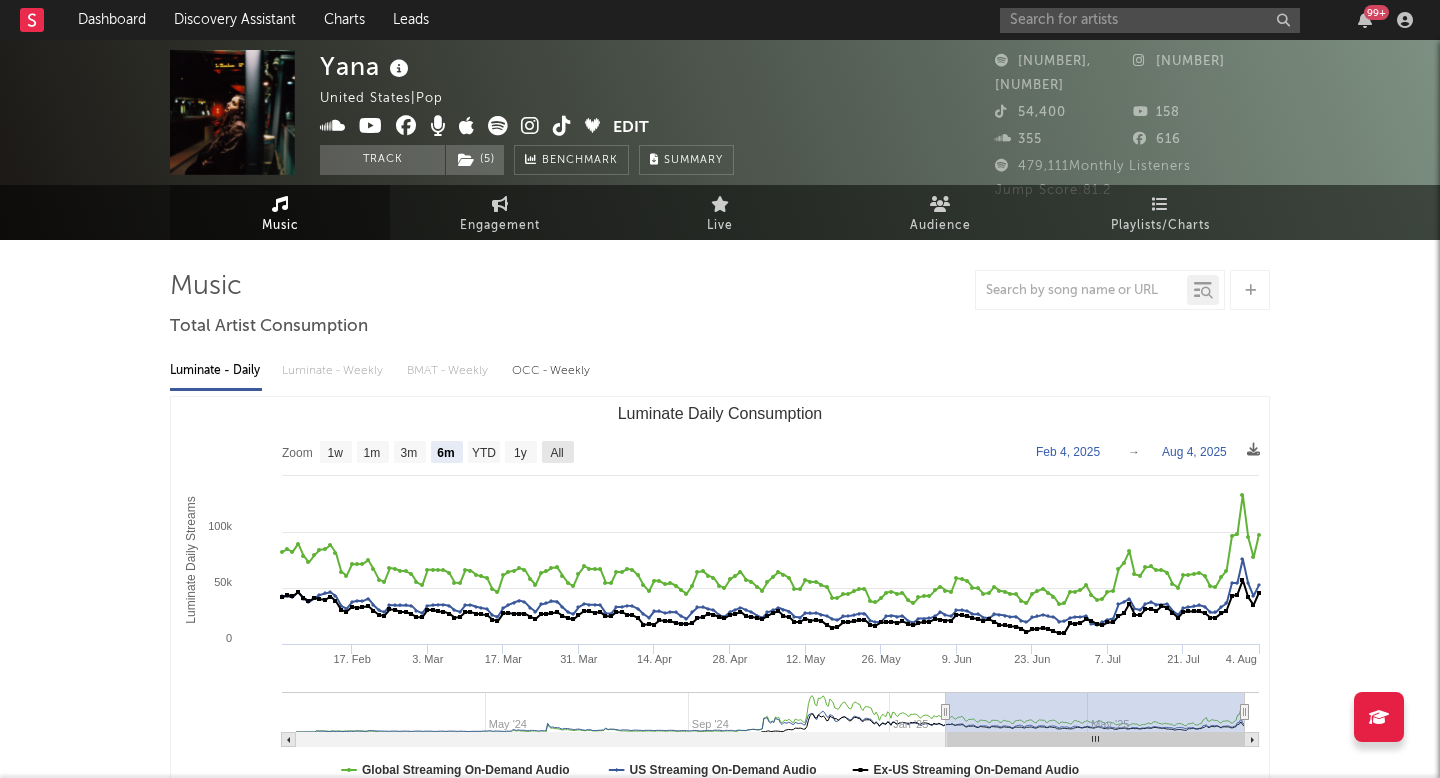 click on "All" 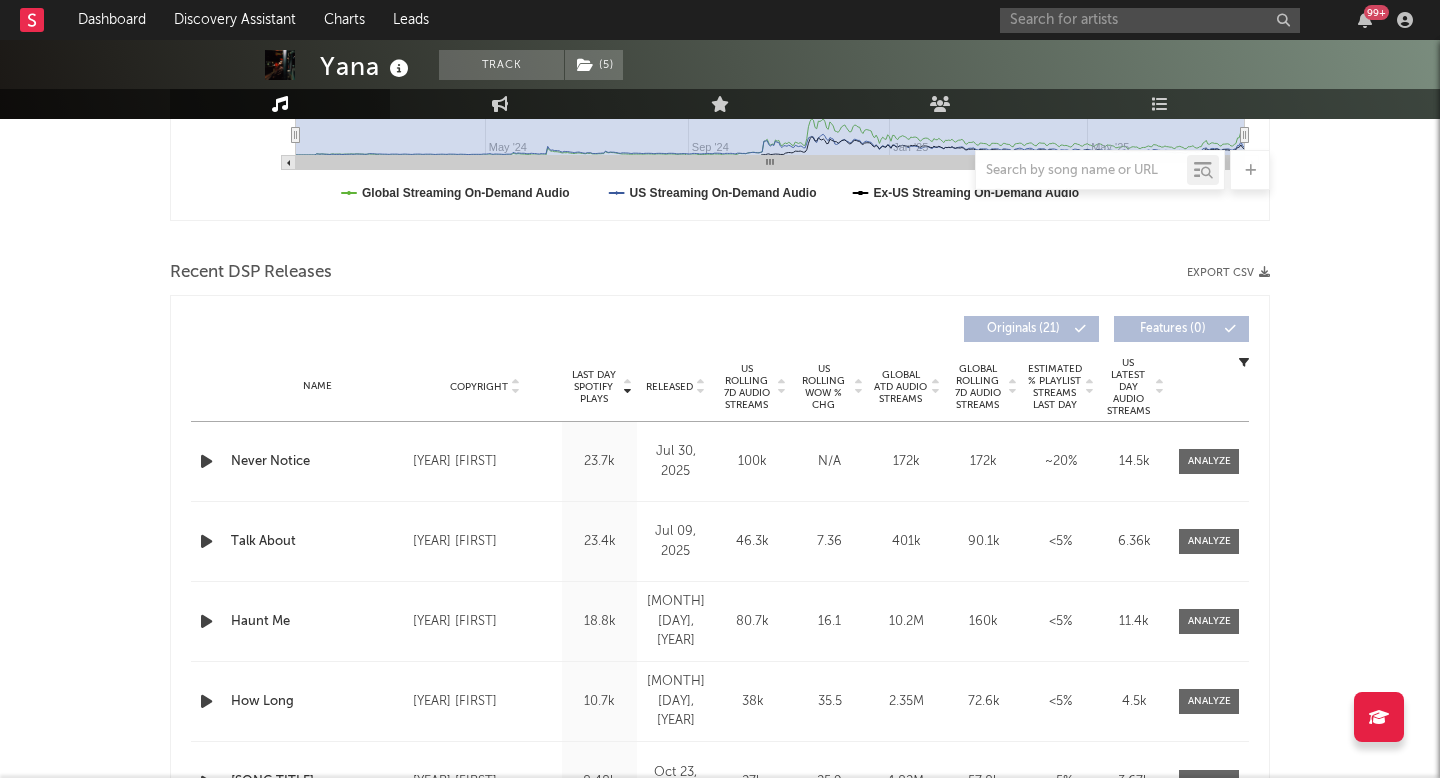 scroll, scrollTop: 580, scrollLeft: 0, axis: vertical 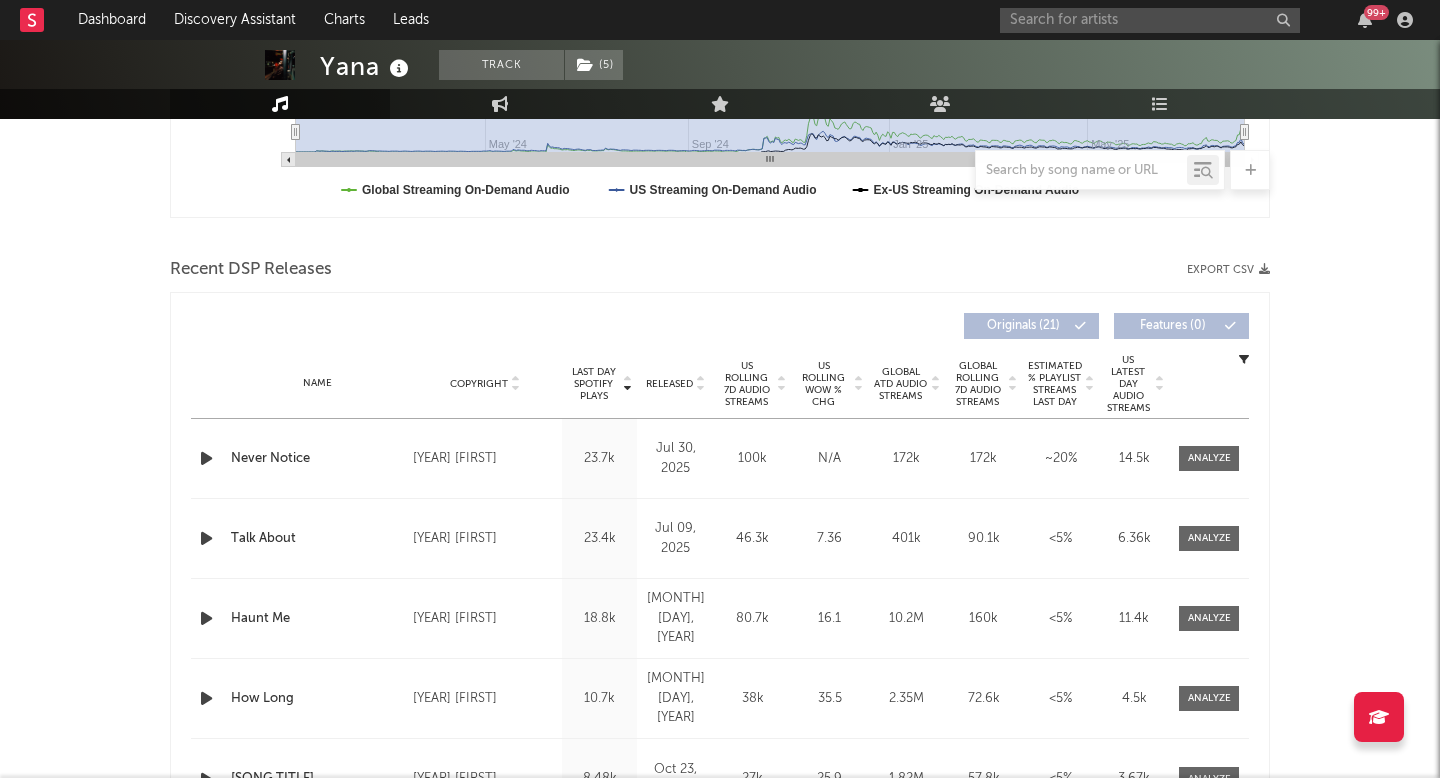click on "Name Copyright Label Album Names Composer Names 7 Day Spotify Plays Last Day Spotify Plays ATD Spotify Plays Spotify Popularity Total US Streams Total US SES Total UK Streams Total UK Audio Streams UK Weekly Streams UK Weekly Audio Streams Released US ATD Audio Streams US Rolling 7D Audio Streams US Rolling WoW % Chg Global ATD Audio Streams Global Rolling 7D Audio Streams Global Rolling WoW % Chg Estimated % Playlist Streams Last Day Global Streaming Trend (Last 60D) Ex-US Streaming Trend (Last 60D) US Streaming Trend (Last 60D) Global Latest Day Audio Streams US Latest Day Audio Streams" at bounding box center (720, 384) 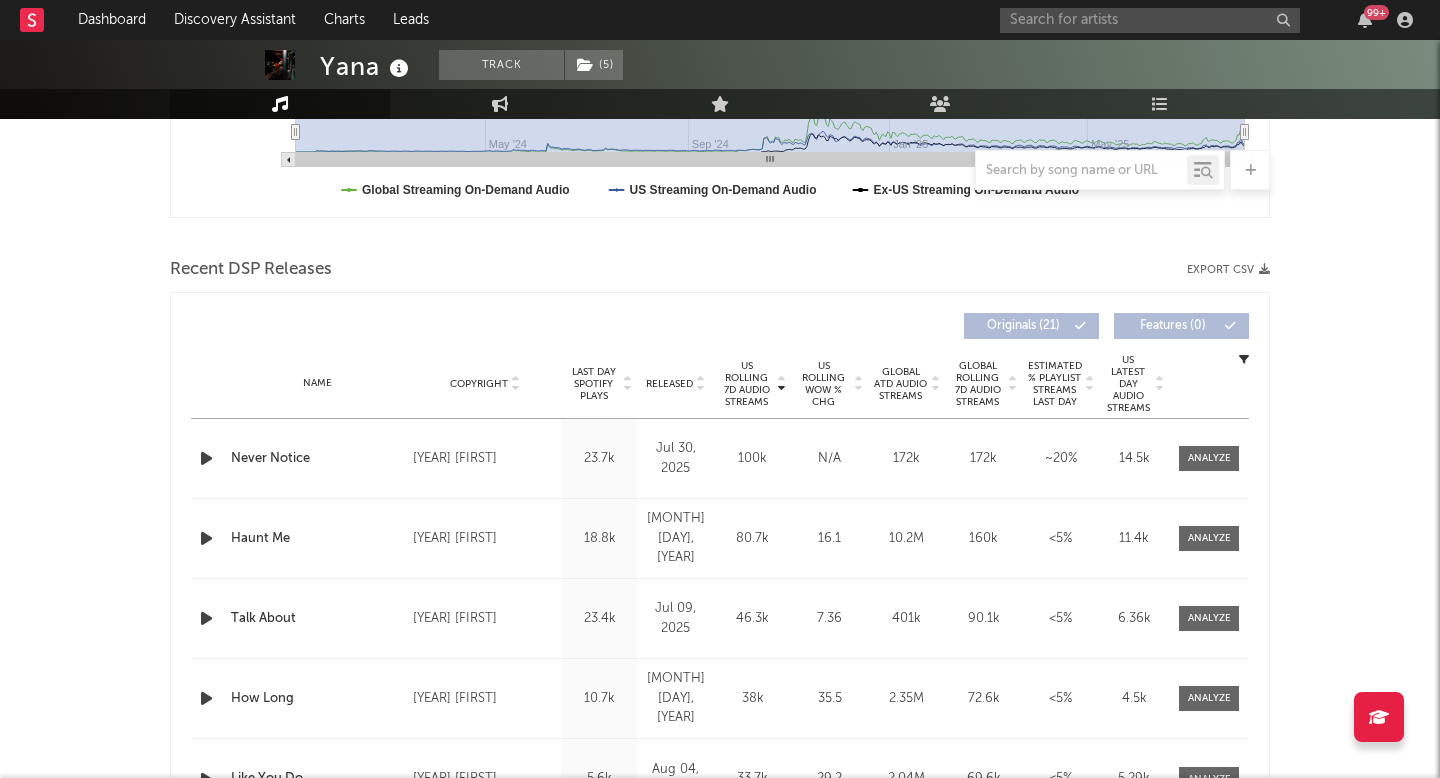 click on "Released" at bounding box center (669, 384) 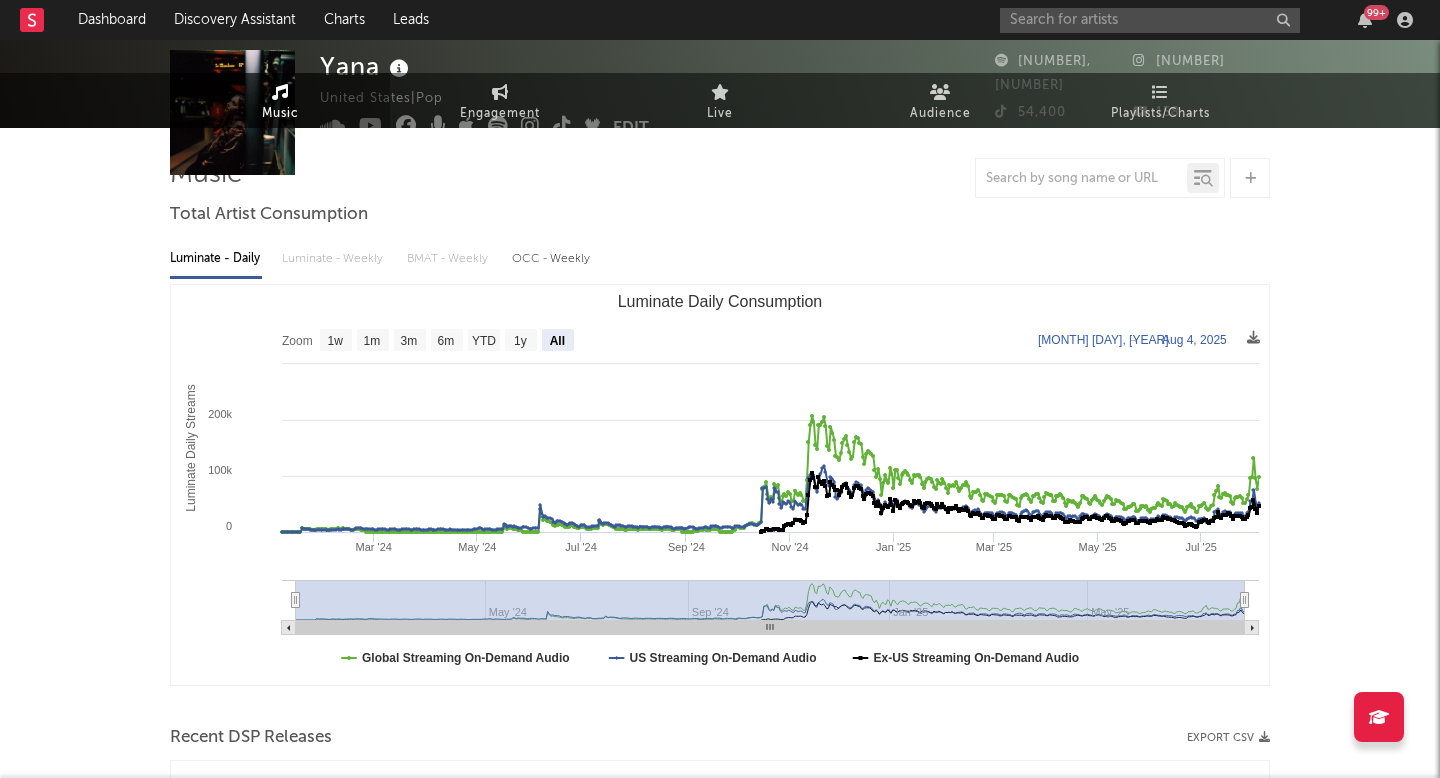 scroll, scrollTop: 0, scrollLeft: 0, axis: both 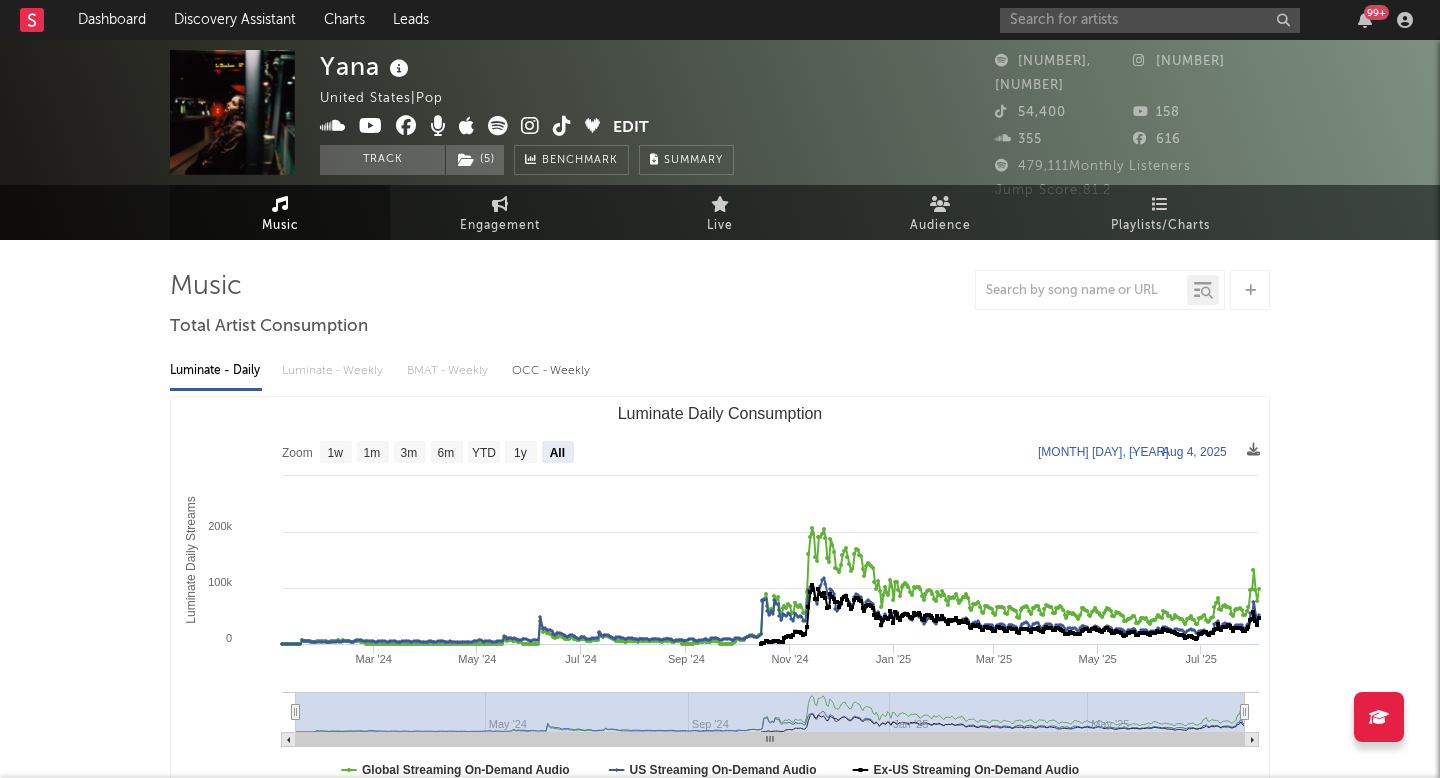 click on "99 +" at bounding box center [1210, 20] 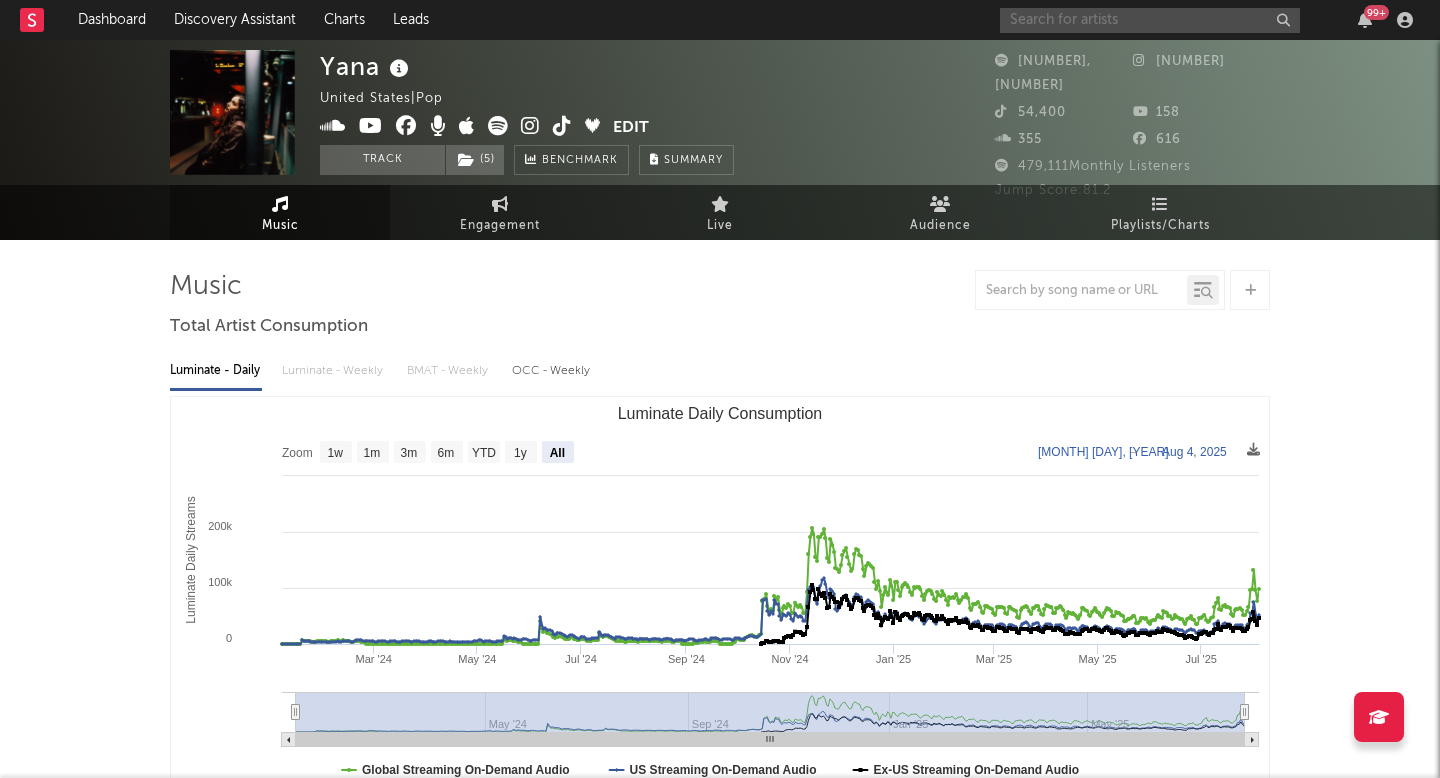 click at bounding box center [1150, 20] 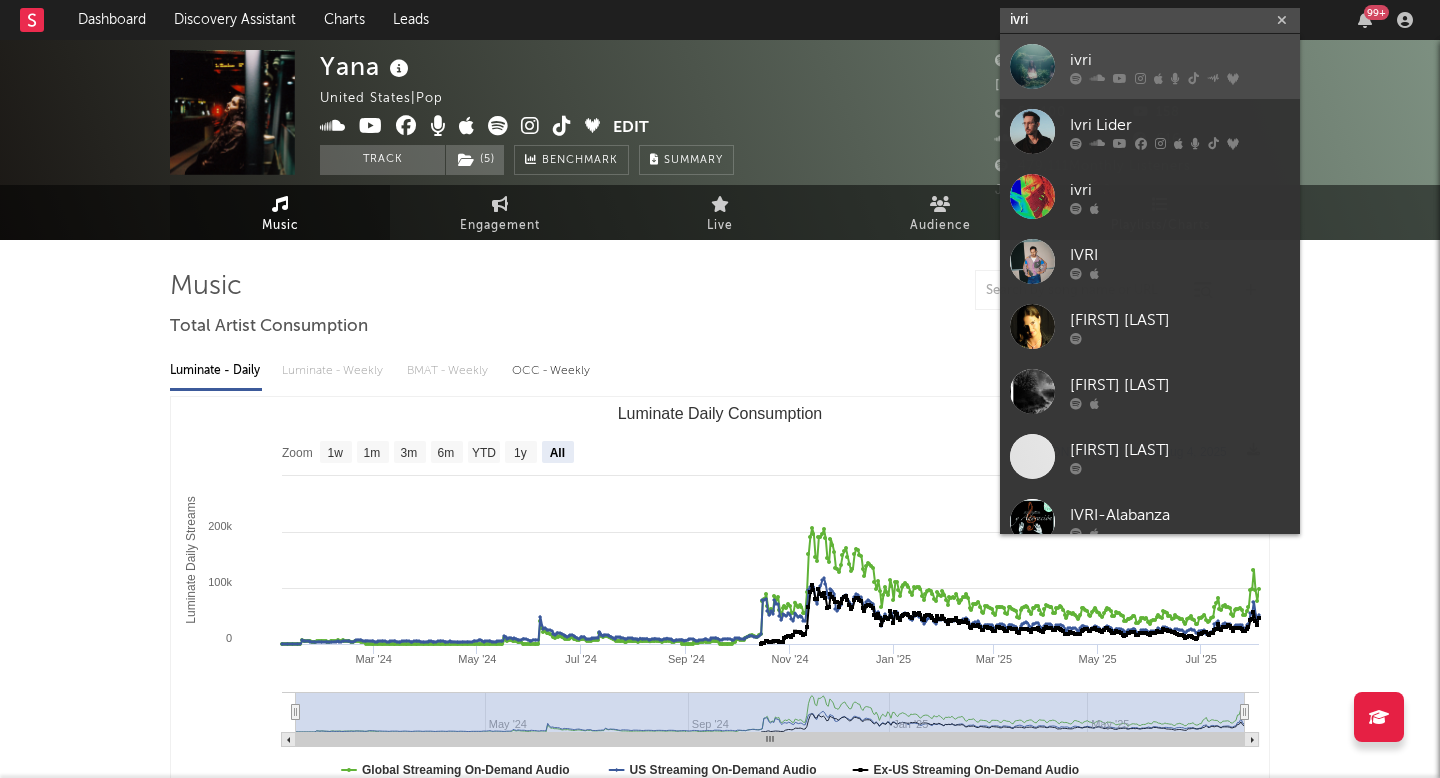 type on "ivri" 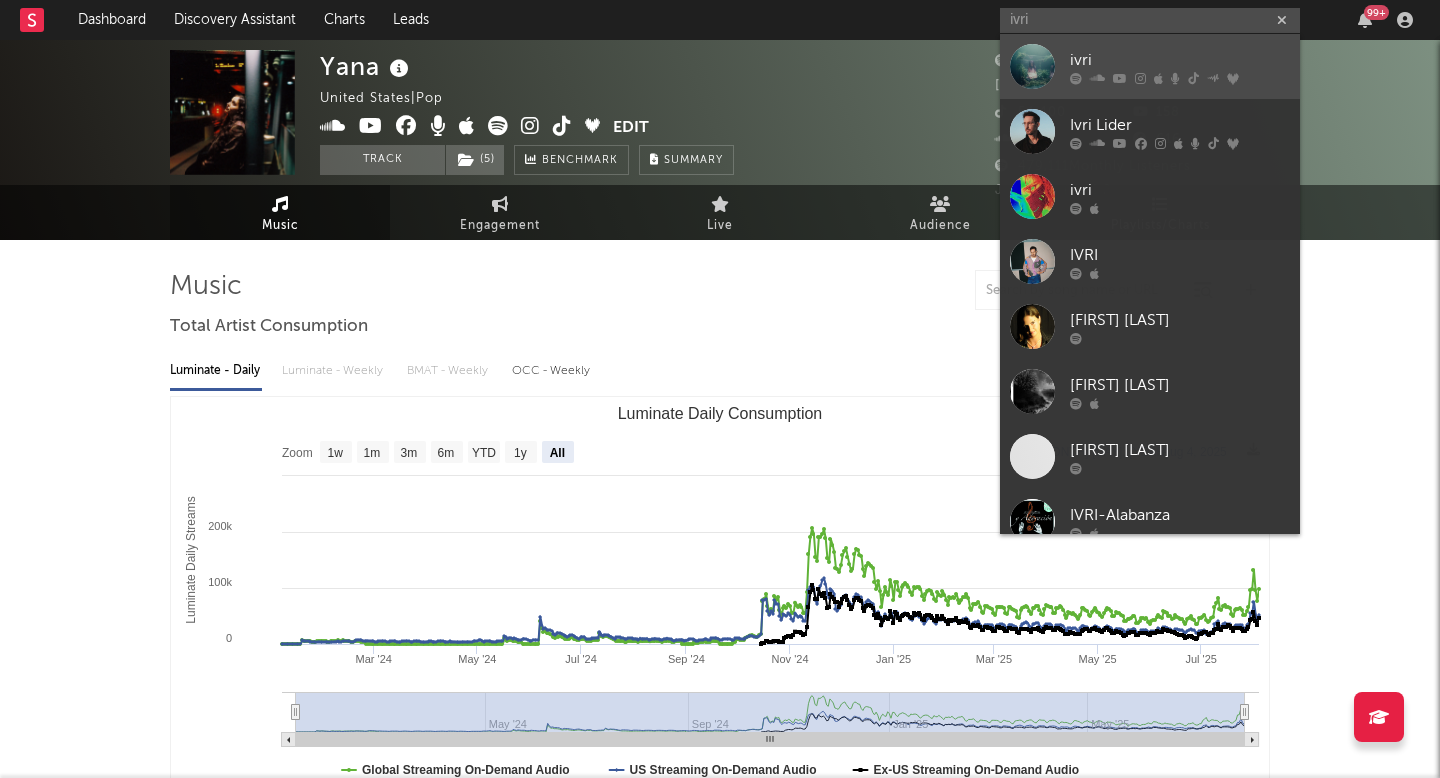 click on "ivri" at bounding box center [1180, 60] 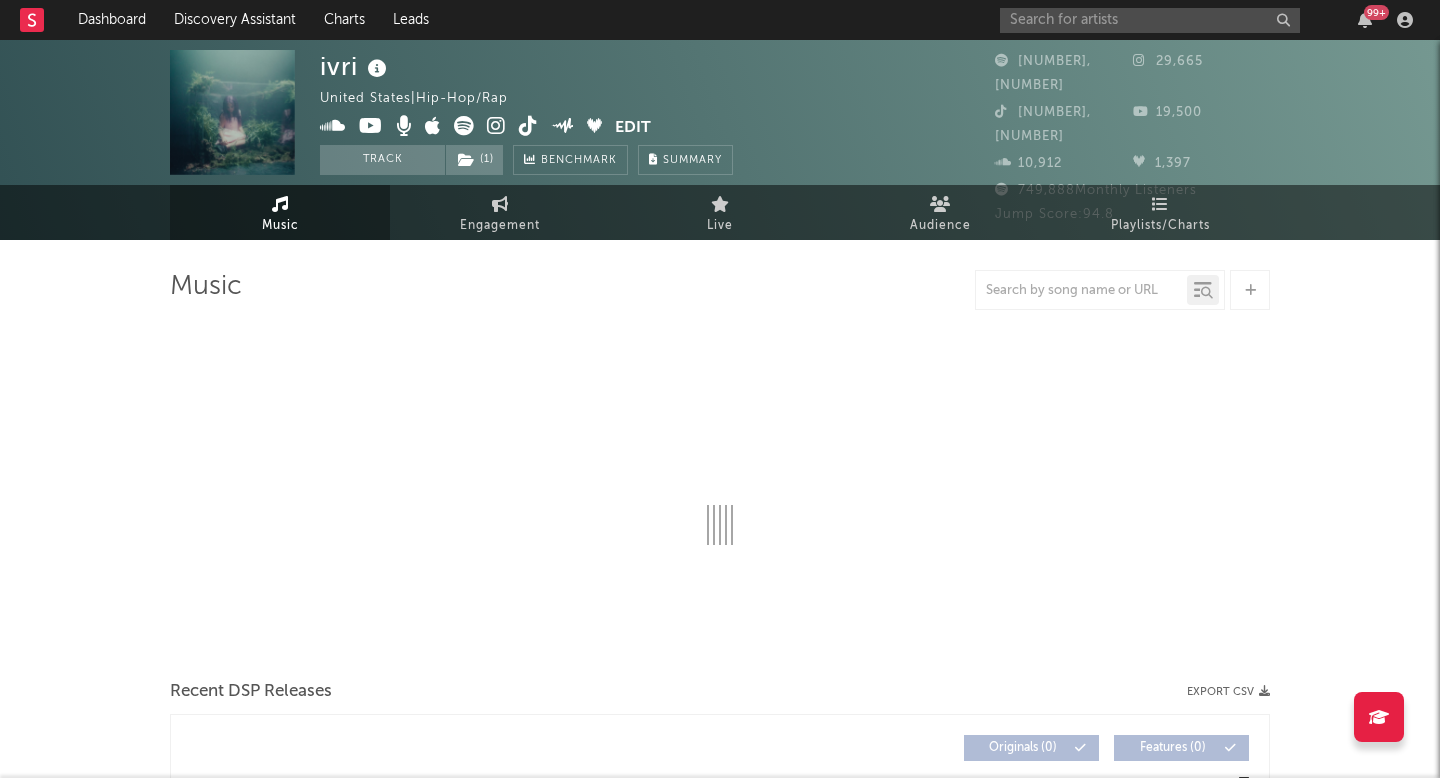 select on "6m" 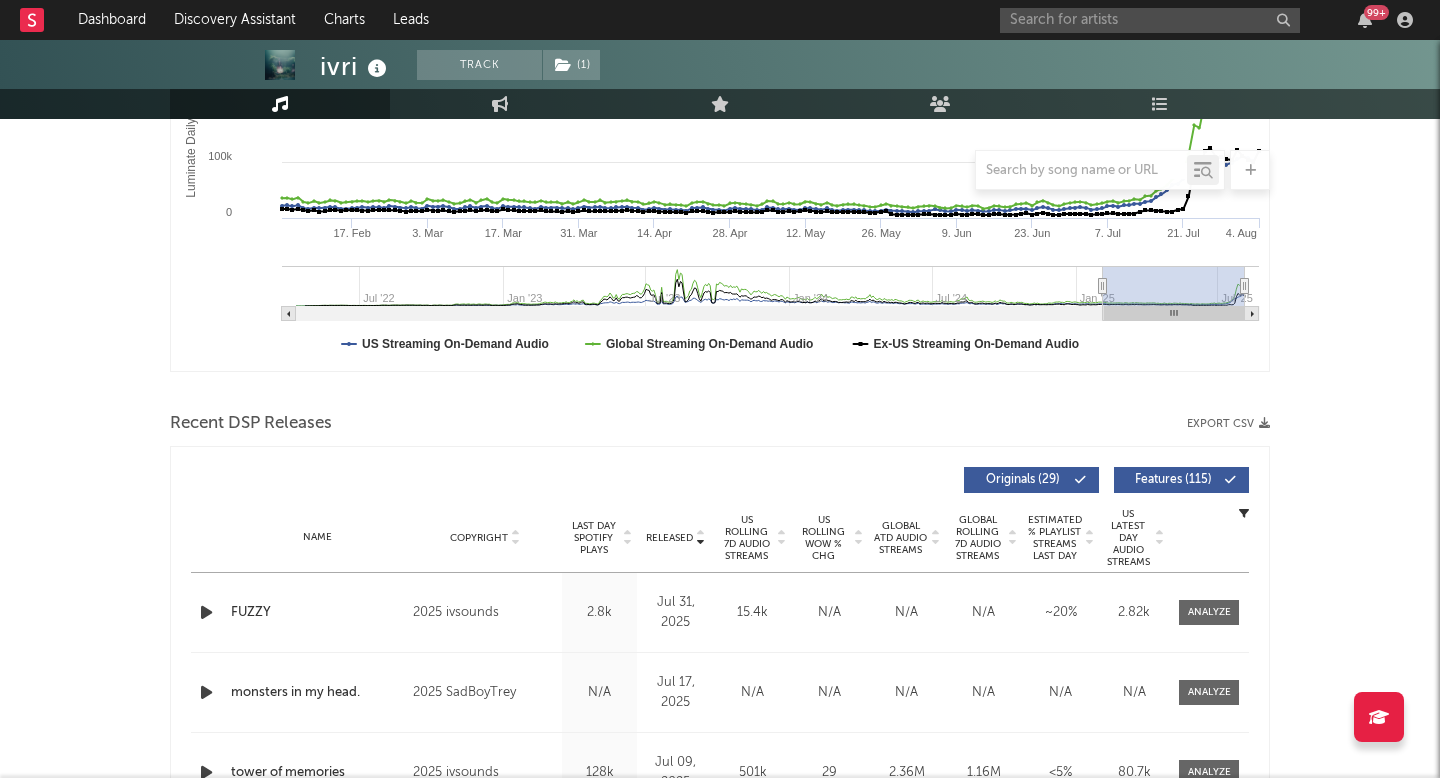 scroll, scrollTop: 471, scrollLeft: 0, axis: vertical 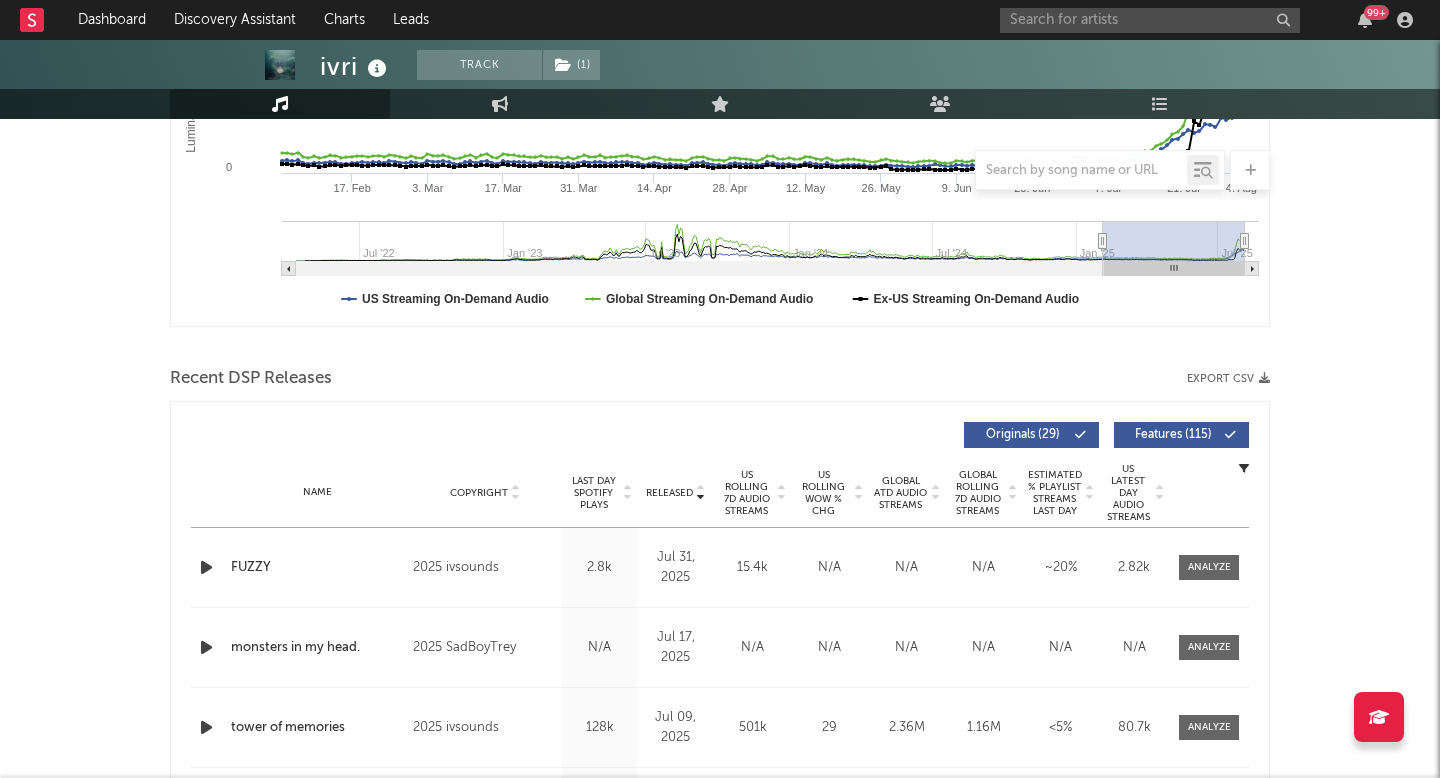 click on "Last Day Spotify Plays" at bounding box center (593, 493) 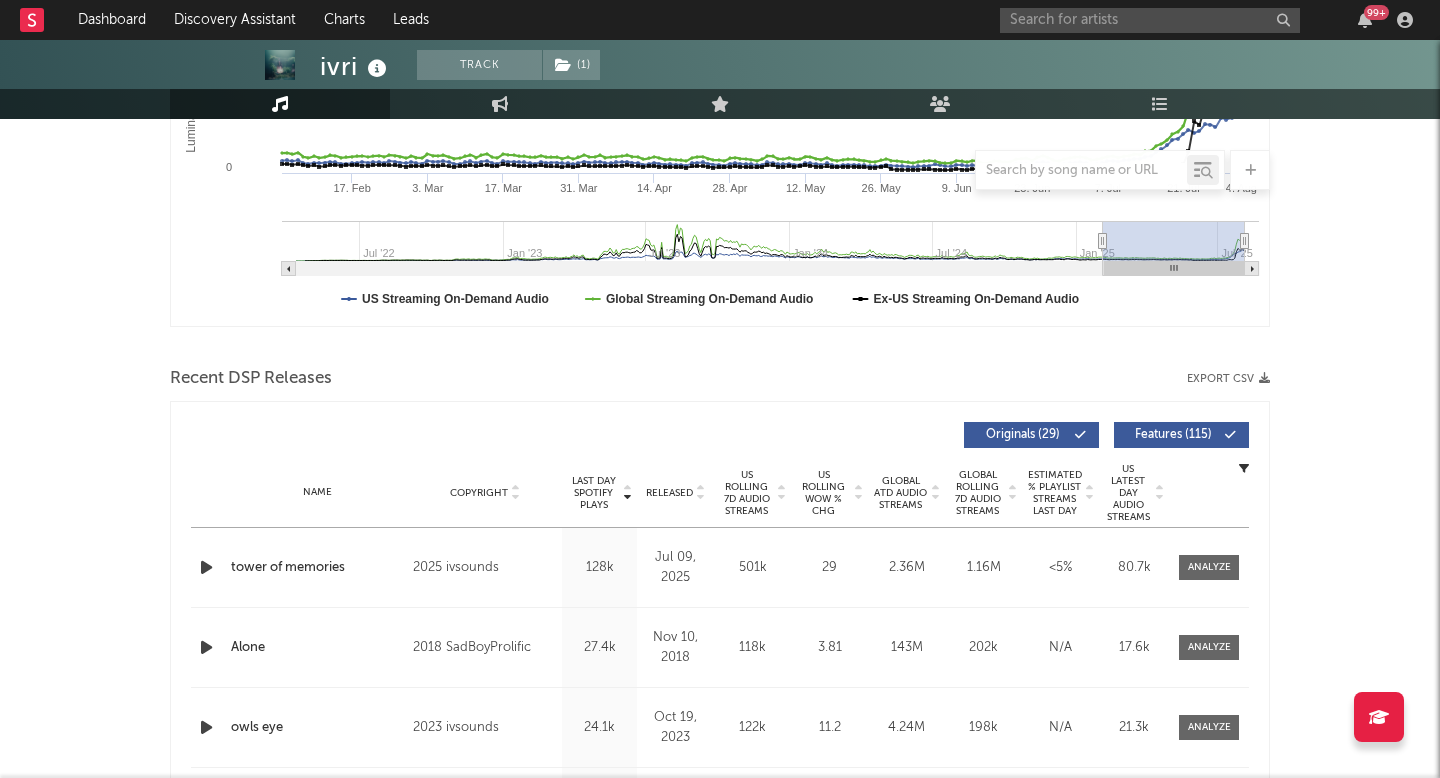 click on "Recent DSP Releases Export CSV" at bounding box center [720, 379] 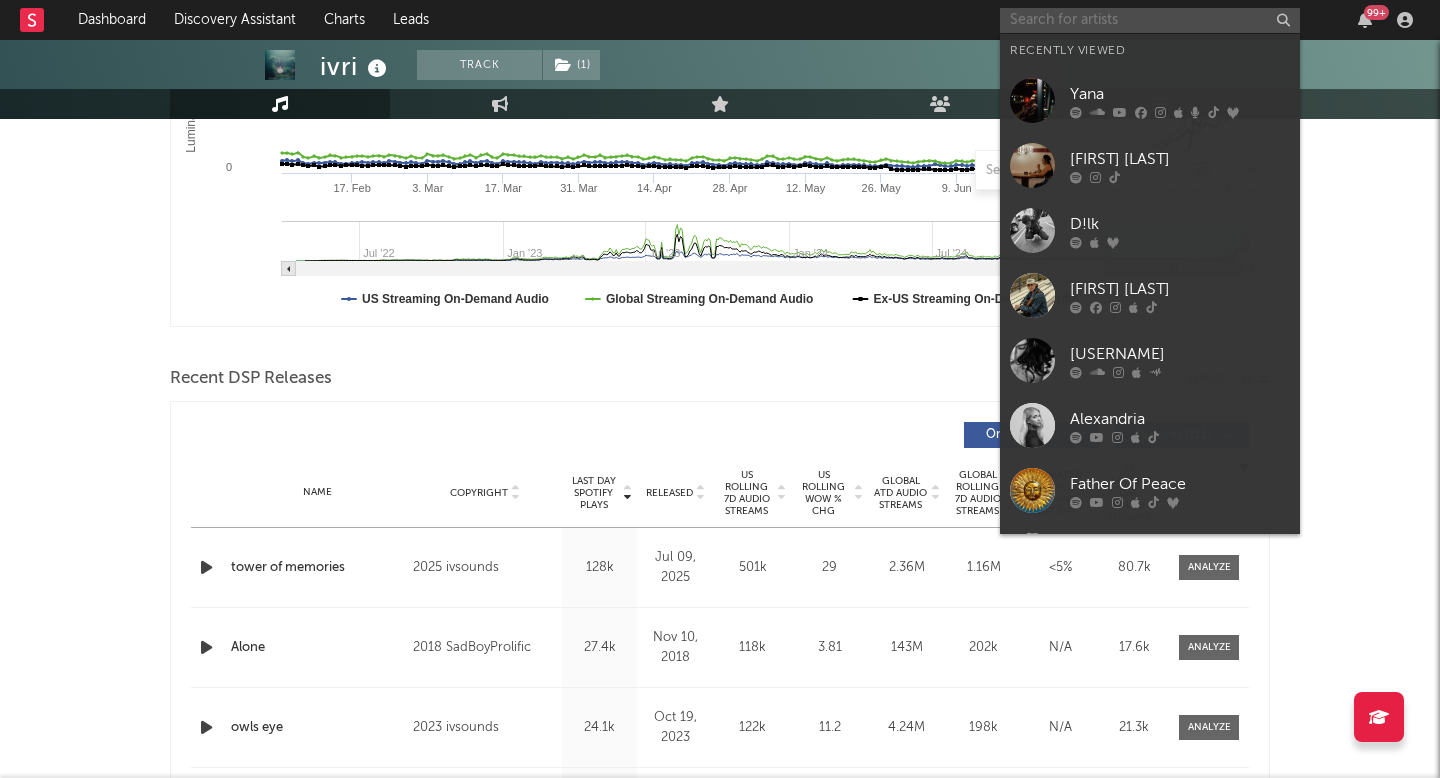 click at bounding box center (1150, 20) 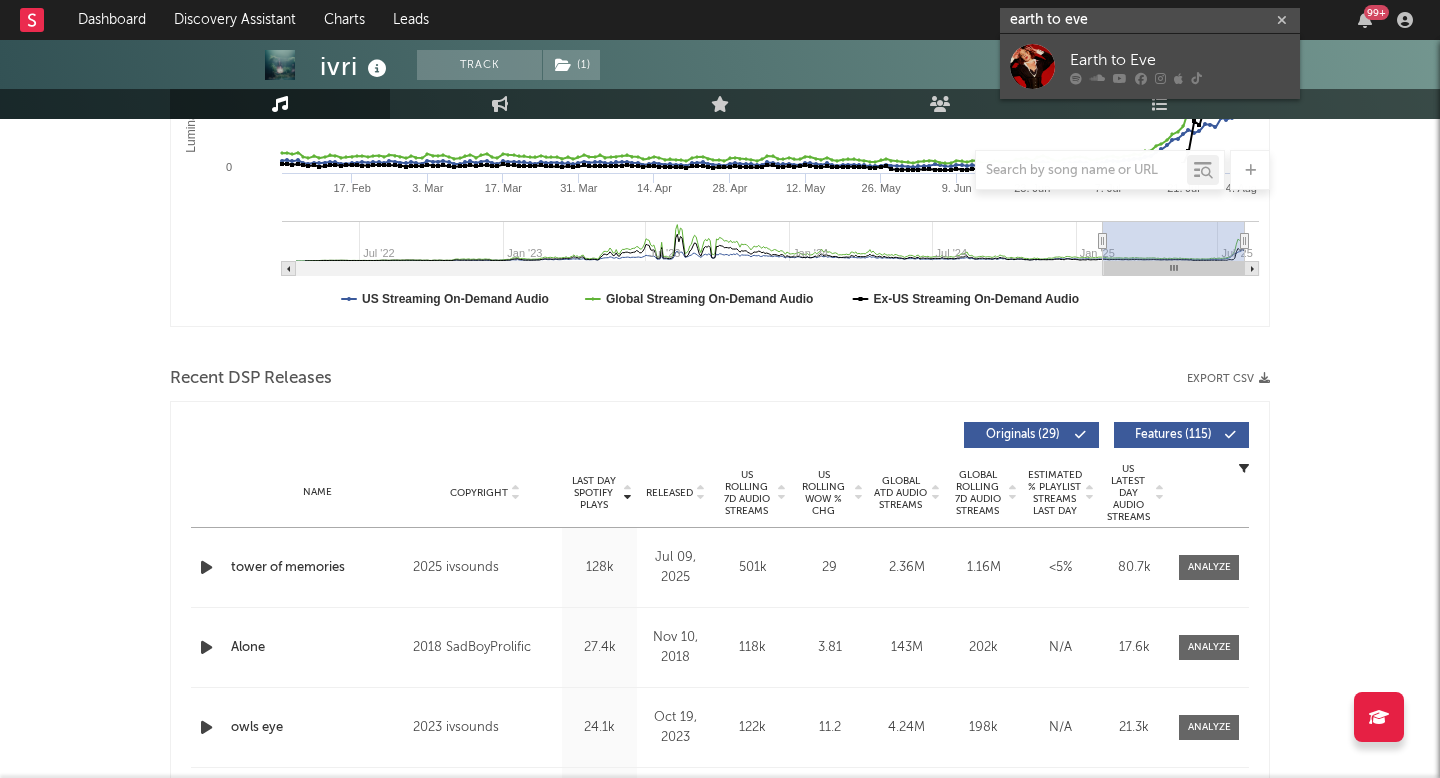 type on "earth to eve" 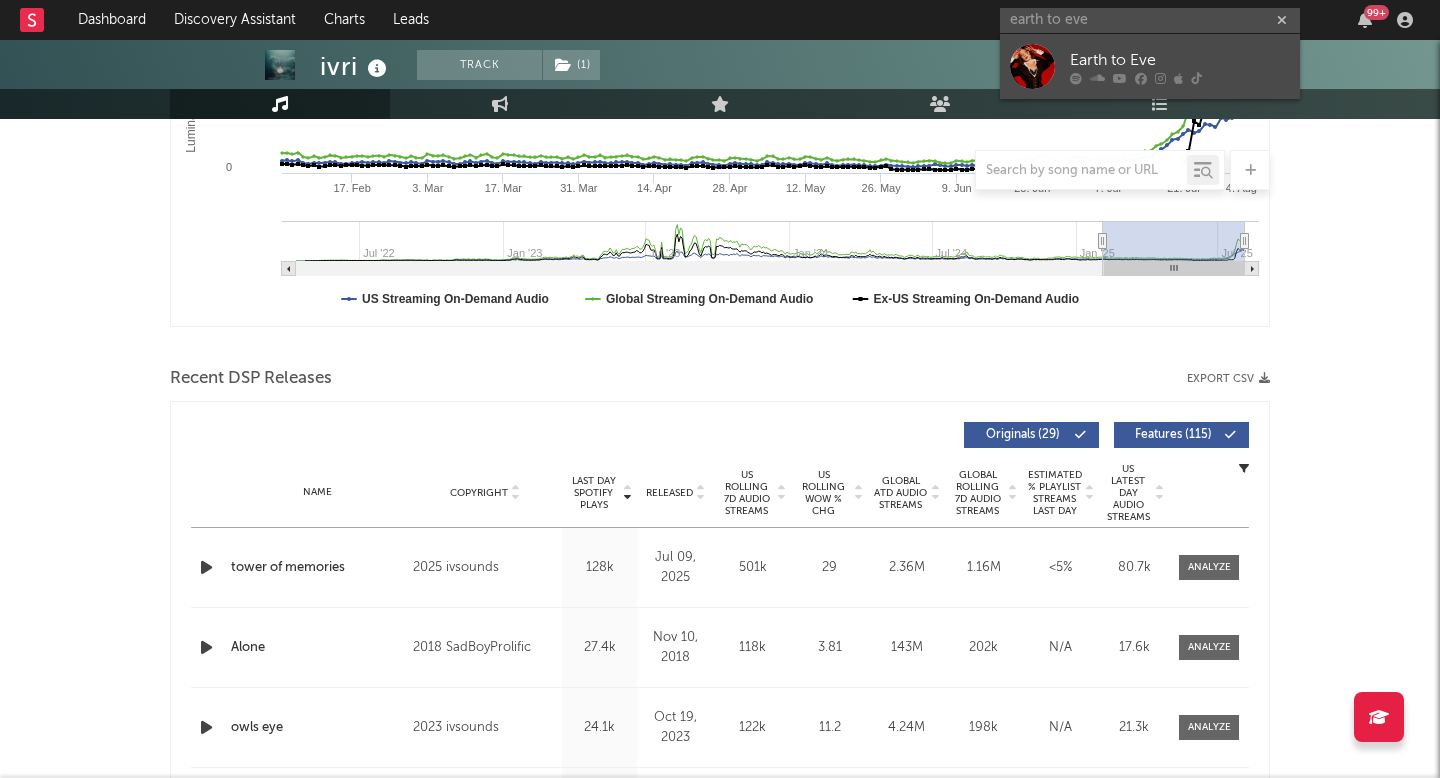 click on "Earth to Eve" at bounding box center (1180, 60) 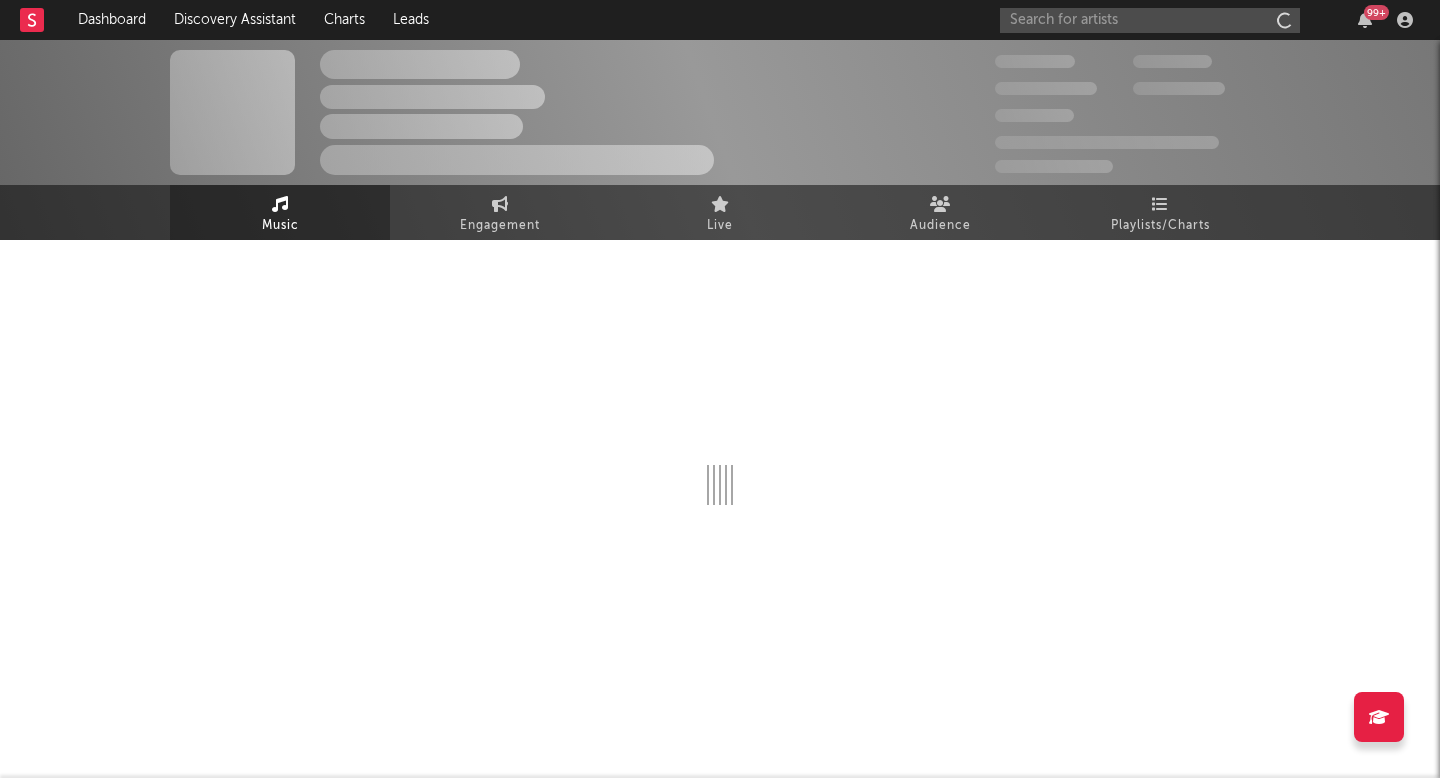 scroll, scrollTop: 0, scrollLeft: 0, axis: both 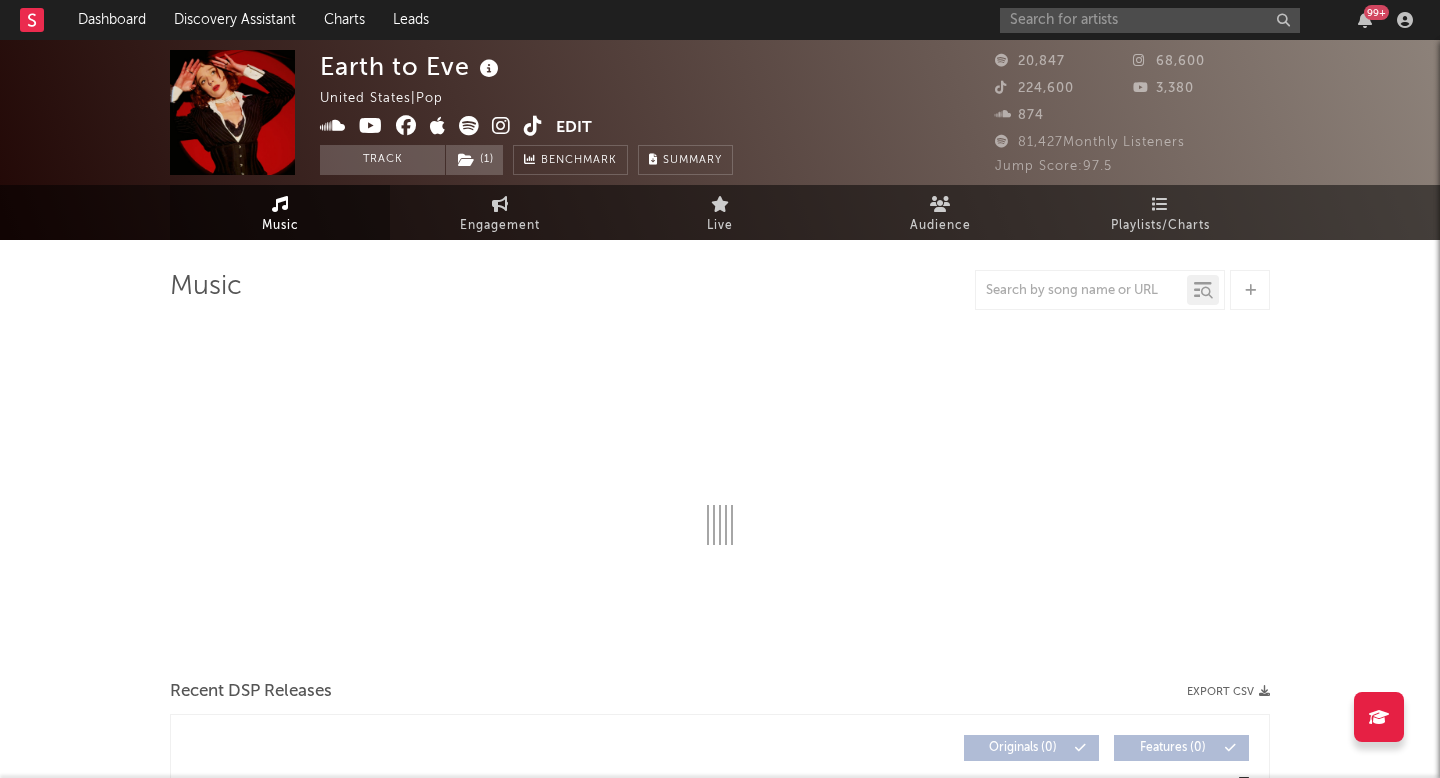 select on "6m" 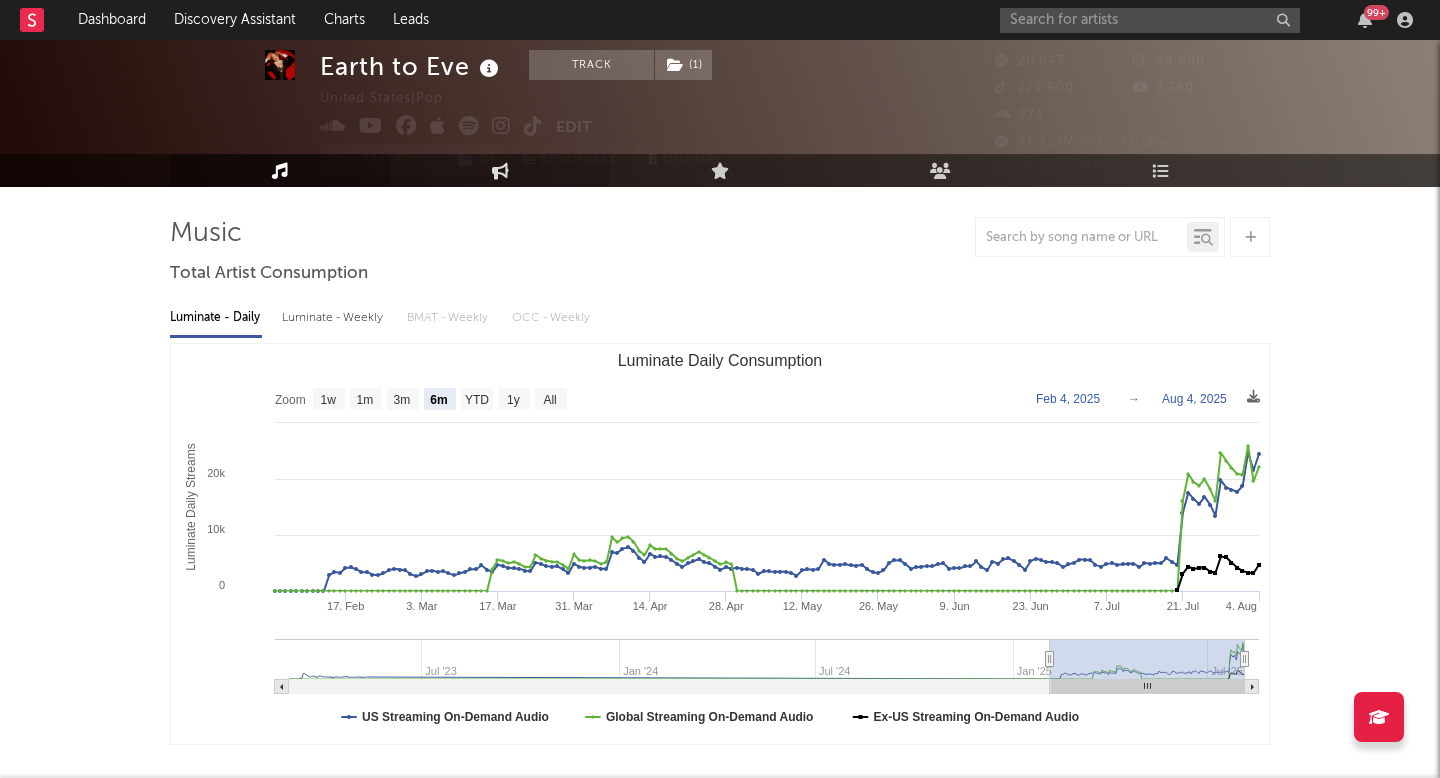 scroll, scrollTop: 0, scrollLeft: 0, axis: both 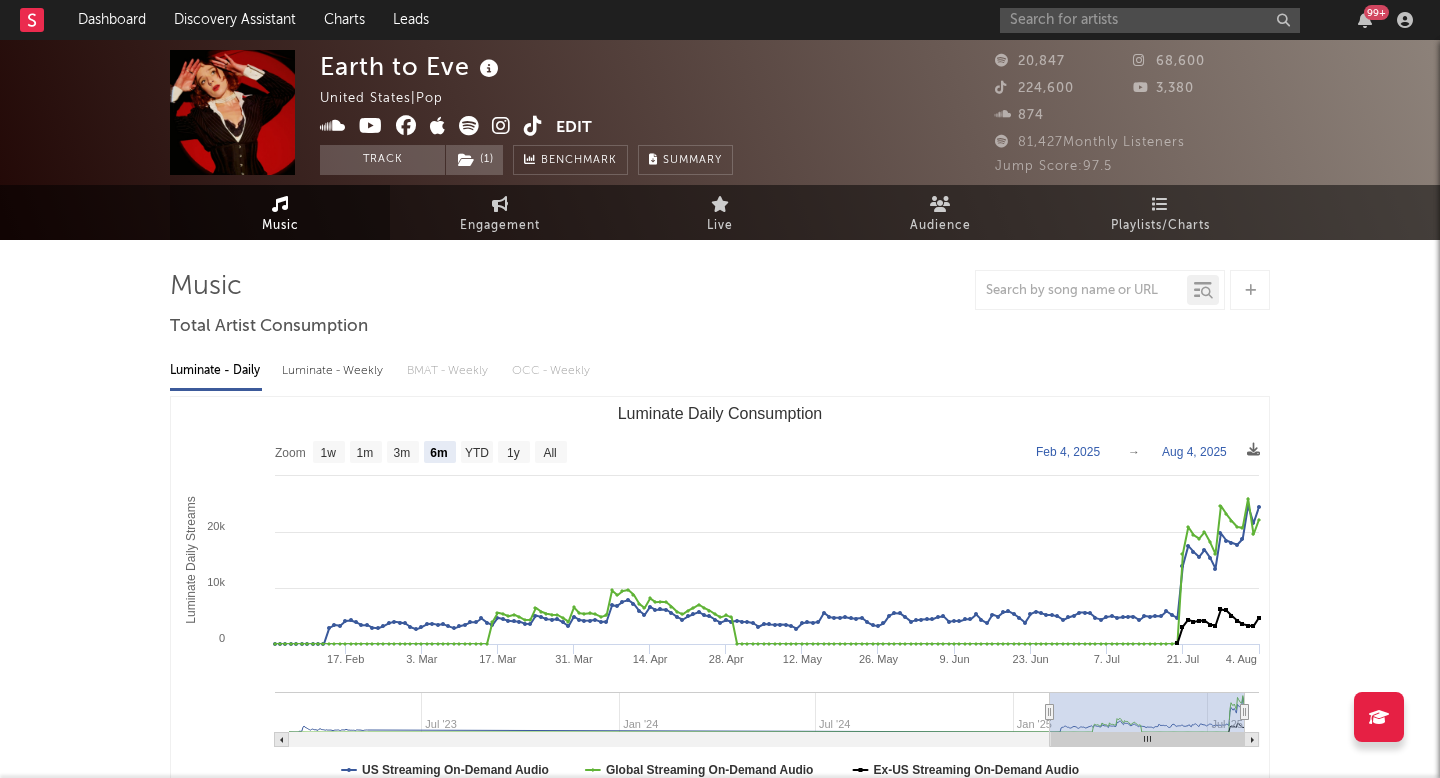 click at bounding box center [533, 126] 